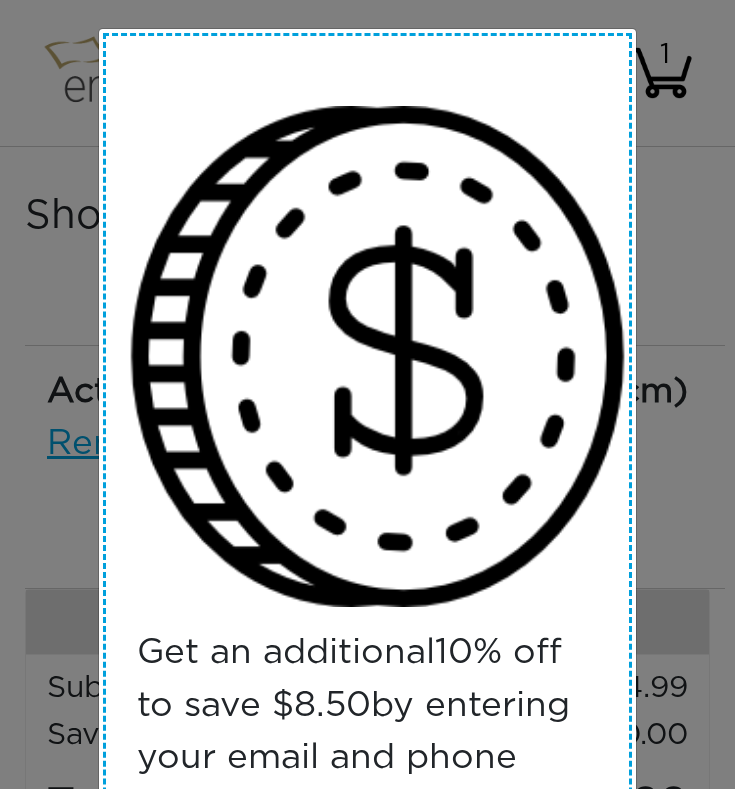 scroll, scrollTop: 0, scrollLeft: 0, axis: both 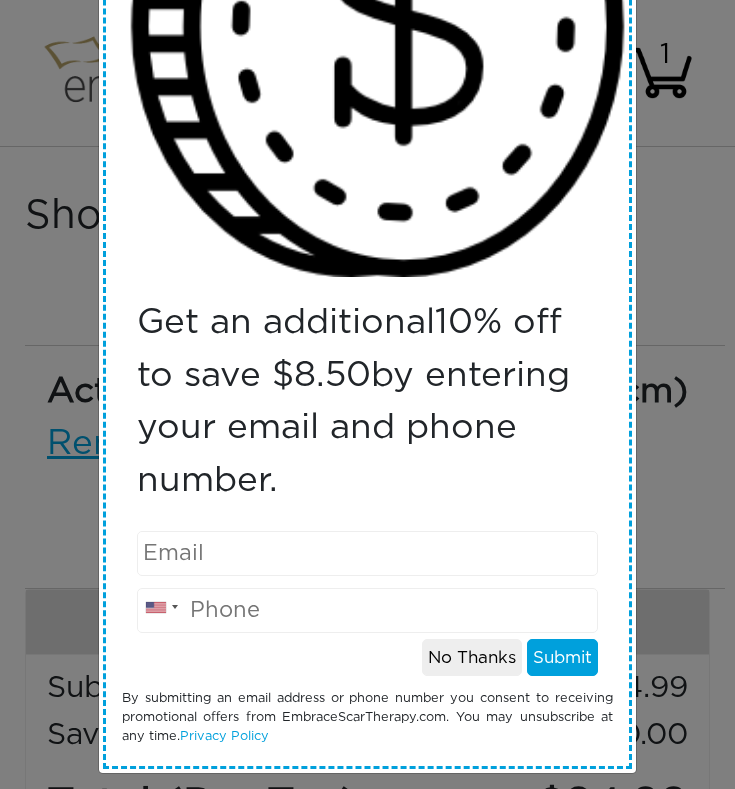 click on "Get an additional  10 % off to save $ 8.50  by entering your email and phone number.
United States +1 Canada +1 Mexico (México) +52 United Kingdom +44 Afghanistan (‫افغانستان‬‎) +93 Albania (Shqipëri) +355 Algeria (‫الجزائر‬‎) +213 American Samoa +1 Andorra +376 Angola +244 Anguilla +1 Antigua and Barbuda +1 Argentina +54 Armenia (Հայաստան) +374 Aruba +297 Australia +61 +43 +994" at bounding box center [367, 394] 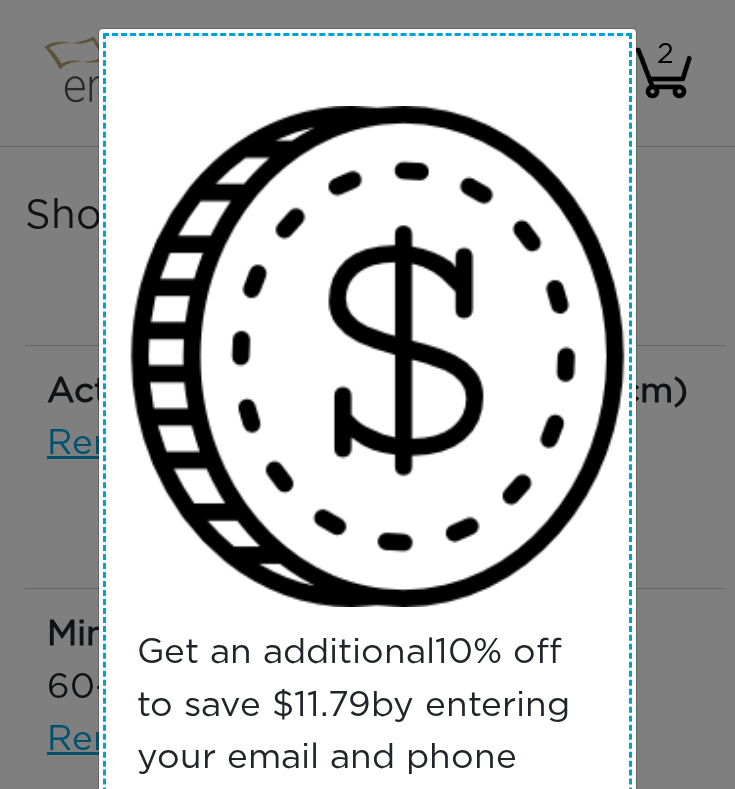 scroll, scrollTop: 0, scrollLeft: 0, axis: both 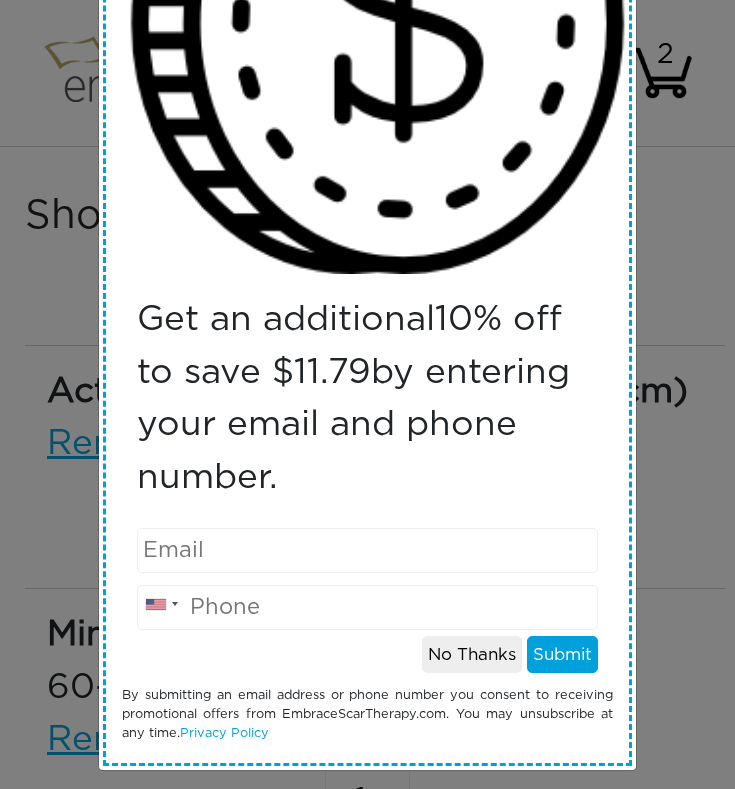 click at bounding box center (377, 23) 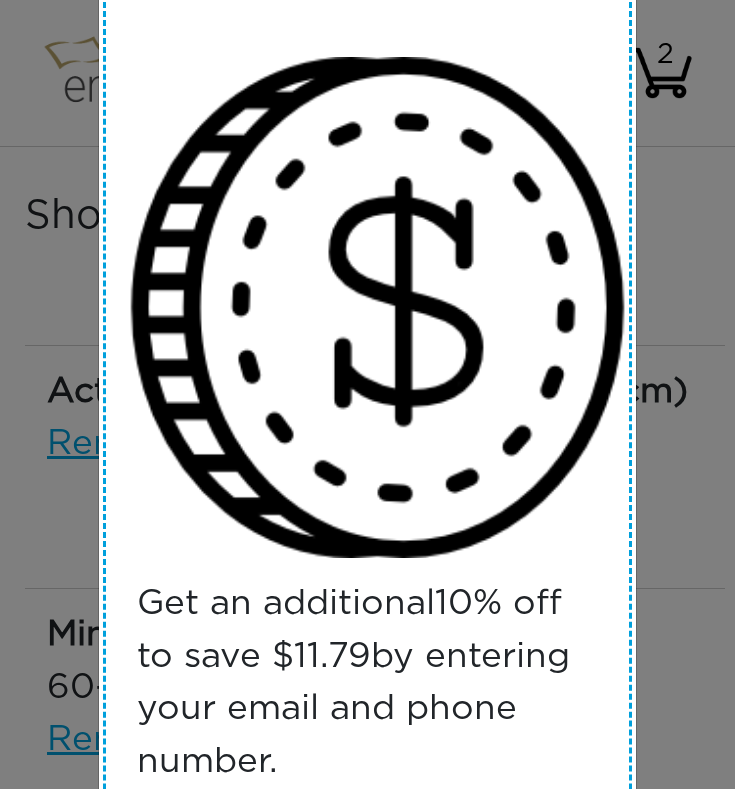 scroll, scrollTop: 0, scrollLeft: 0, axis: both 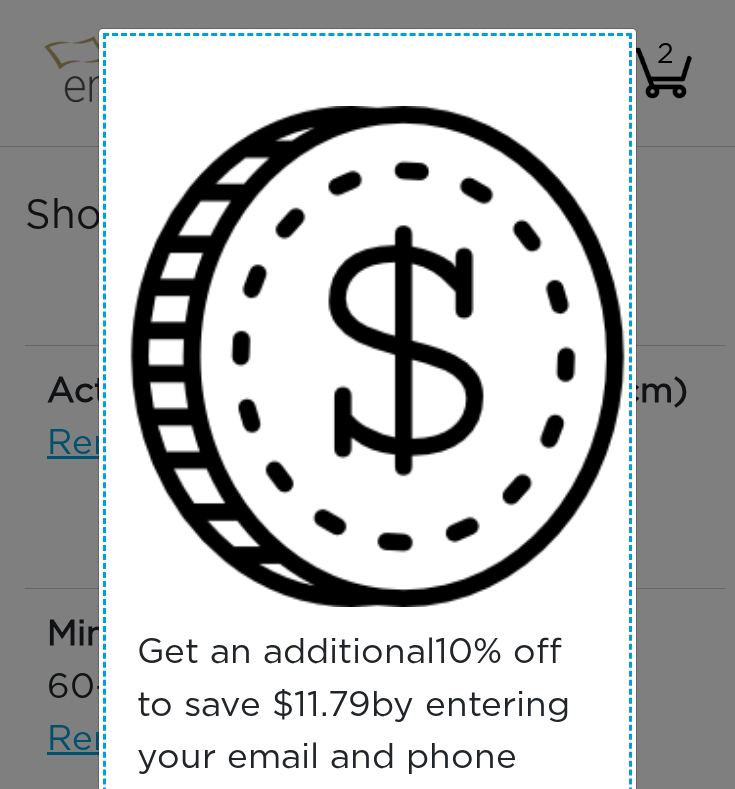 click on "Get an additional  10 % off to save $ 11.79  by entering your email and phone number.
United States +1 Canada +1 Mexico (México) +52 United Kingdom +44 Afghanistan (‫افغانستان‬‎) +93 Albania (Shqipëri) +355 Algeria (‫الجزائر‬‎) +213 American Samoa +1 Andorra +376 Angola +244 Anguilla +1 Antigua and Barbuda +1 Argentina +54 Armenia (Հայաստան) +374 Aruba +297 Australia +61 Austria (Österreich) +43 +994 Bahamas" at bounding box center (367, 566) 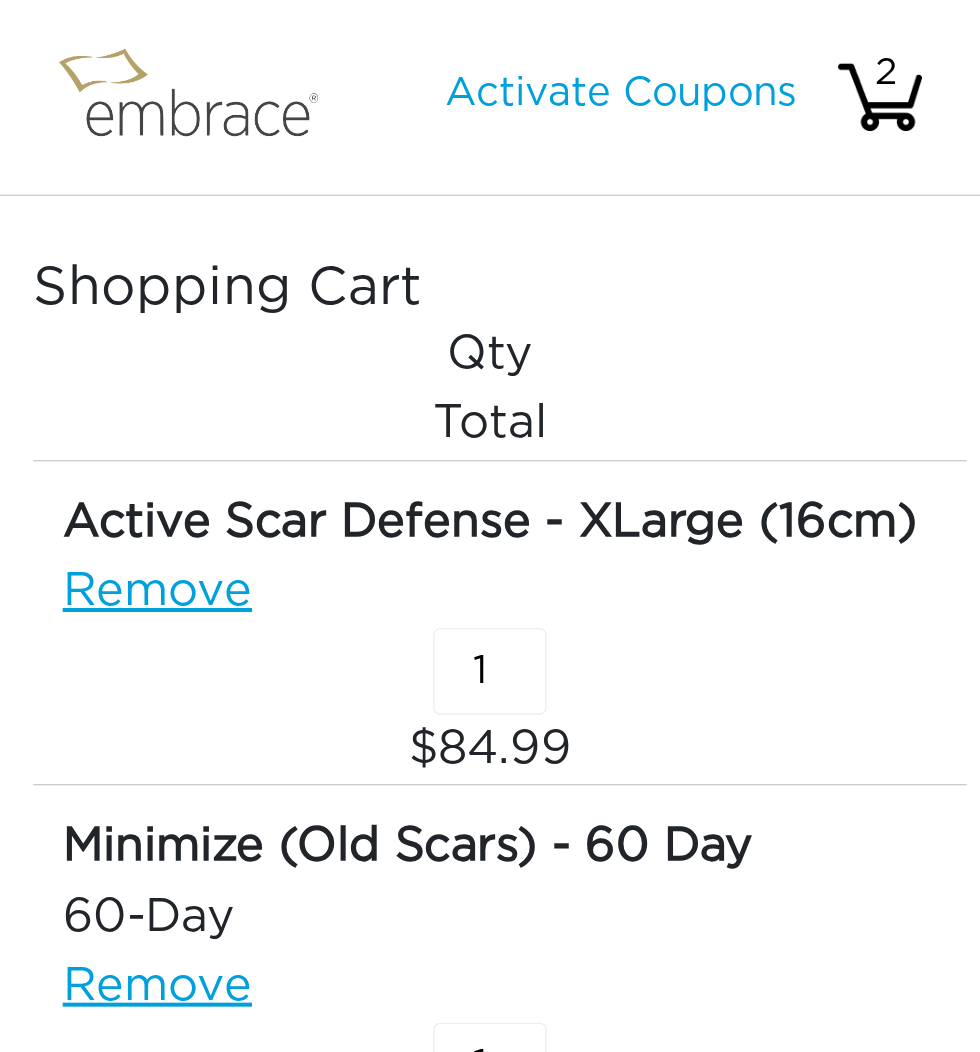 scroll, scrollTop: 56, scrollLeft: 0, axis: vertical 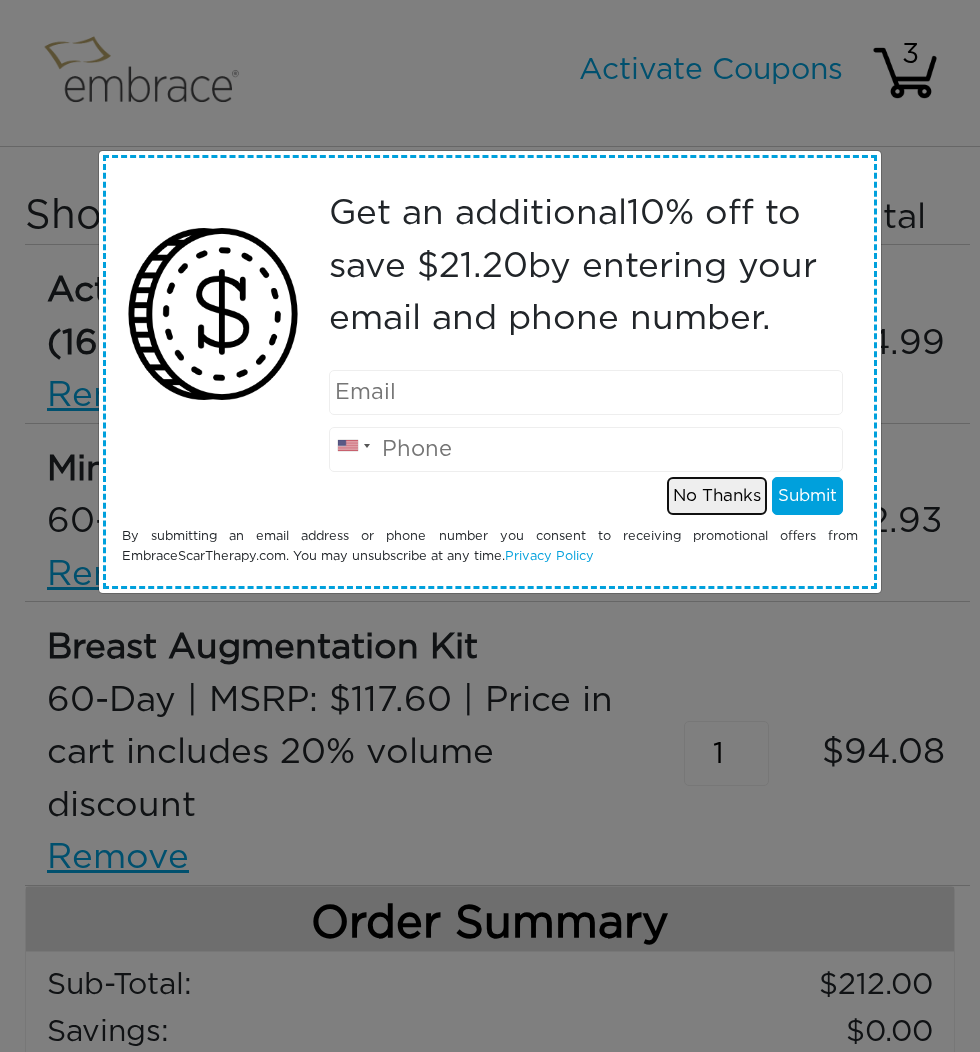 click on "No Thanks" at bounding box center (717, 496) 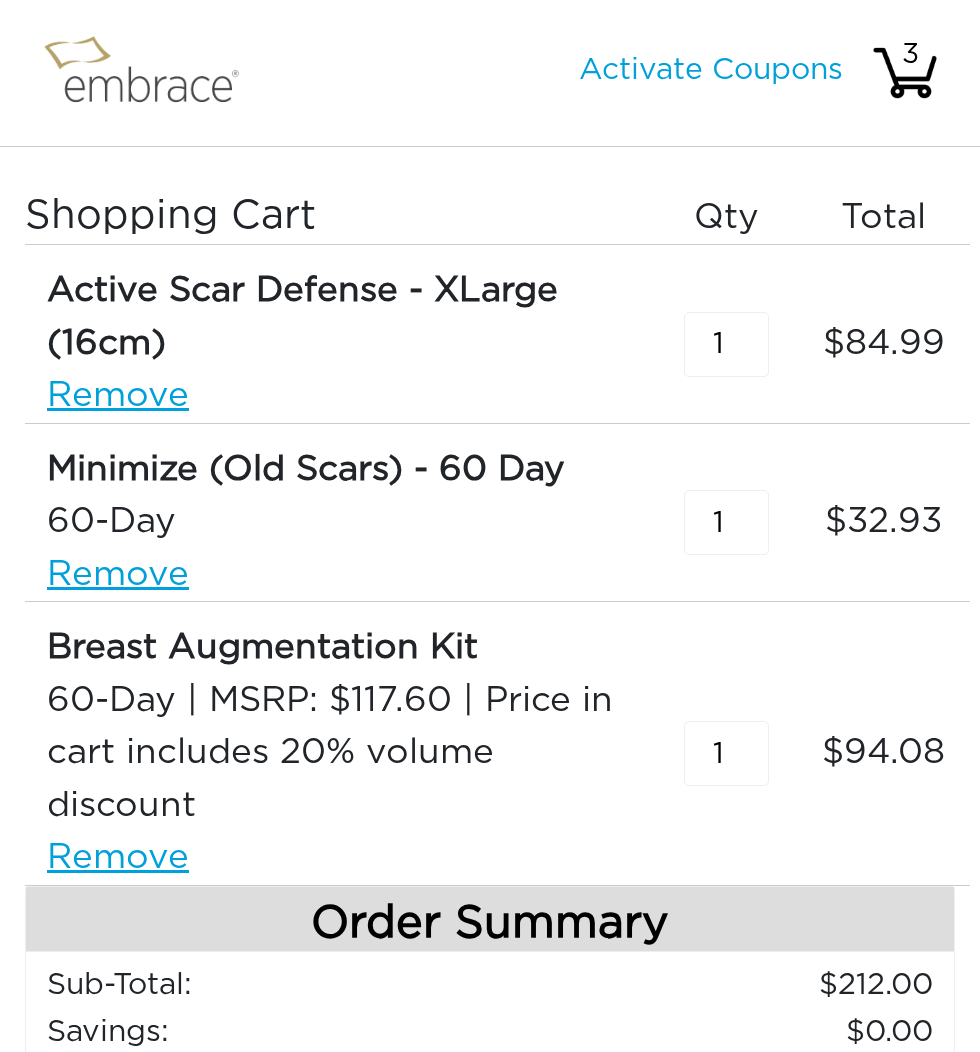 click at bounding box center [150, 73] 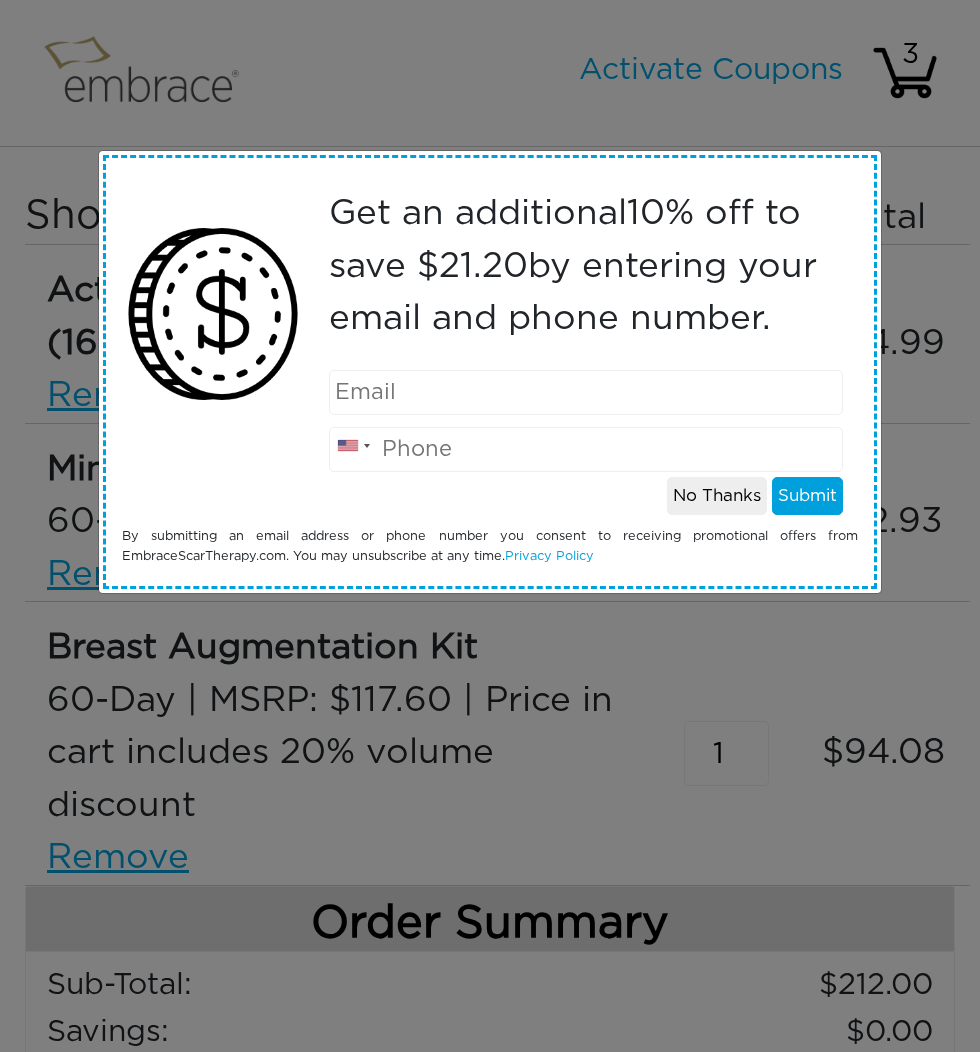 scroll, scrollTop: 0, scrollLeft: 0, axis: both 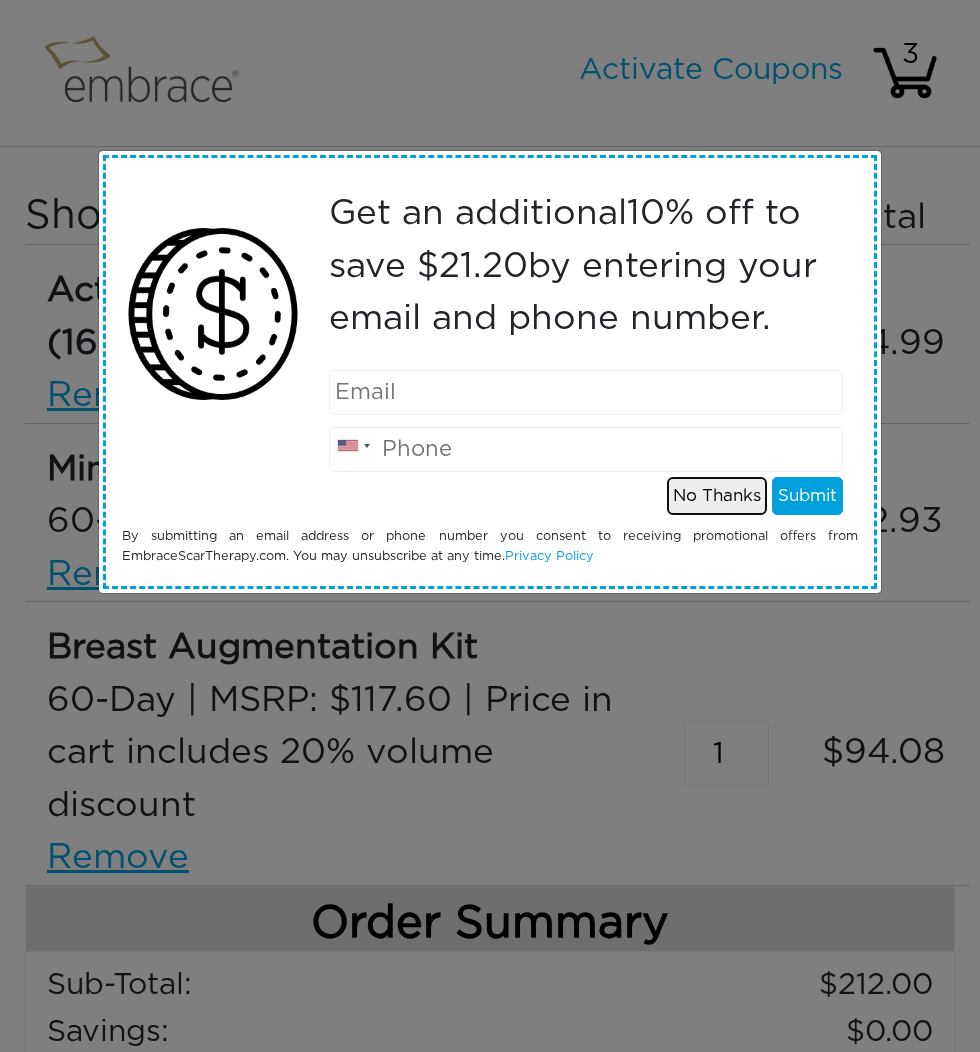 click on "No Thanks" at bounding box center (717, 496) 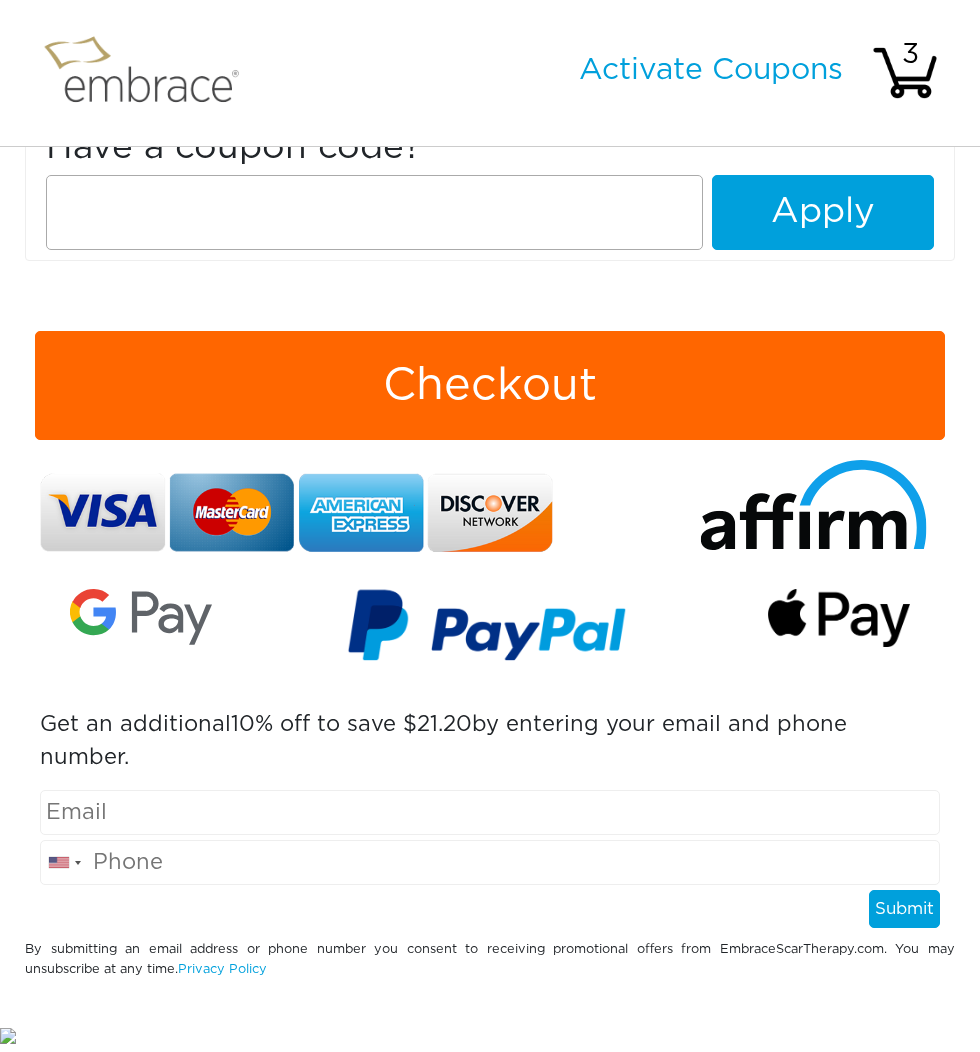 scroll, scrollTop: 0, scrollLeft: 0, axis: both 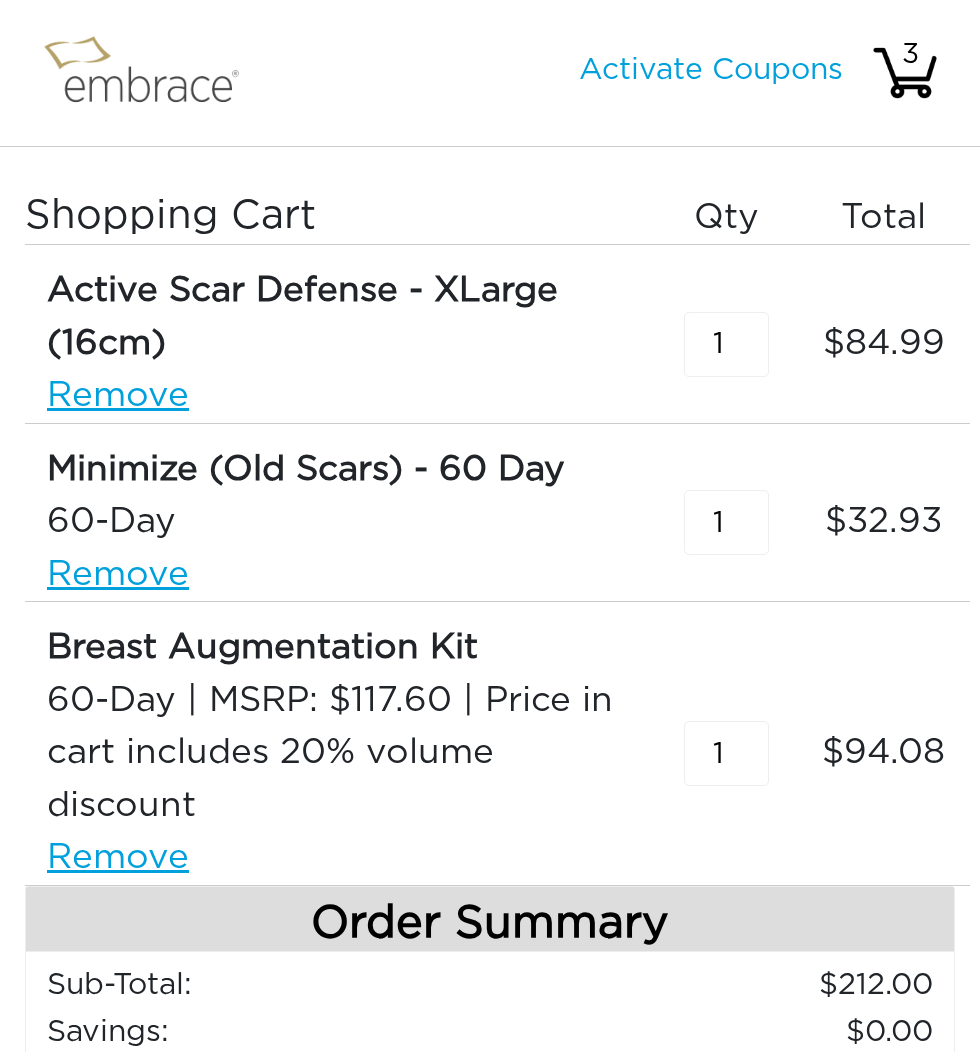 click at bounding box center [905, 73] 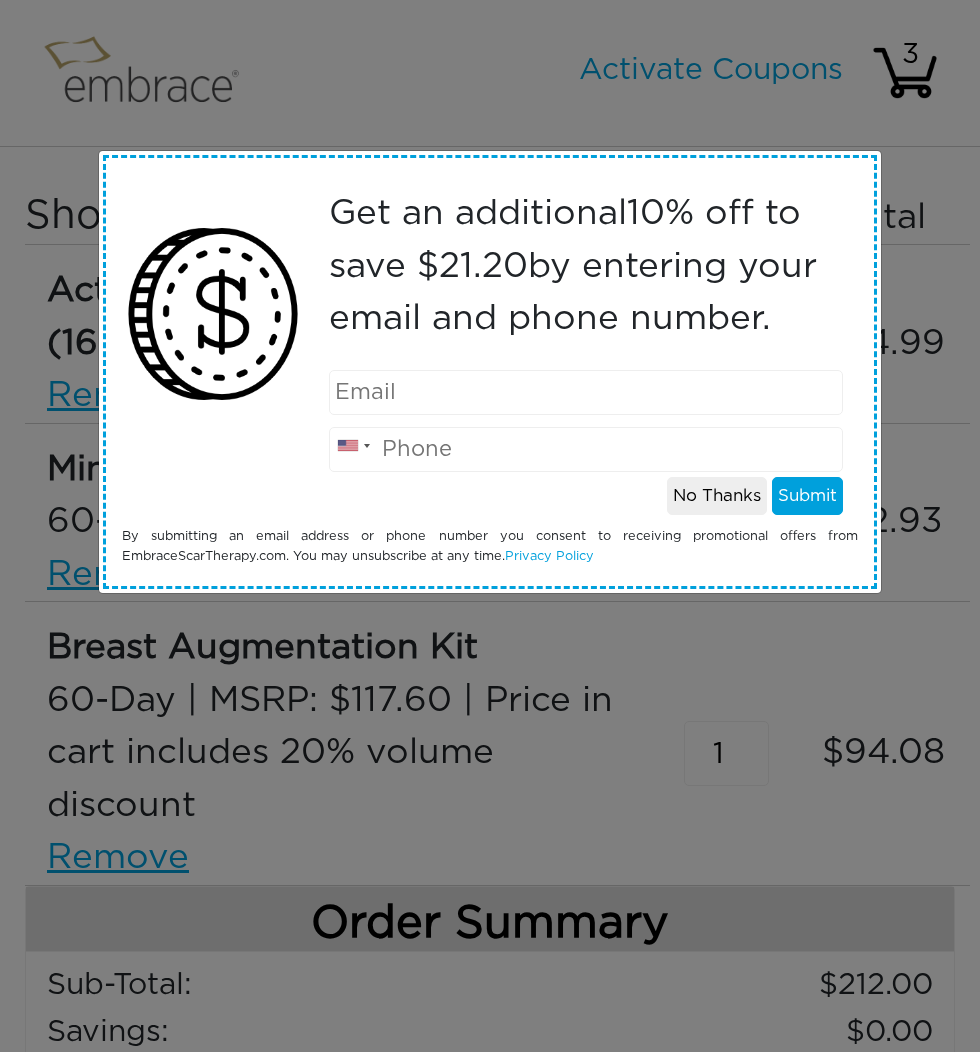 scroll, scrollTop: 0, scrollLeft: 0, axis: both 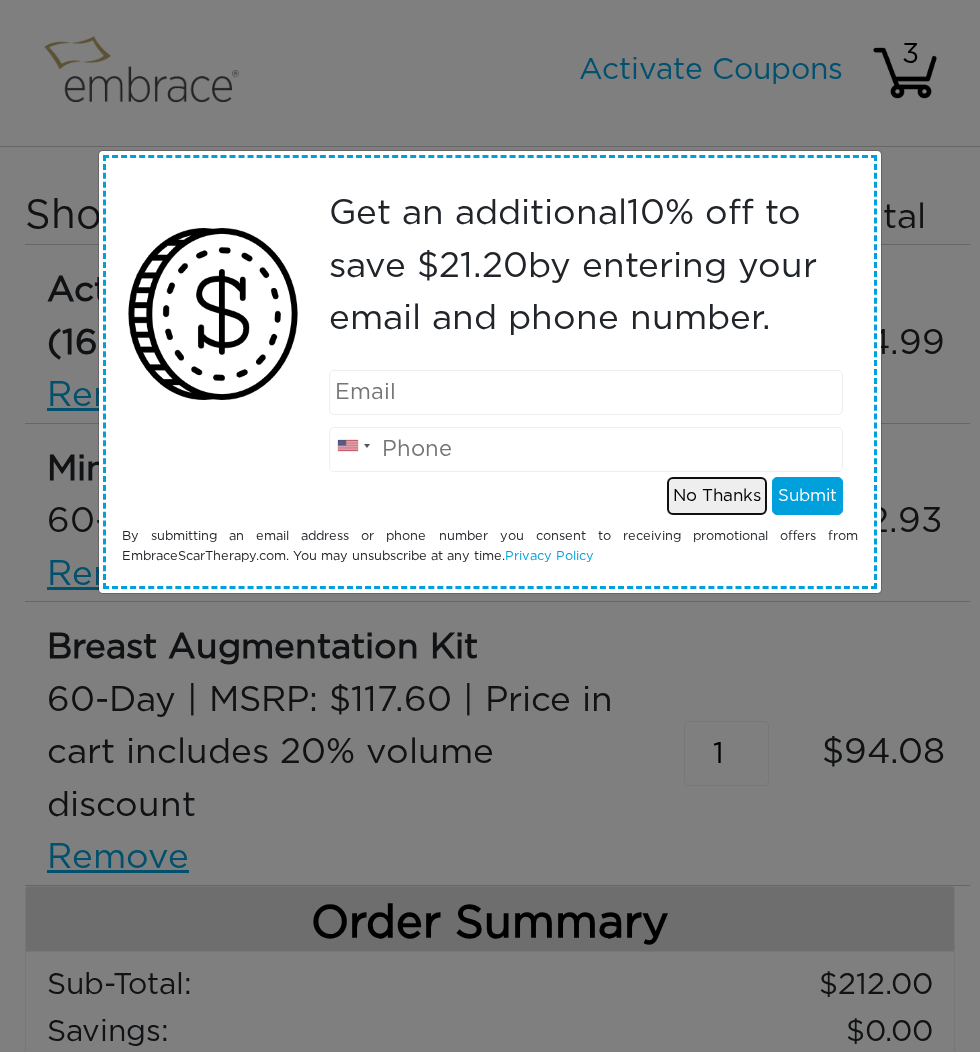 click on "No Thanks" at bounding box center (717, 496) 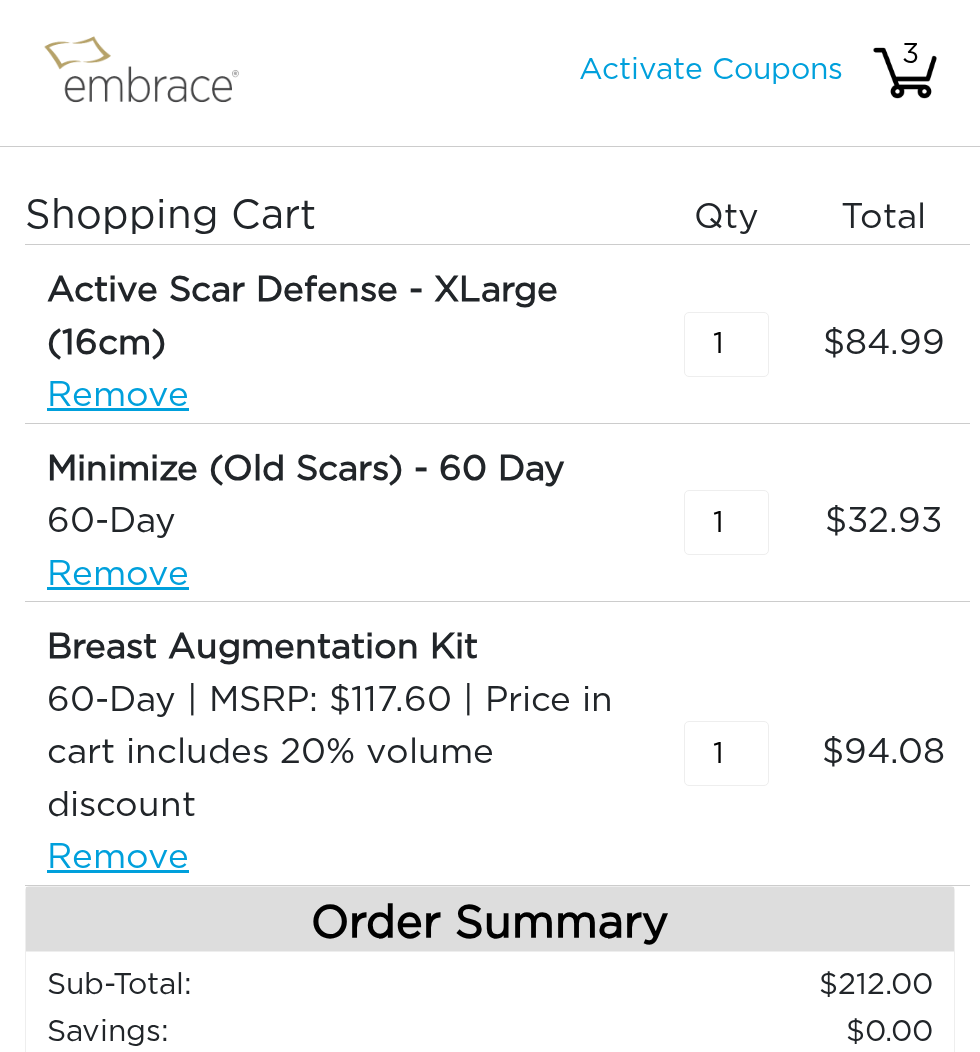 click at bounding box center [150, 73] 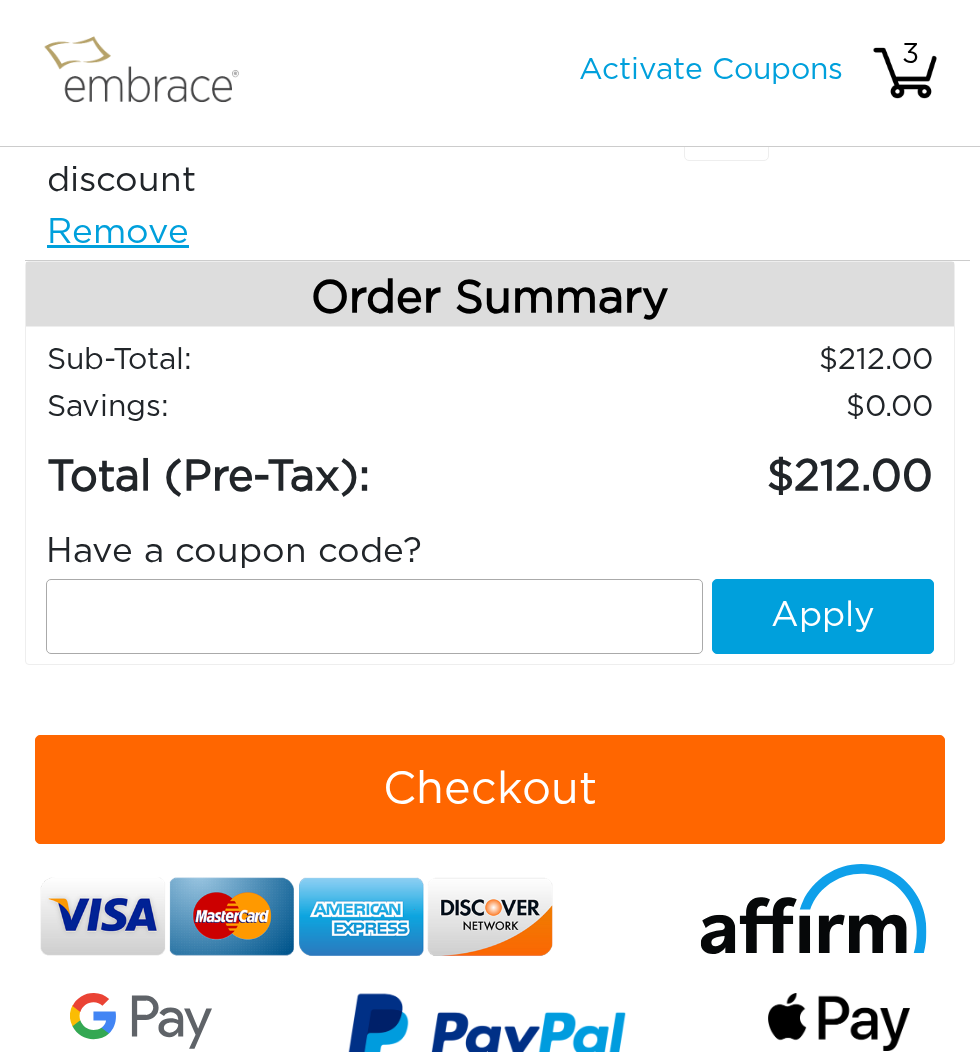 scroll, scrollTop: 0, scrollLeft: 0, axis: both 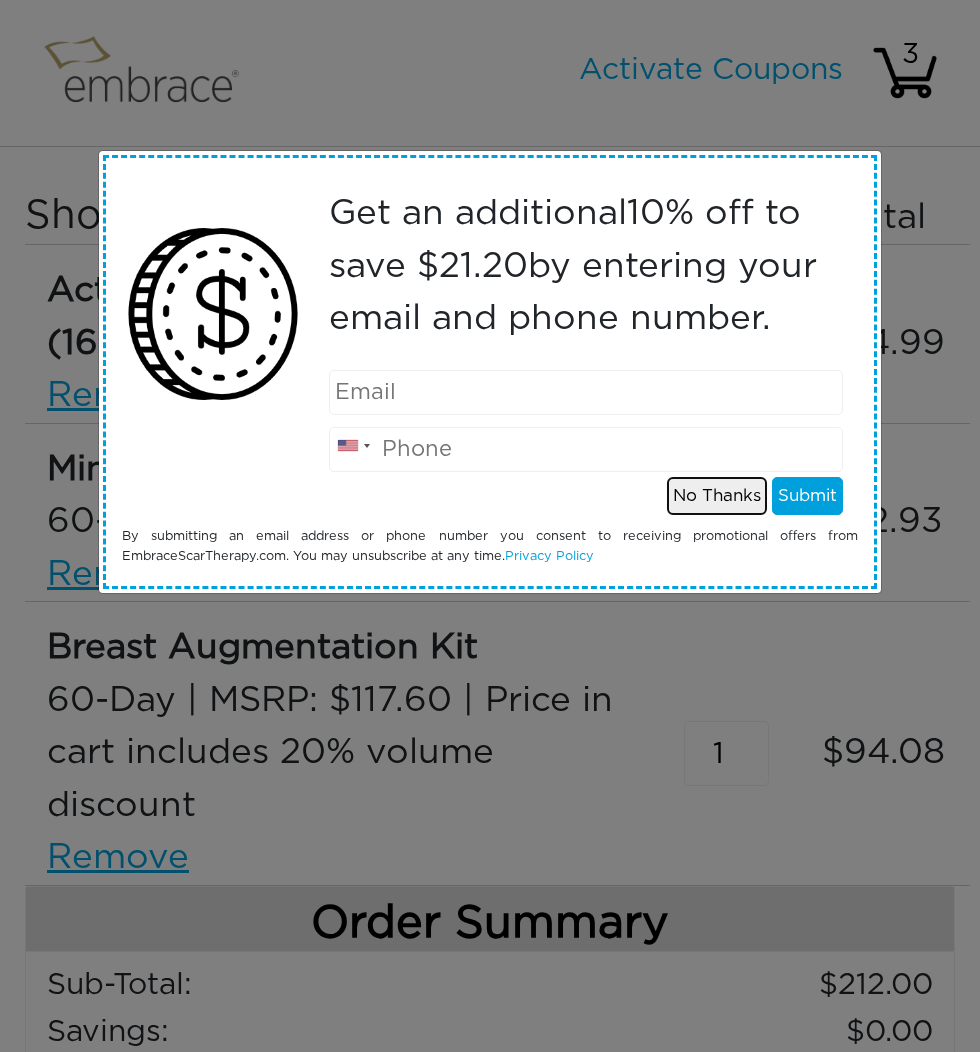 click on "No Thanks" at bounding box center (717, 496) 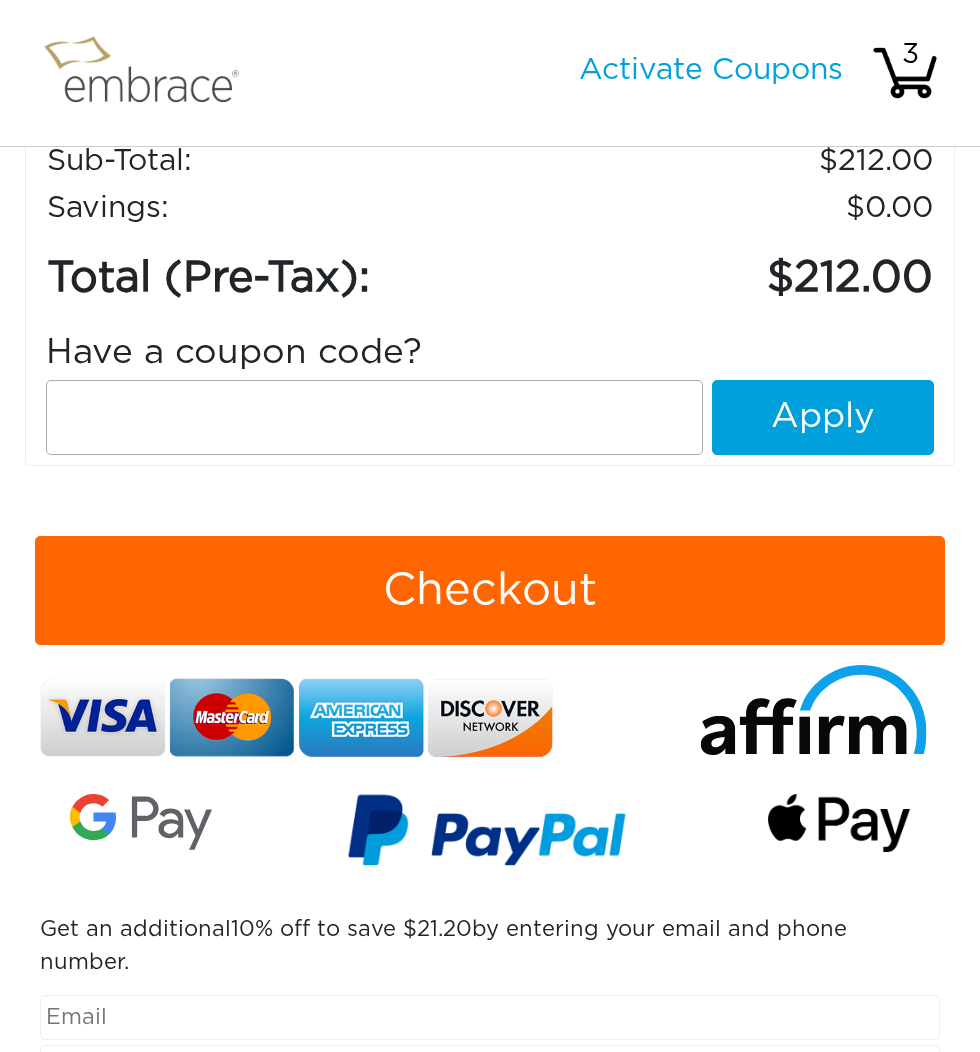 scroll, scrollTop: 822, scrollLeft: 0, axis: vertical 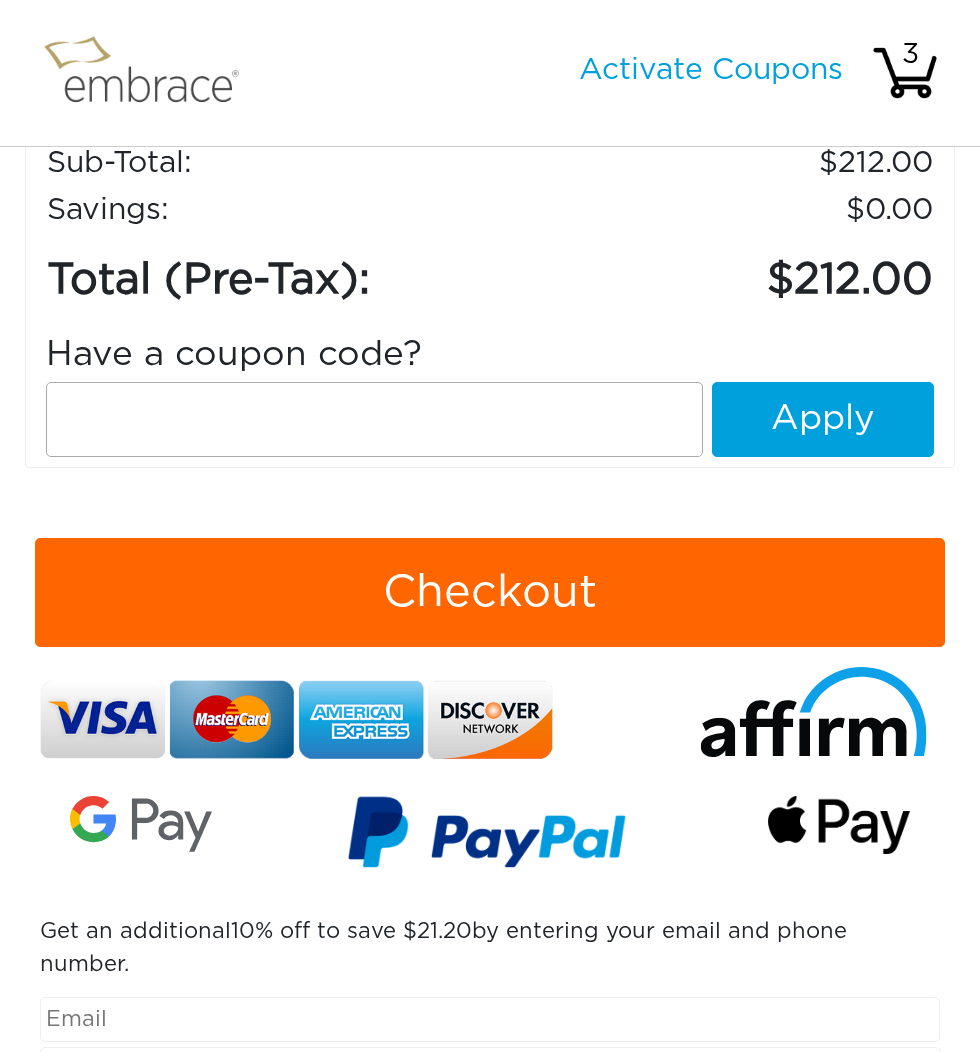 click at bounding box center [374, 419] 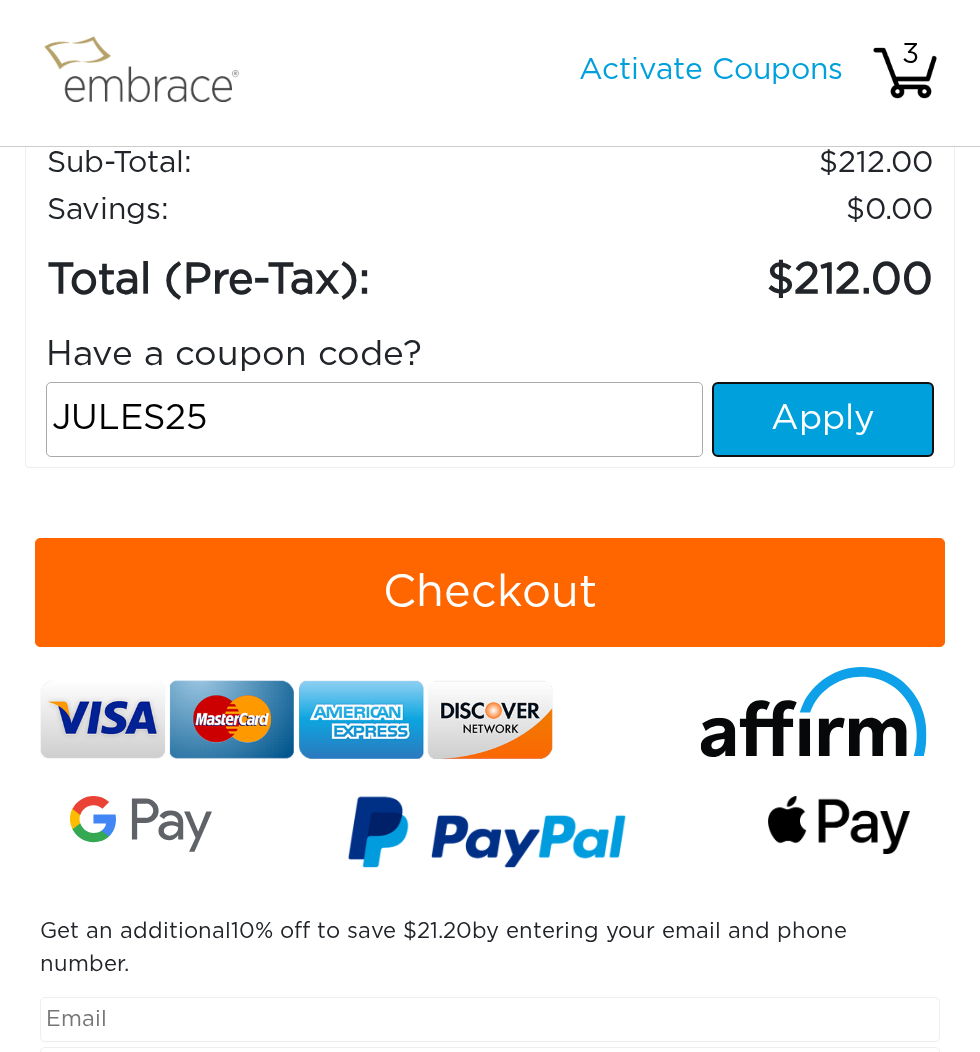 click on "Apply" at bounding box center (823, 419) 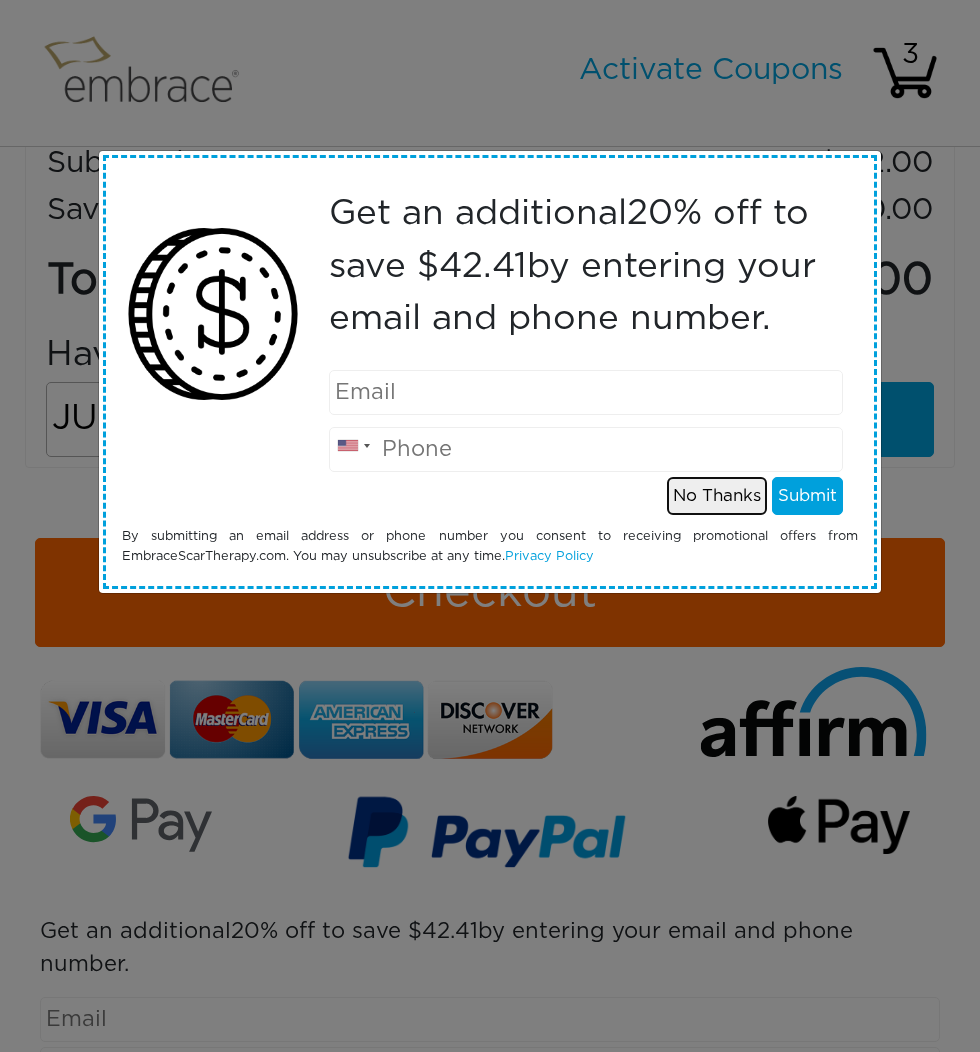 click on "No Thanks" at bounding box center [717, 496] 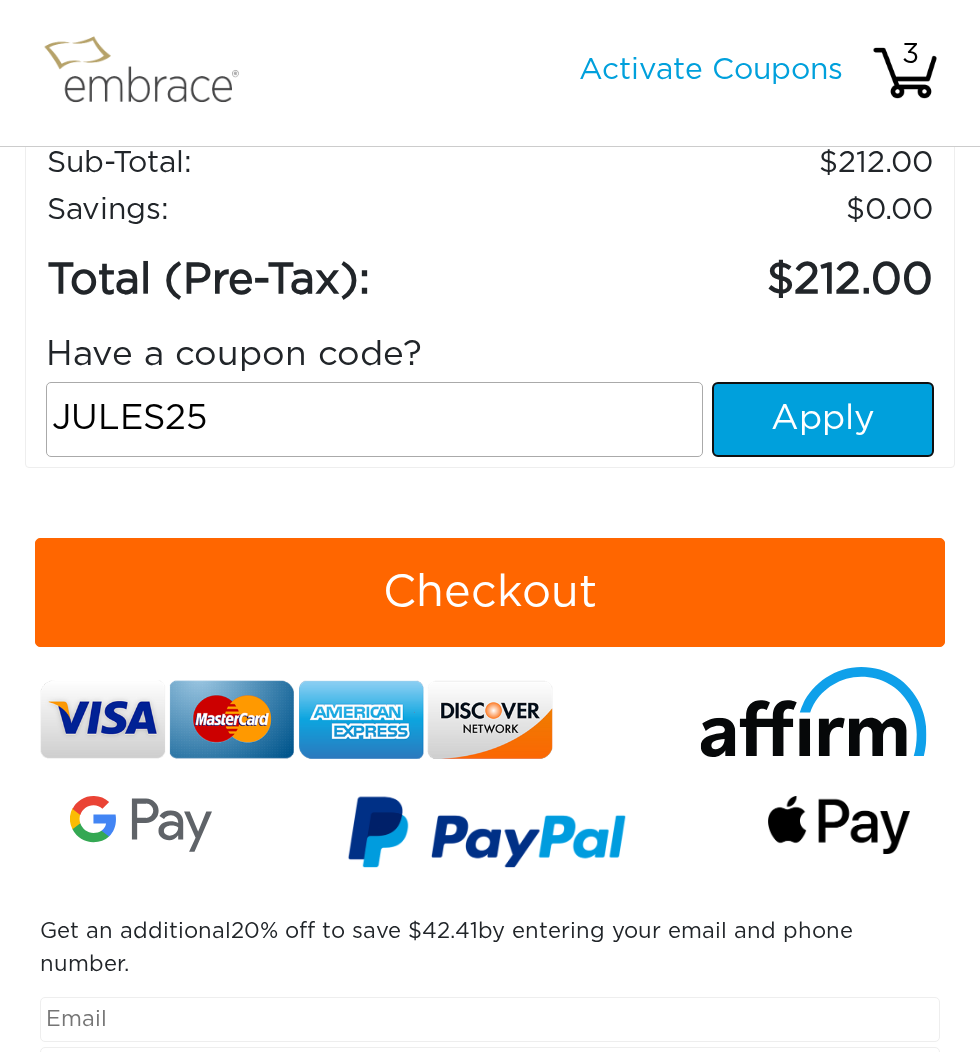 click on "Apply" at bounding box center (823, 419) 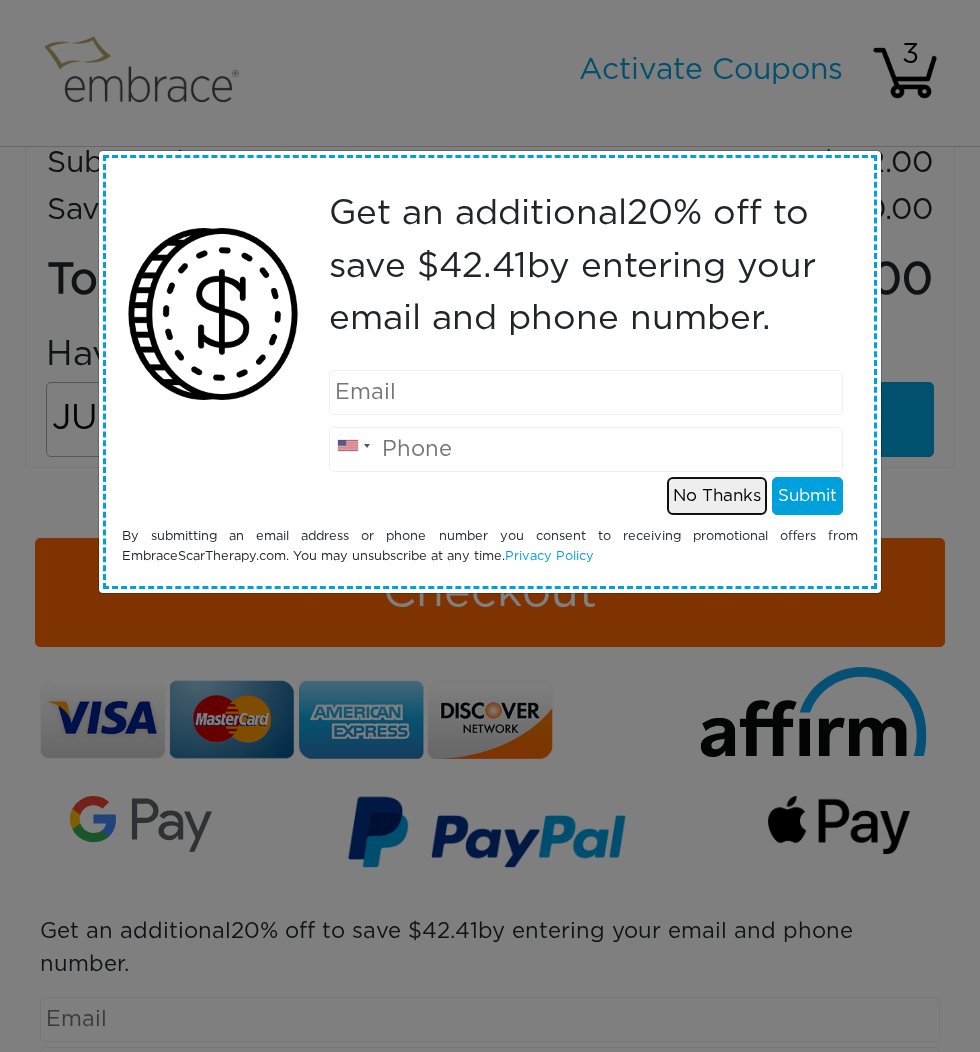 click on "No Thanks" at bounding box center [717, 496] 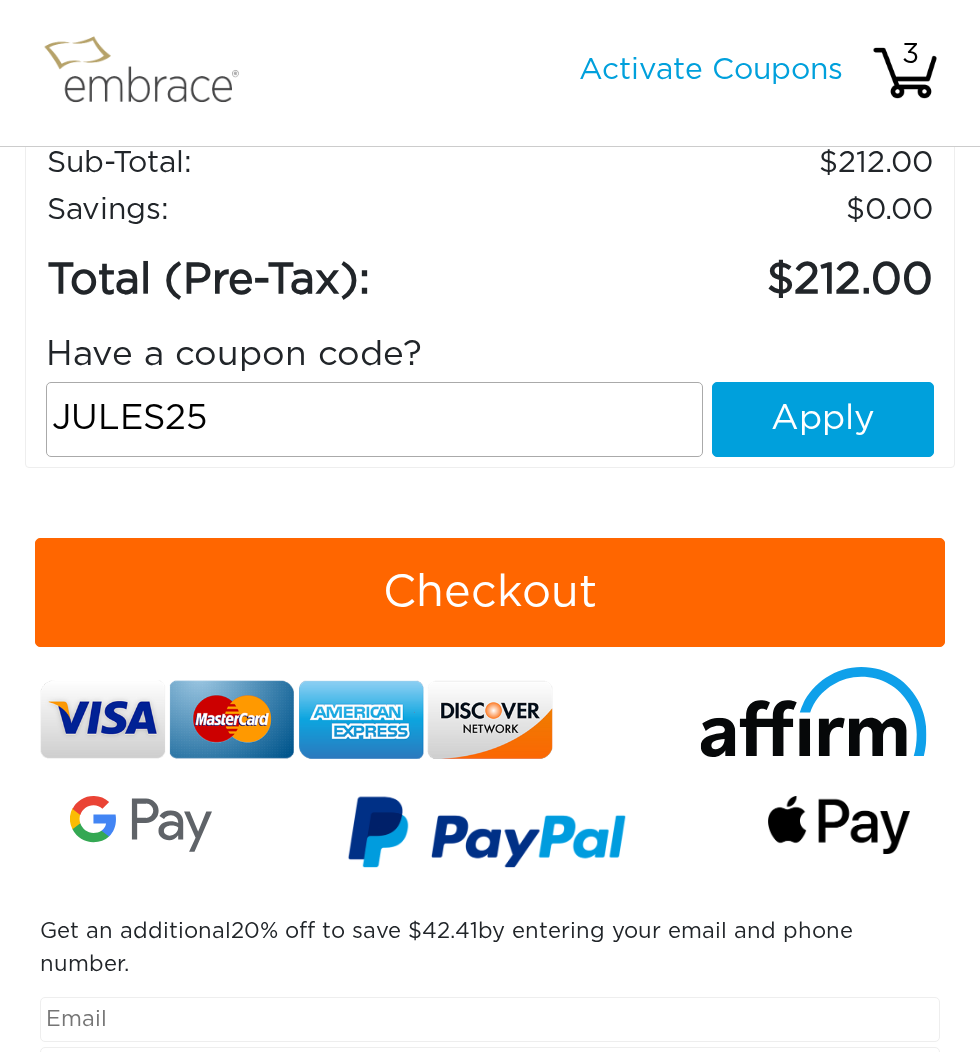 scroll, scrollTop: 328, scrollLeft: 0, axis: vertical 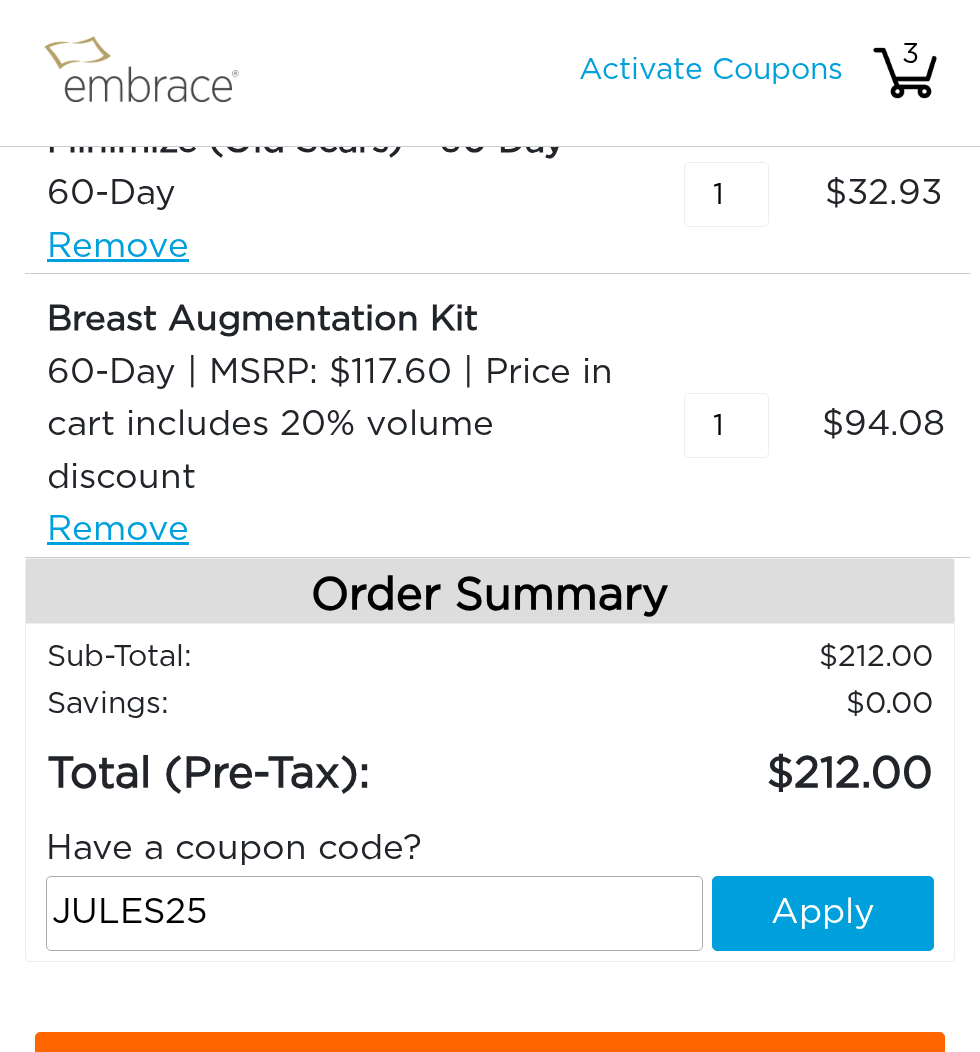 click on "Activate Coupons
Hello,
3" at bounding box center [759, 73] 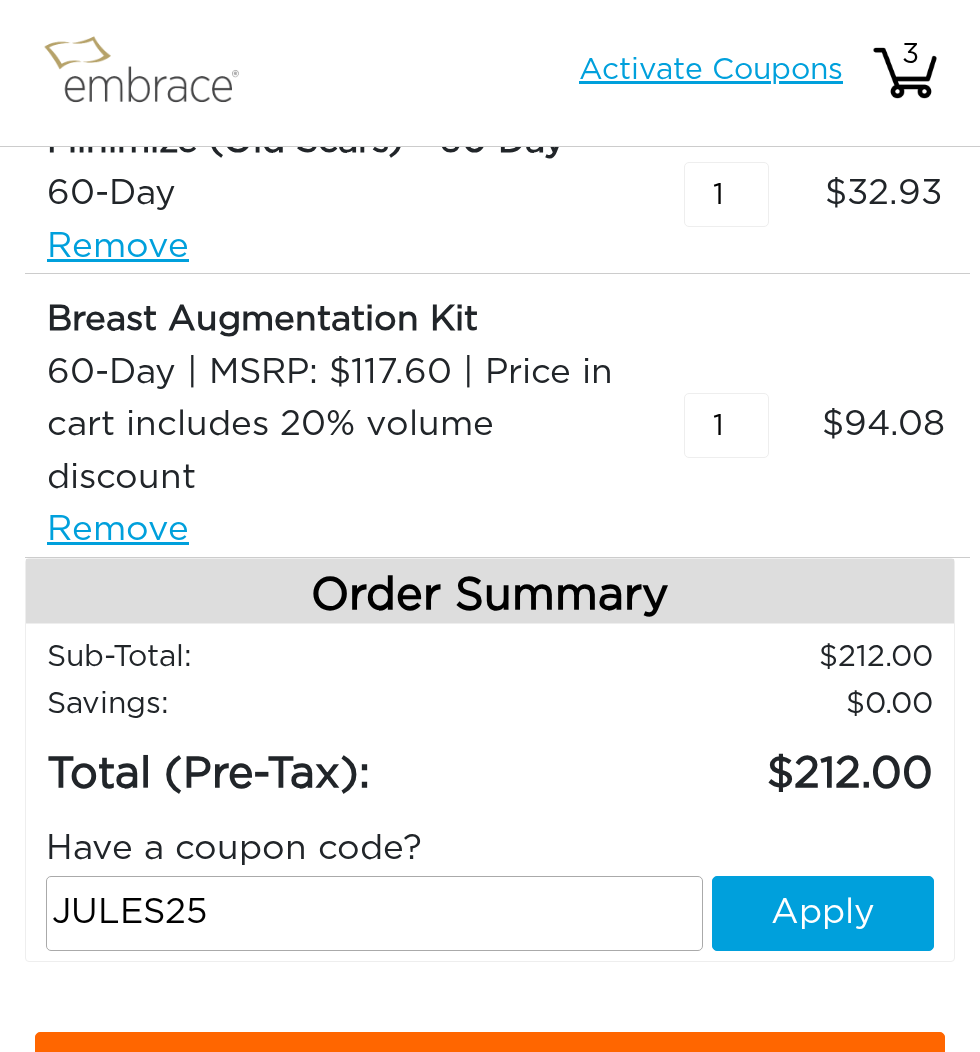click on "Activate Coupons" at bounding box center [711, 70] 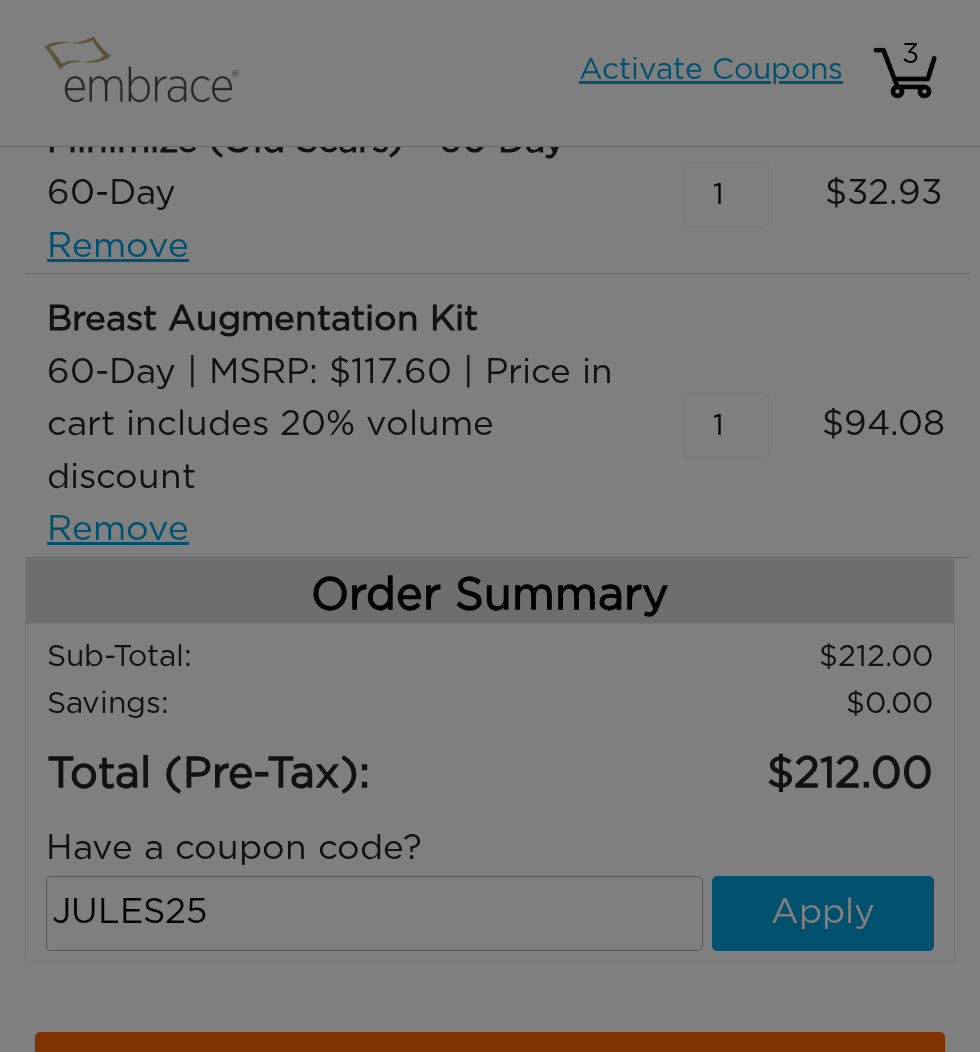 scroll, scrollTop: 0, scrollLeft: 0, axis: both 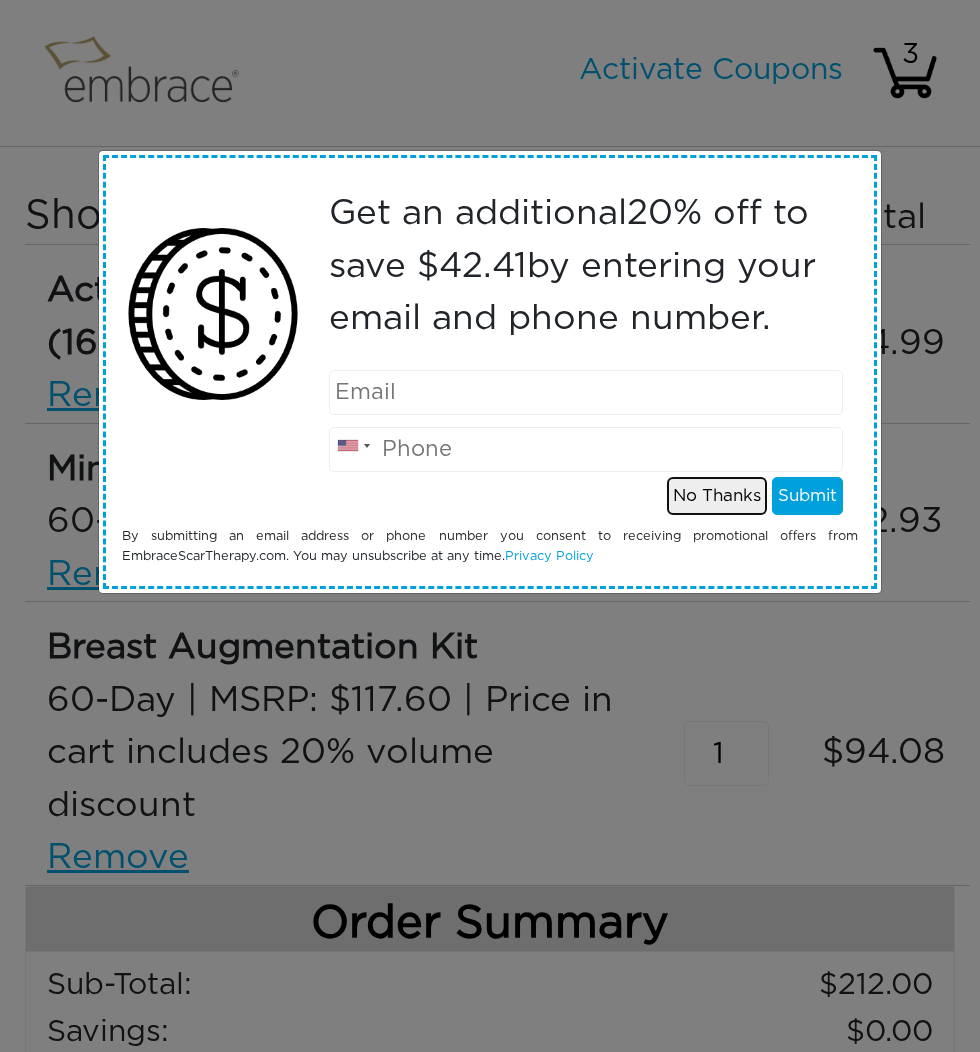 click on "No Thanks" at bounding box center [717, 496] 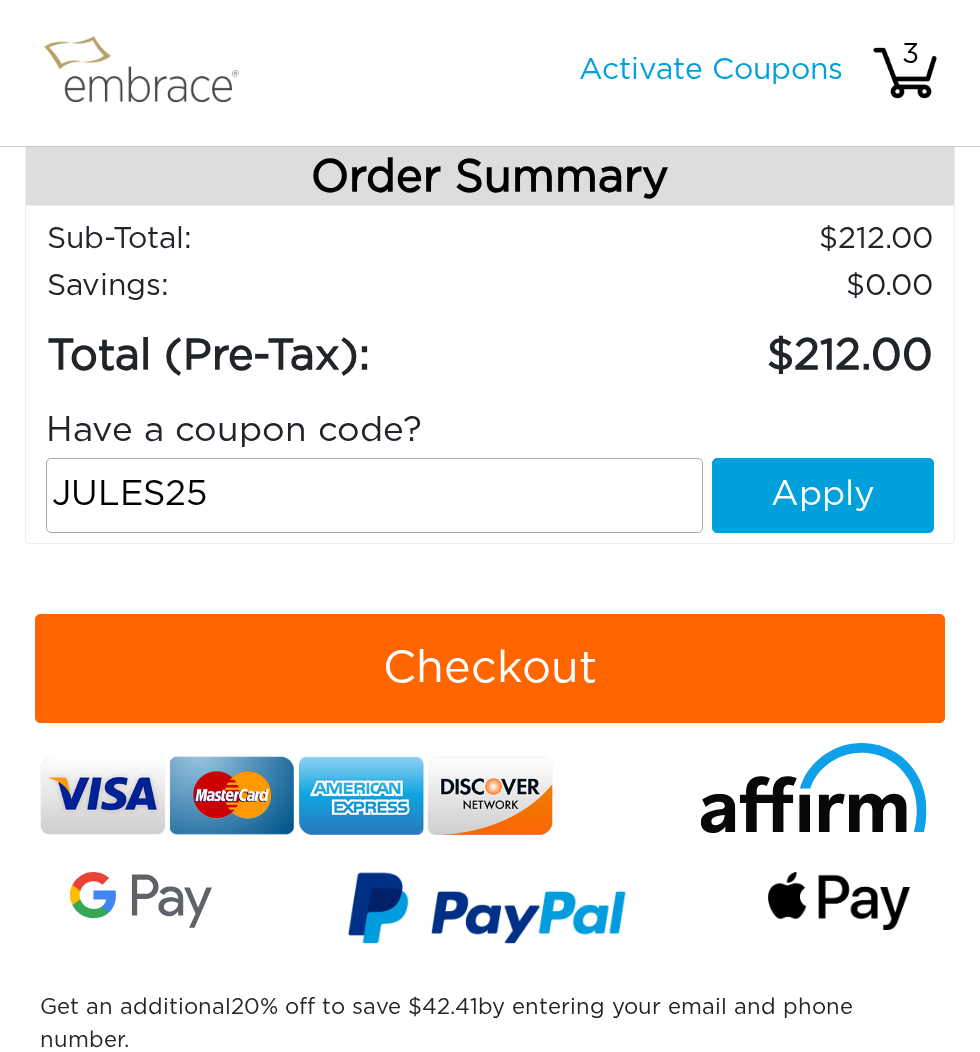 scroll, scrollTop: 740, scrollLeft: 0, axis: vertical 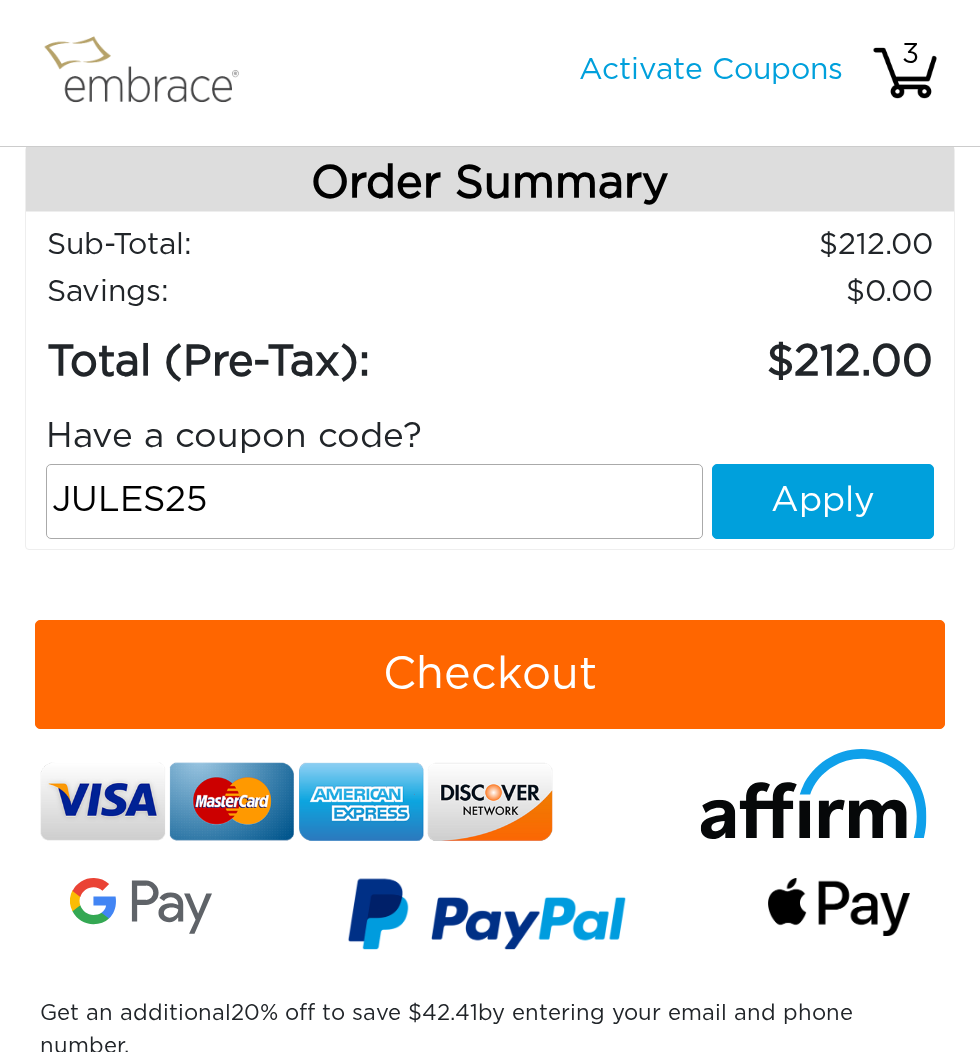 click on "JULES25" at bounding box center [374, 501] 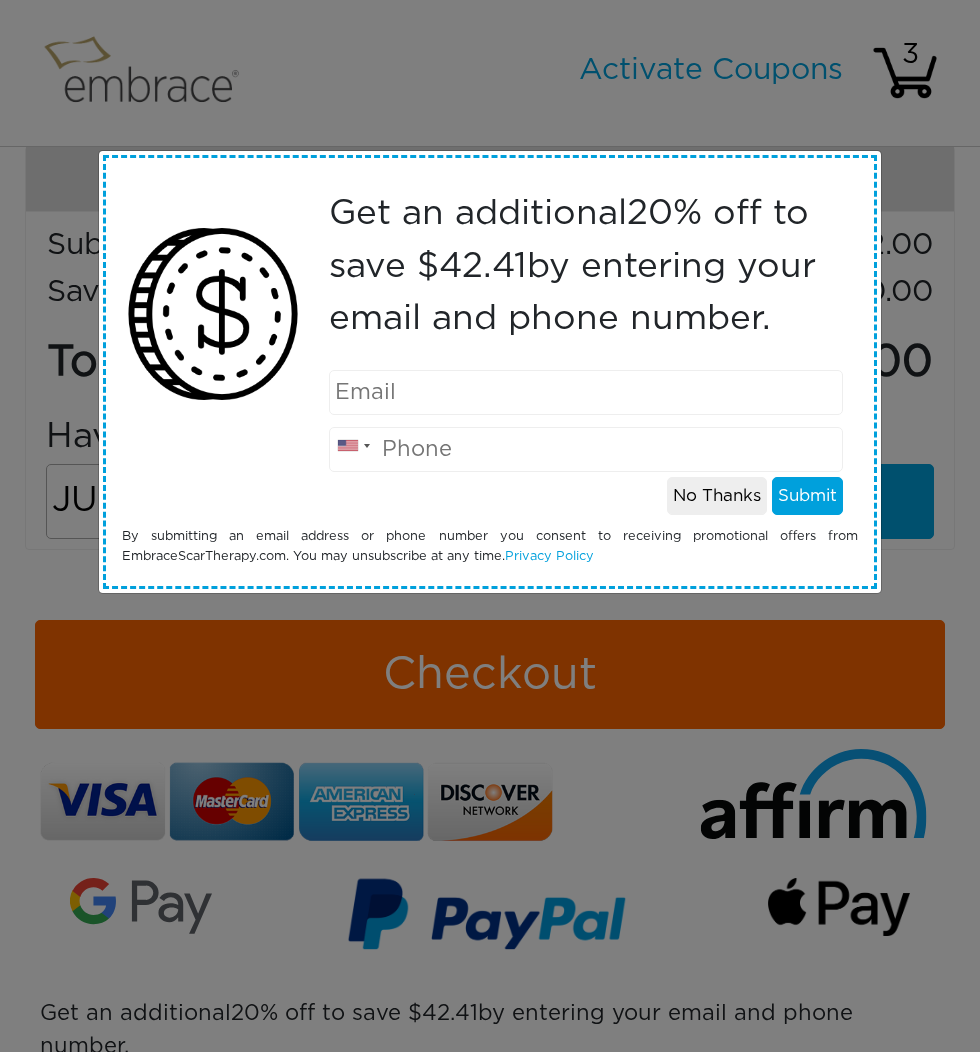 click at bounding box center [586, 392] 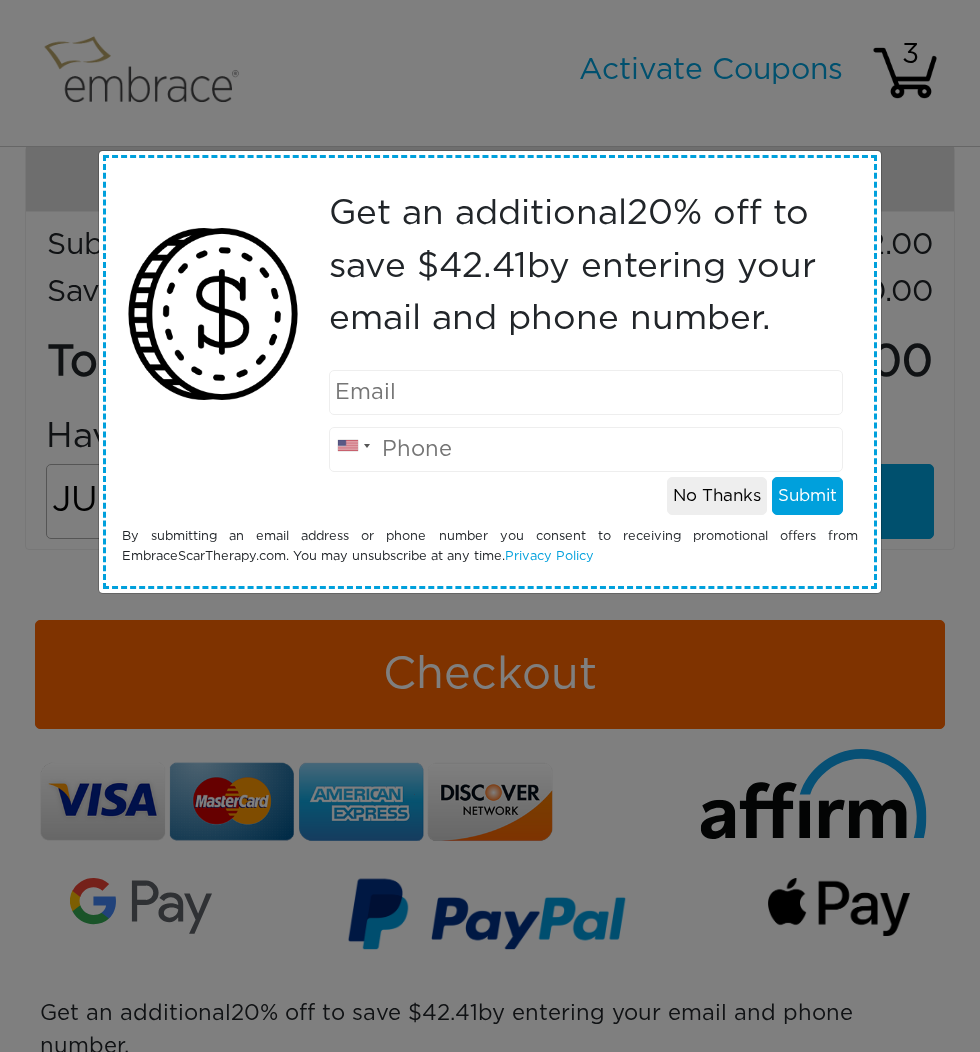 click on "Get an additional  20 % off to save $ 42.41  by entering your email and phone number." at bounding box center [586, 267] 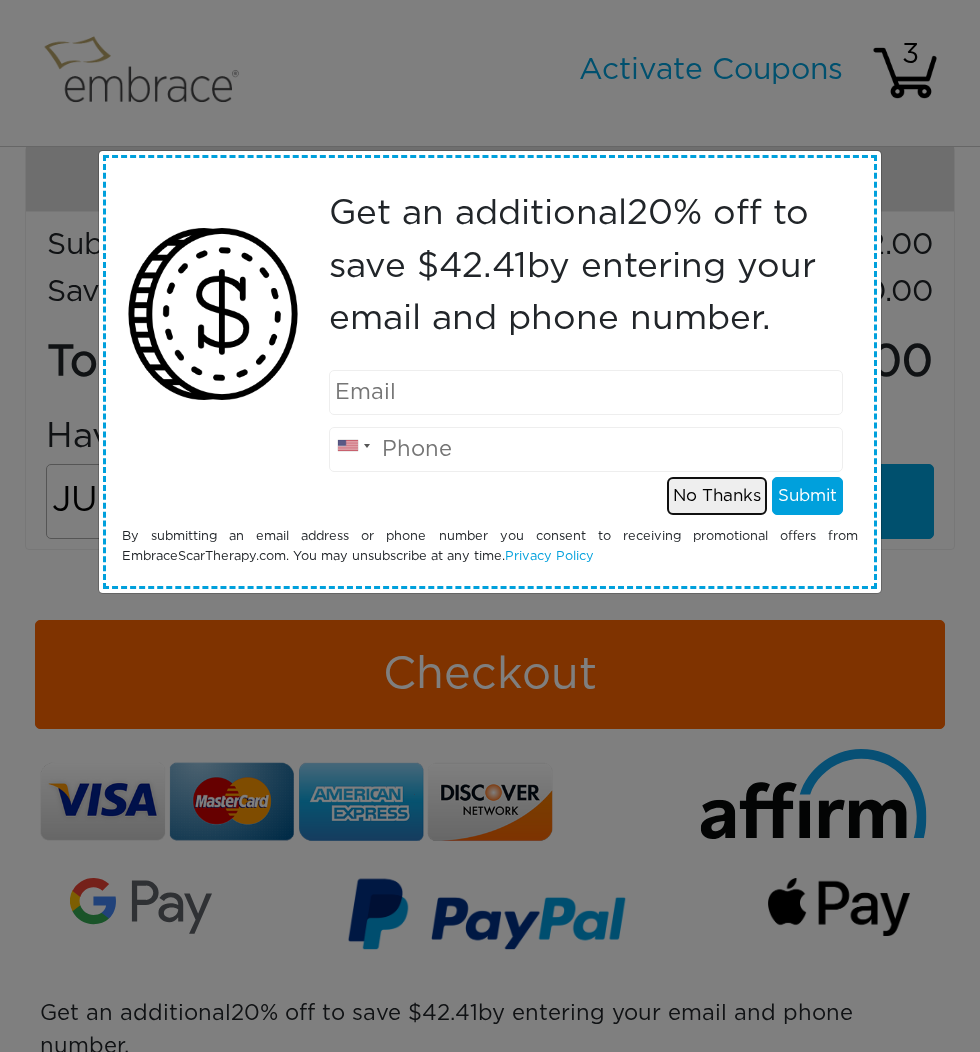 click on "No Thanks" at bounding box center (717, 496) 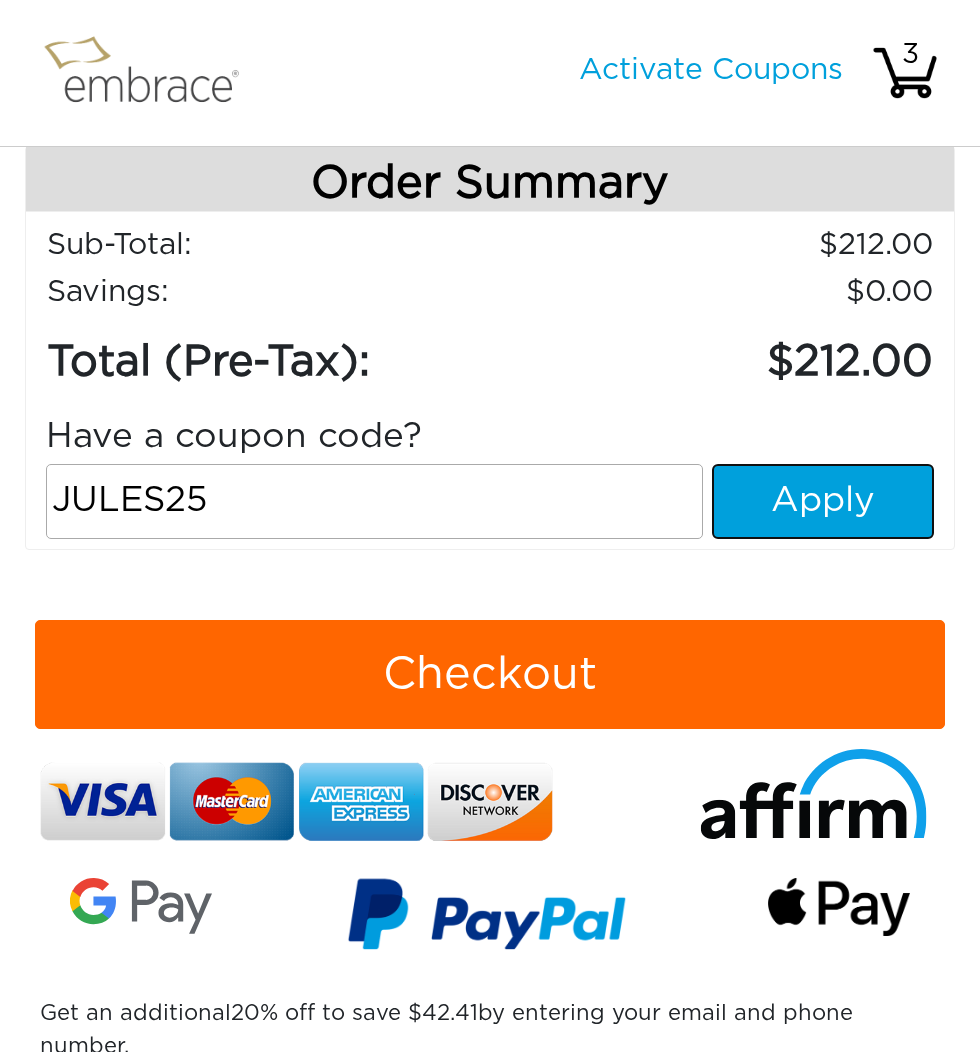click on "Apply" at bounding box center (823, 501) 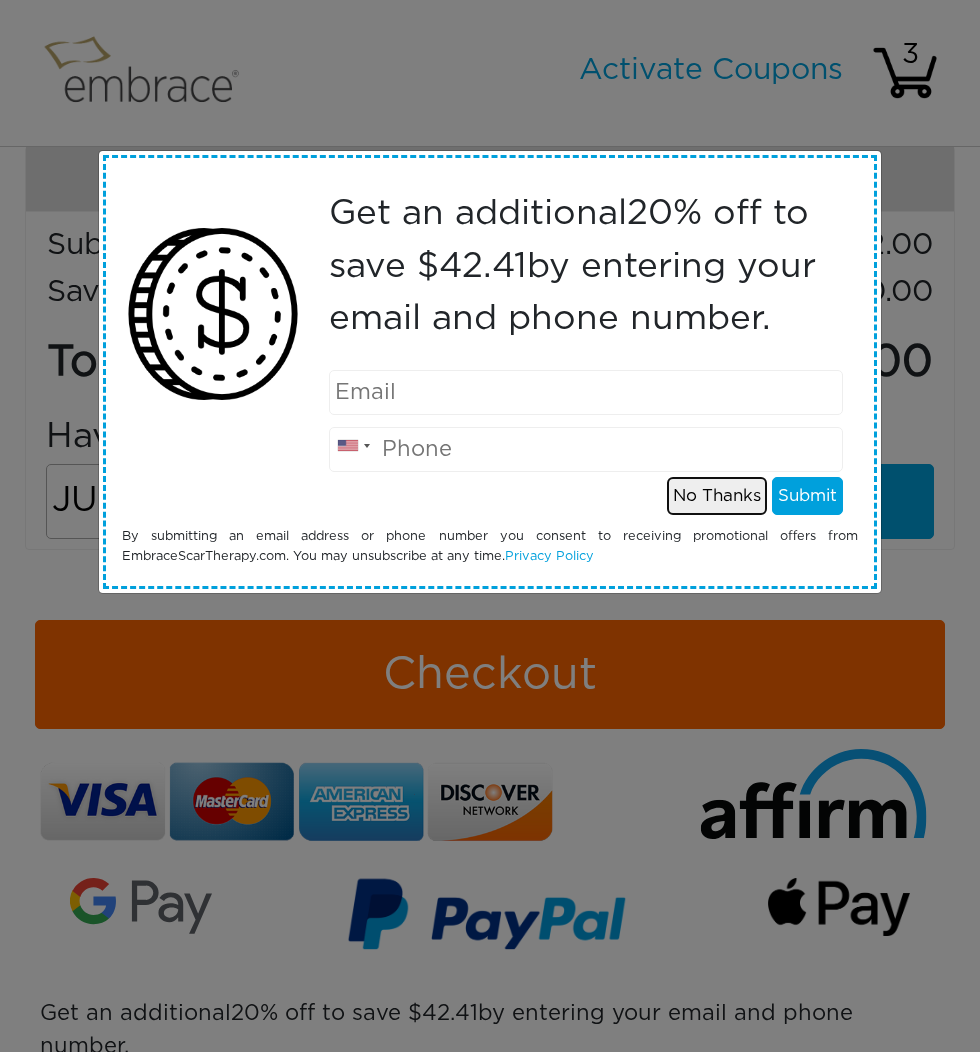 click on "No Thanks" at bounding box center (717, 496) 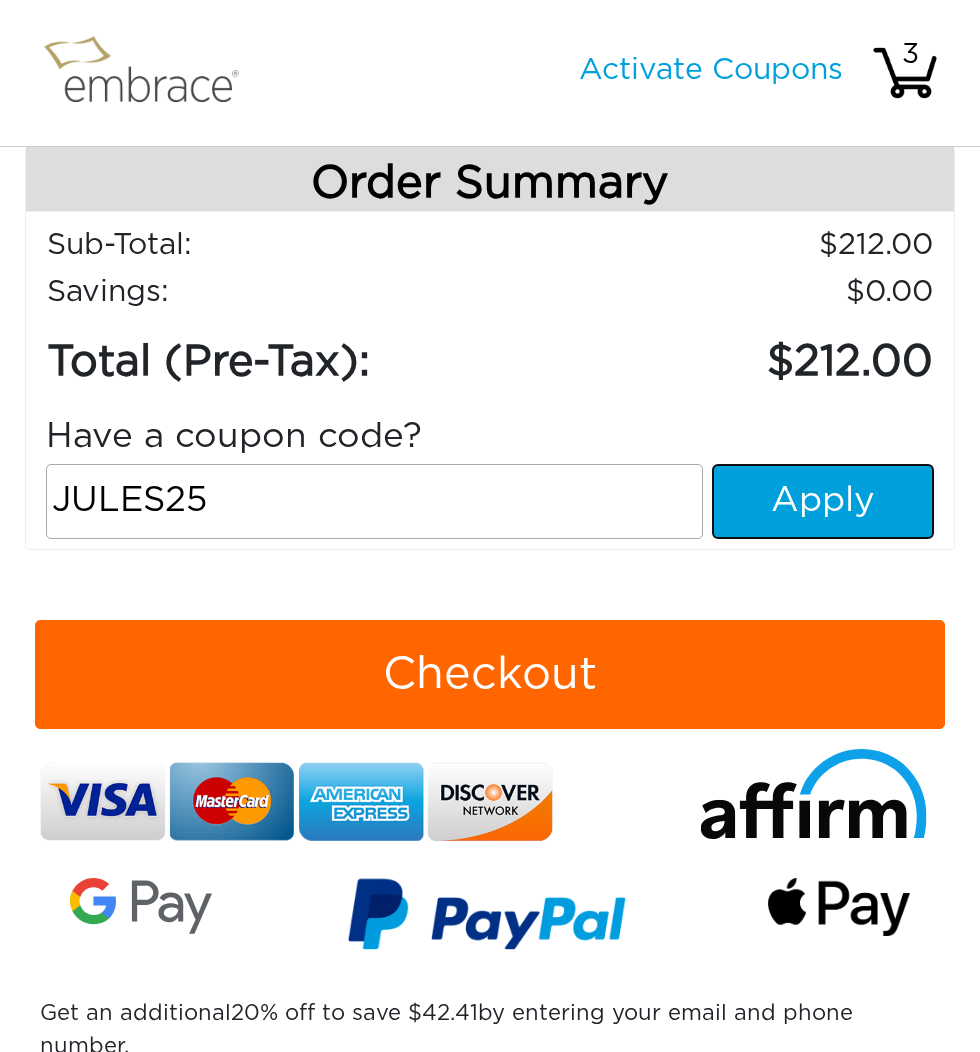 click on "Apply" at bounding box center [823, 501] 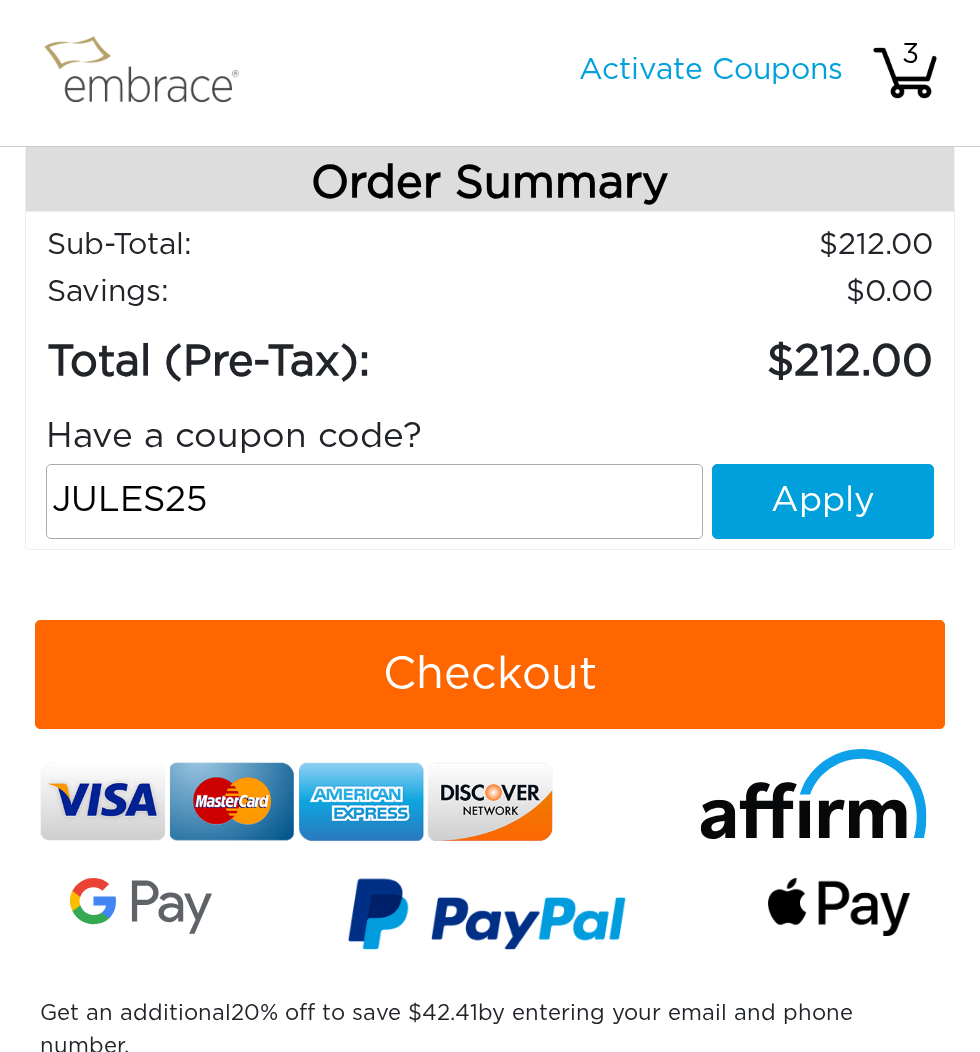 click on "Activate Coupons
Hello,
3
Shopping Cart
Price
Quantity
Qty
Total
Remove 1 1" at bounding box center (490, 300) 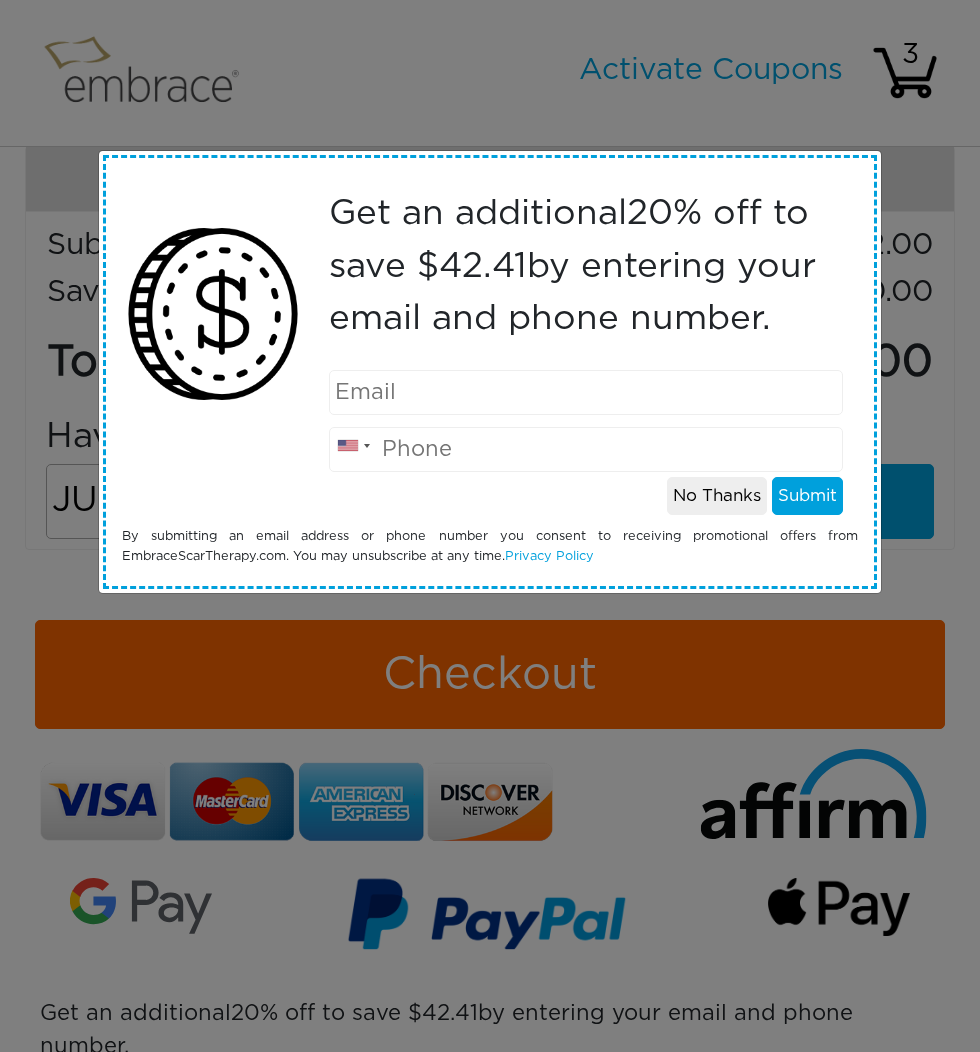 click on "Get an additional  20 % off to save $ 42.41  by entering your email and phone number.
United States +1 Canada +1 Mexico (México) +52 United Kingdom +44 Afghanistan (‫افغانستان‬‎) +93 Albania (Shqipëri) +355 Algeria (‫الجزائر‬‎) +213 American Samoa +1 Andorra +376 Angola +244 Anguilla +1 Antigua and Barbuda +1 Argentina +54 Armenia (Հայաստան) +374 Aruba +297 Australia +61 +43 +994" at bounding box center (490, 526) 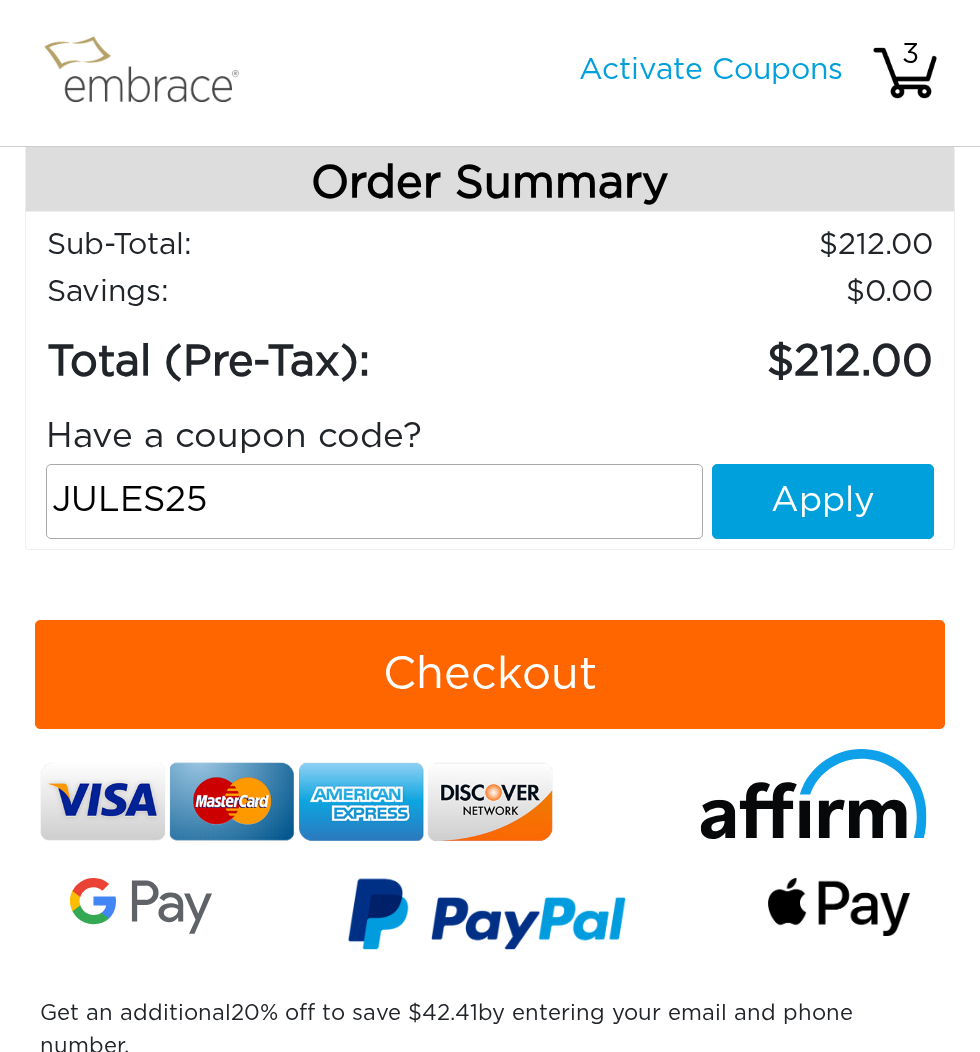 click on "JULES25" at bounding box center (374, 501) 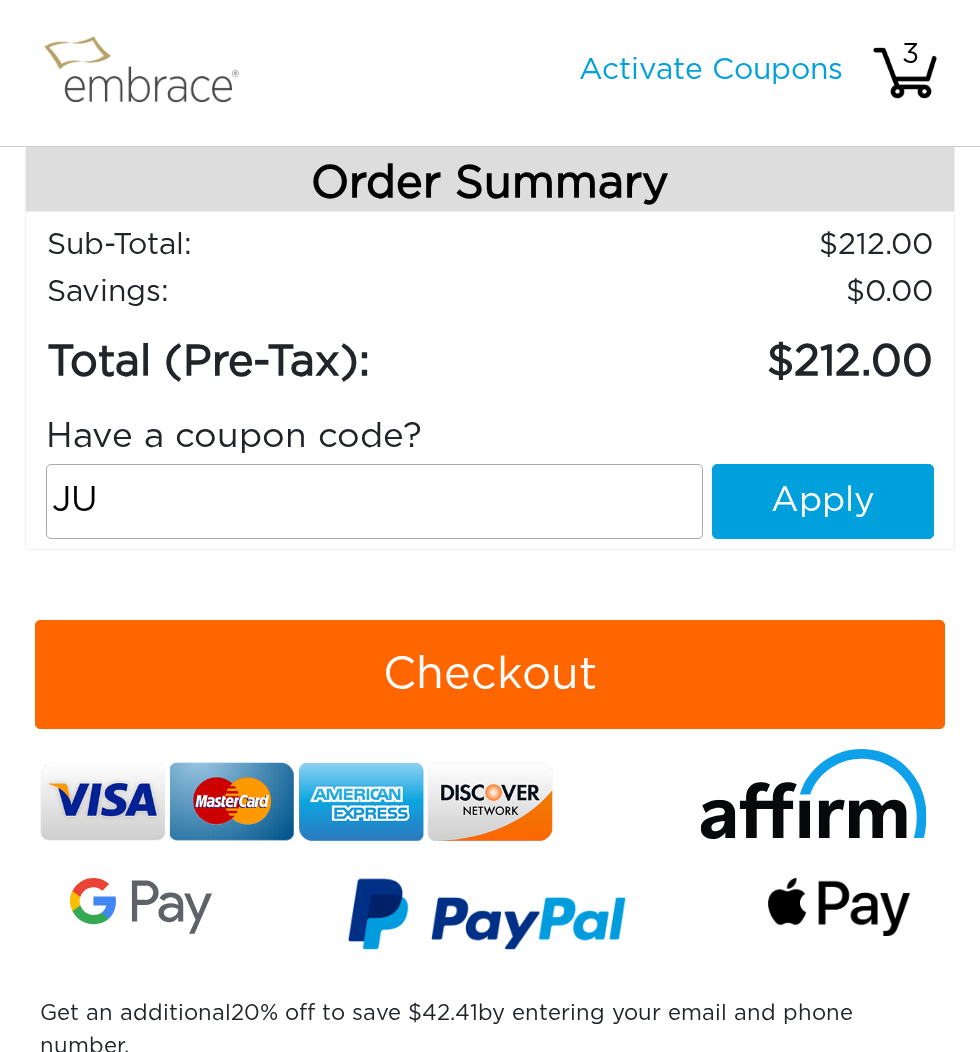 type on "J" 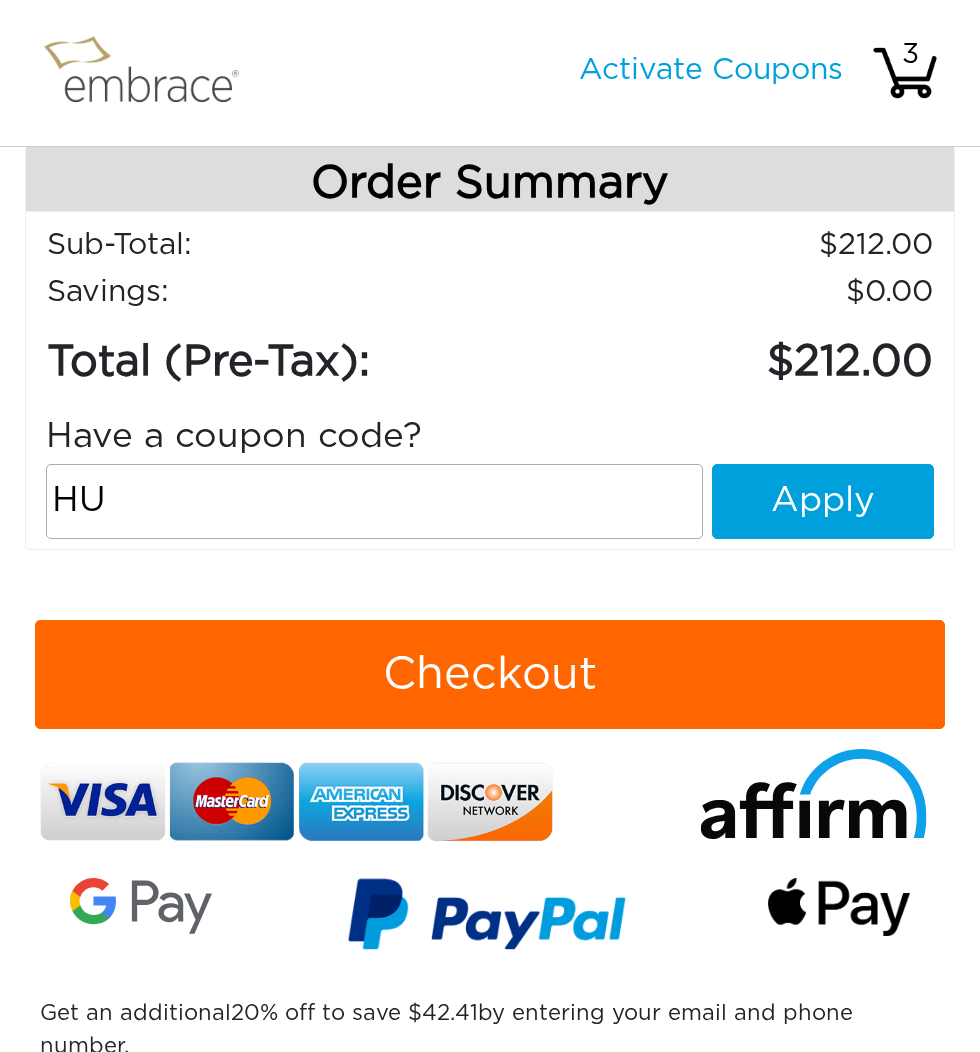 type on "H" 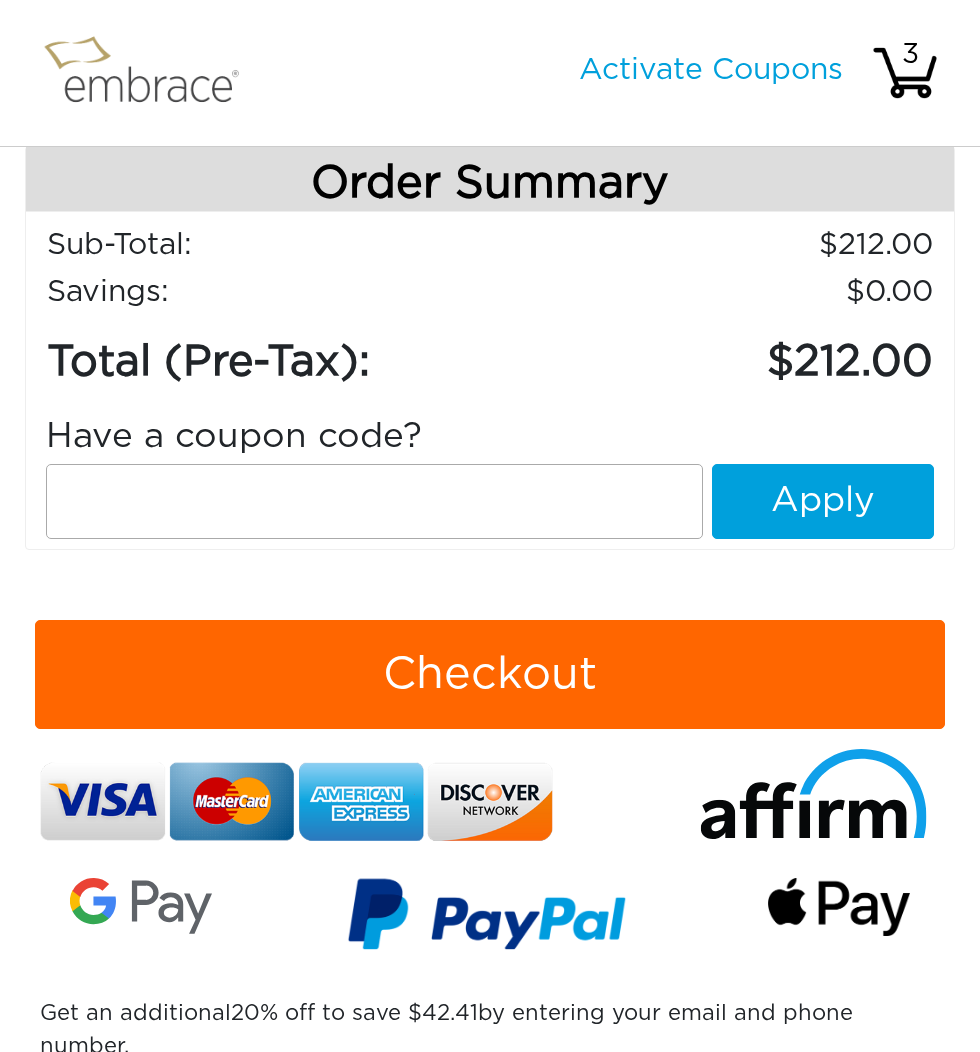 scroll, scrollTop: 328, scrollLeft: 0, axis: vertical 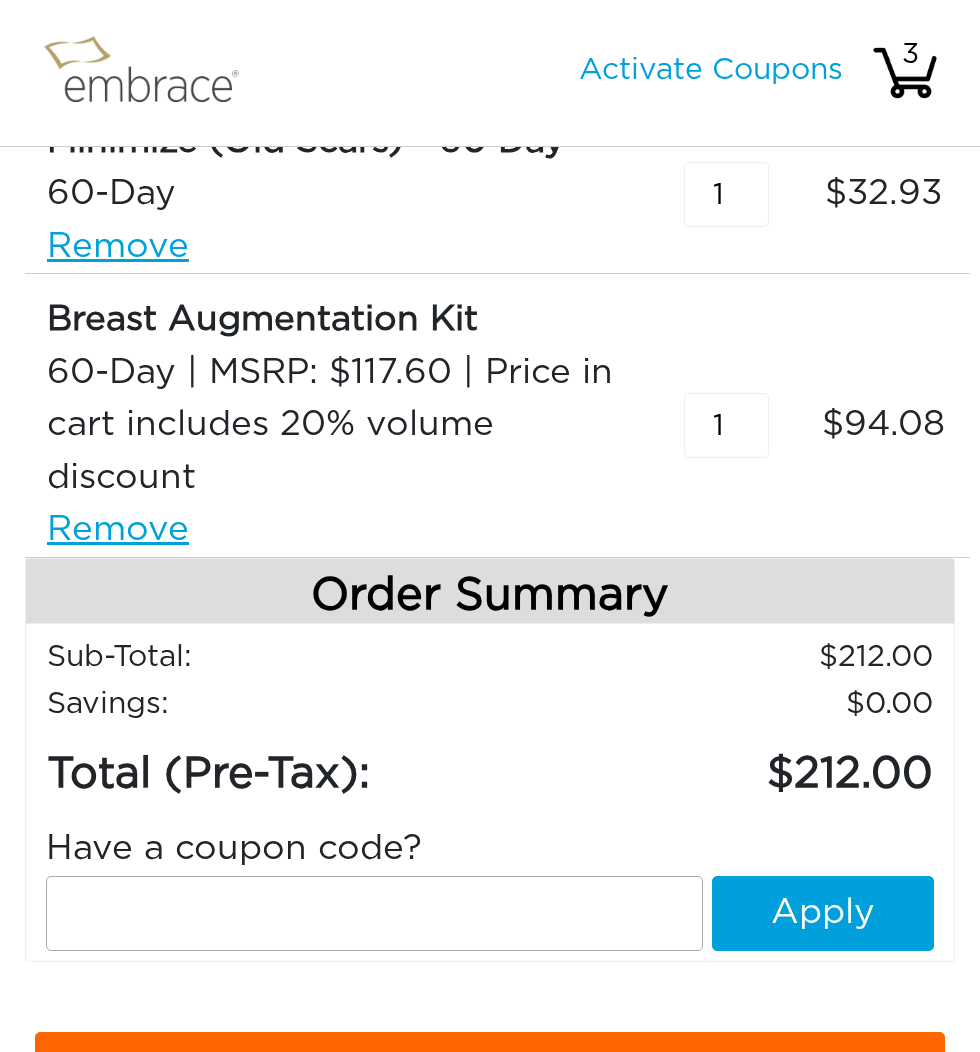type 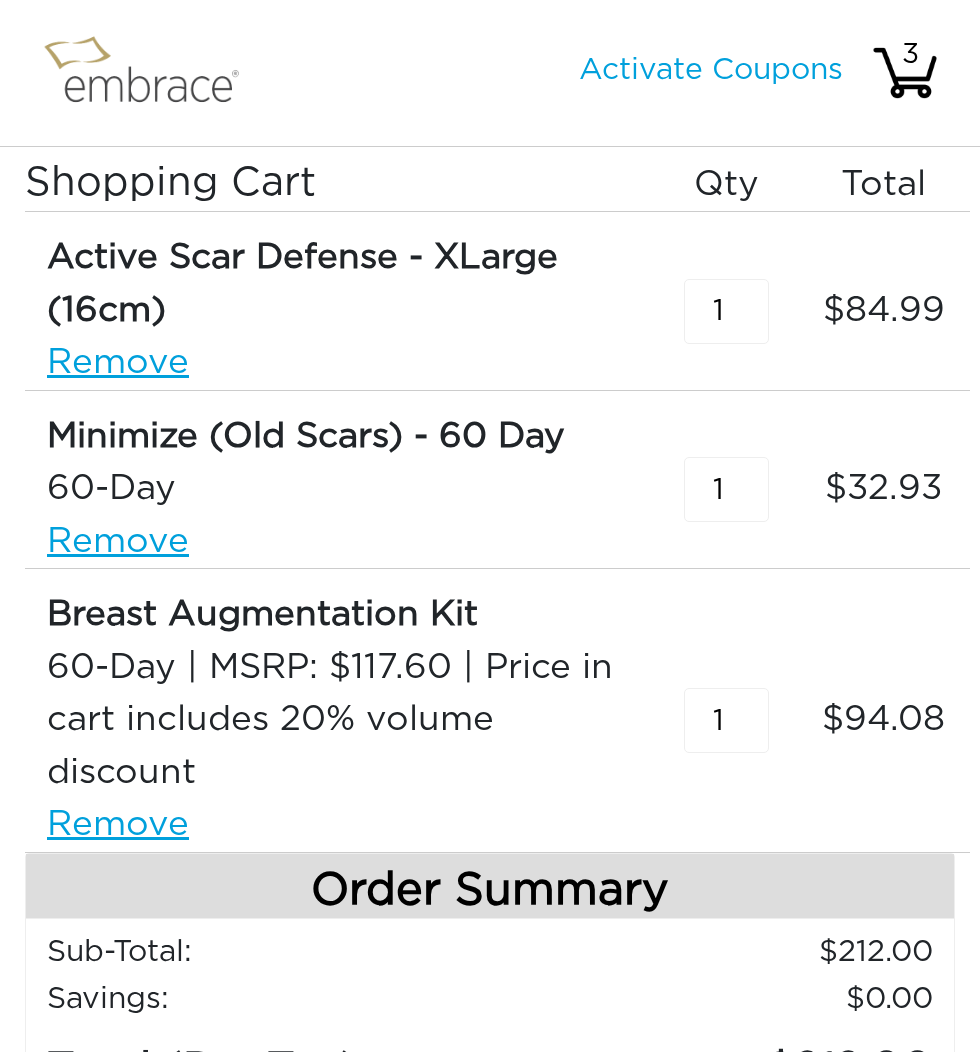 scroll, scrollTop: 0, scrollLeft: 0, axis: both 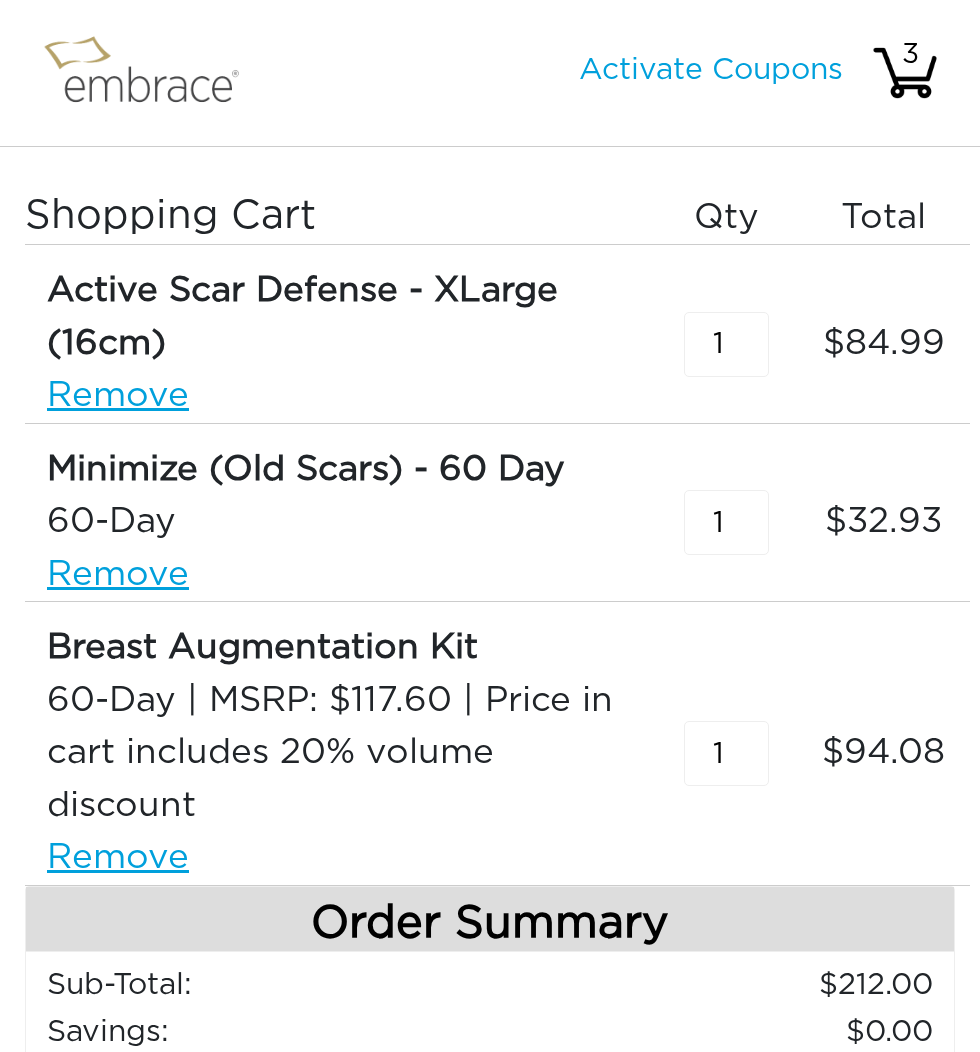 click on "Activate Coupons
Hello,
3" at bounding box center [759, 73] 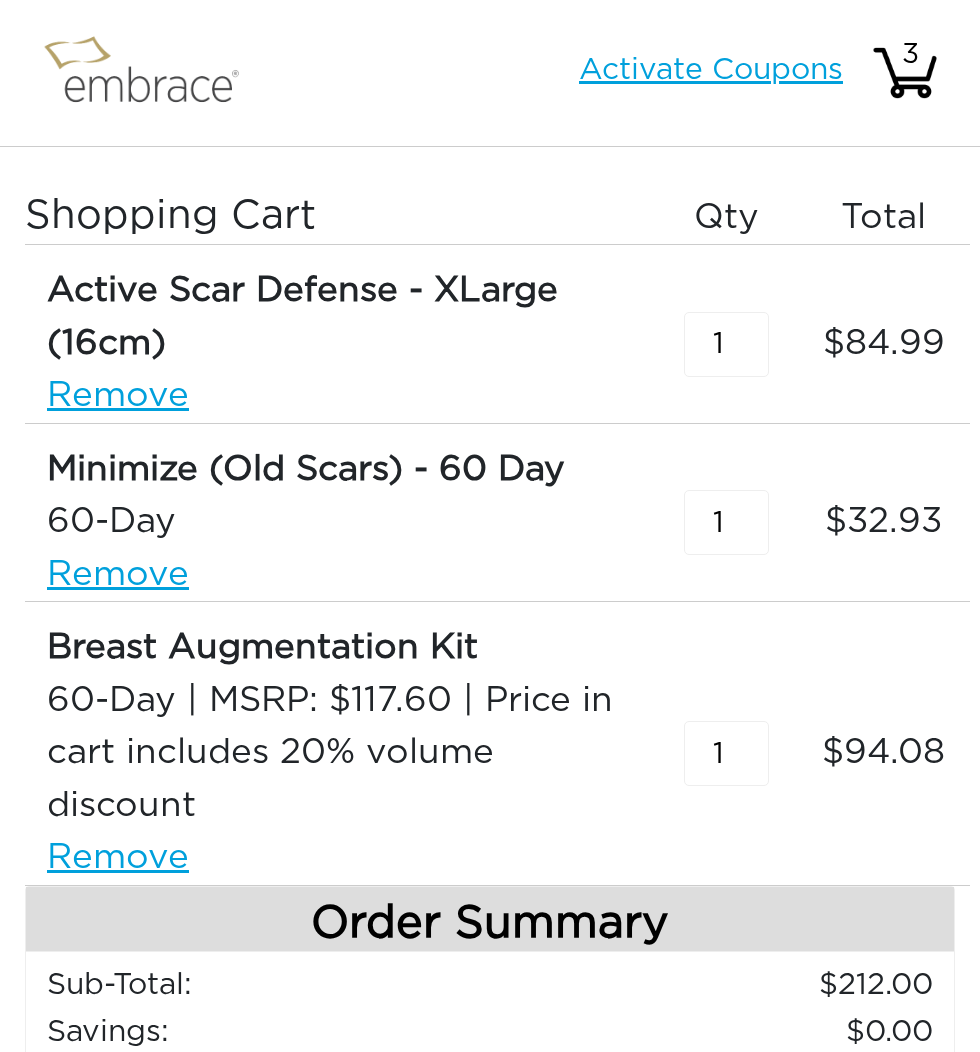 click on "Activate Coupons" at bounding box center (711, 70) 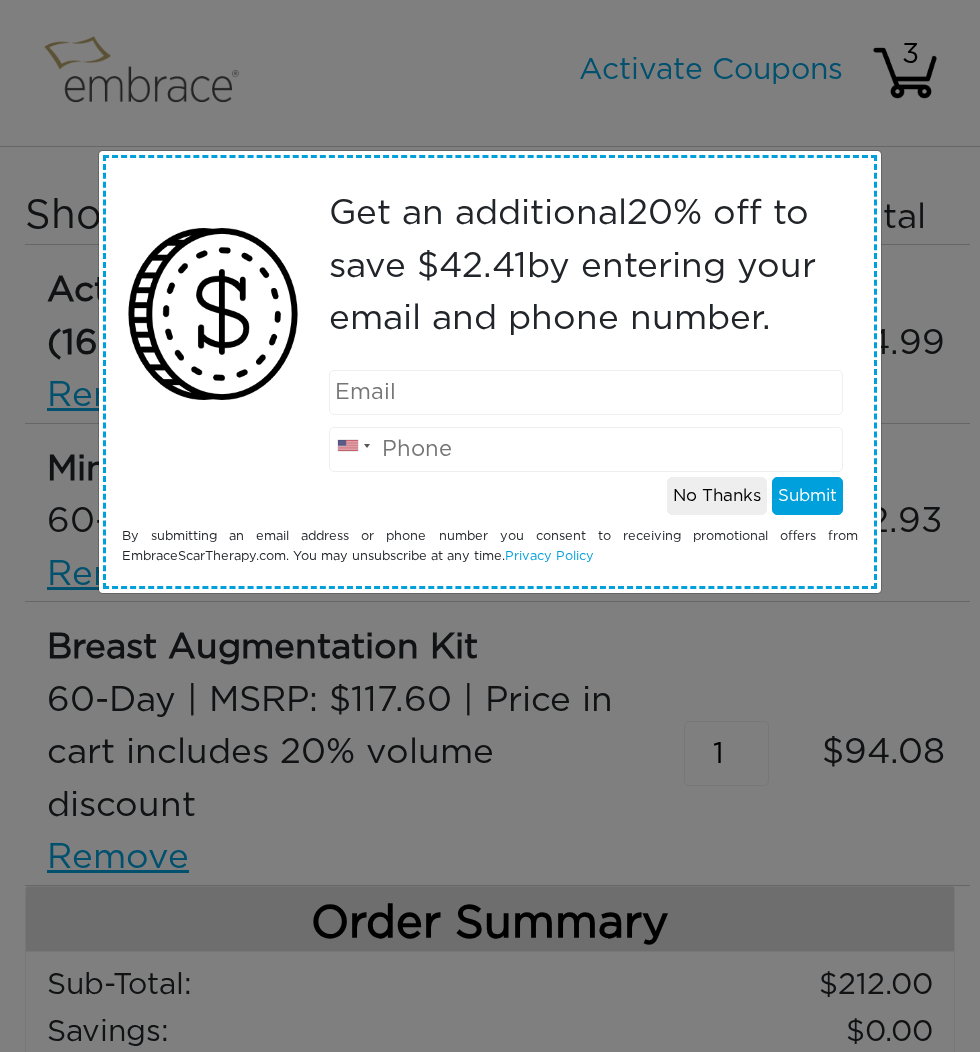 click at bounding box center [586, 392] 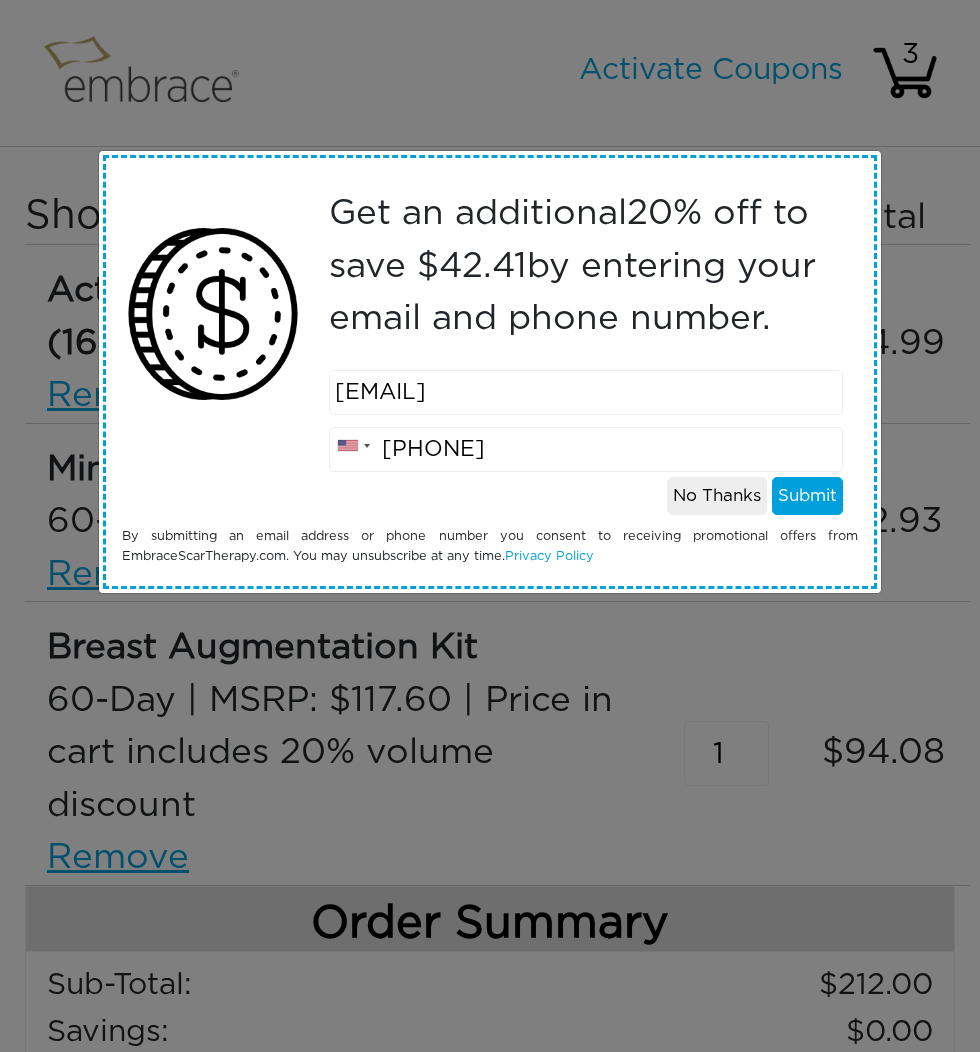 click on "9494226289" at bounding box center (586, 449) 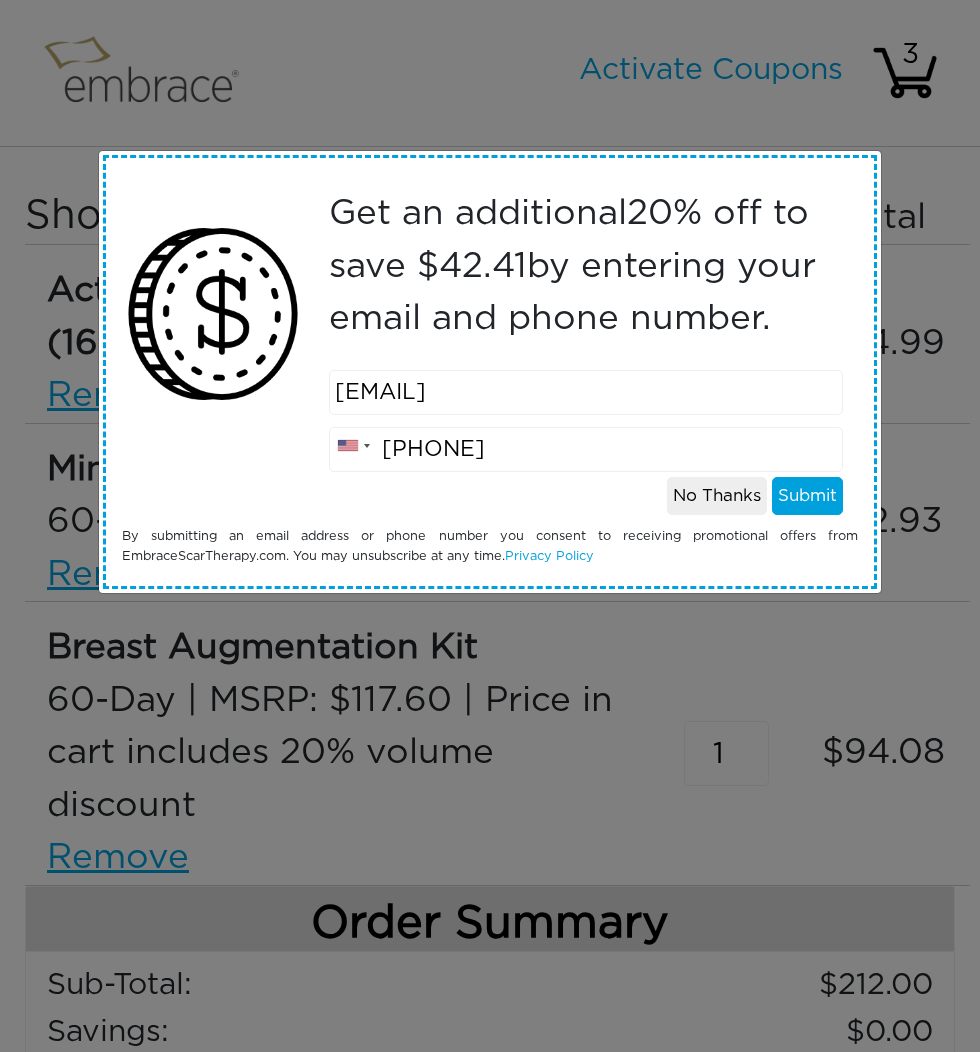 type on "3107365720" 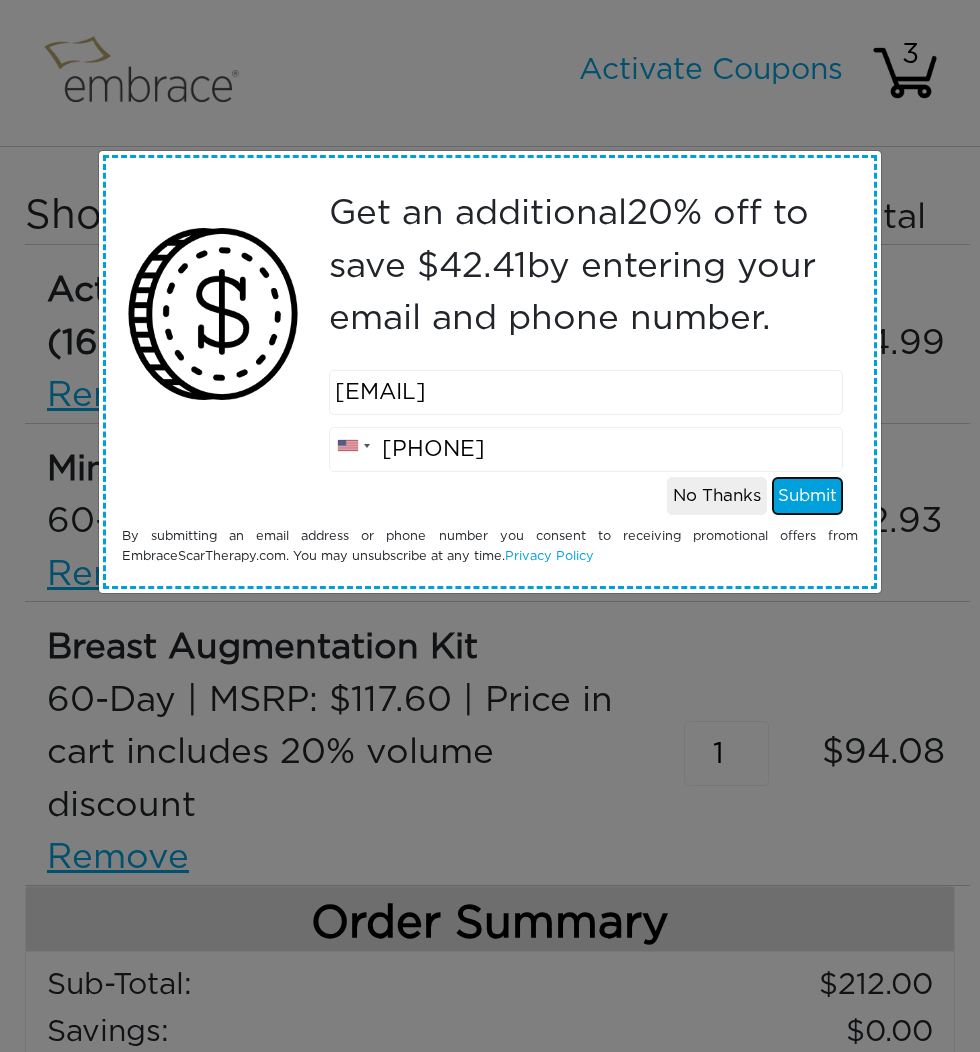 click on "Submit" at bounding box center [807, 496] 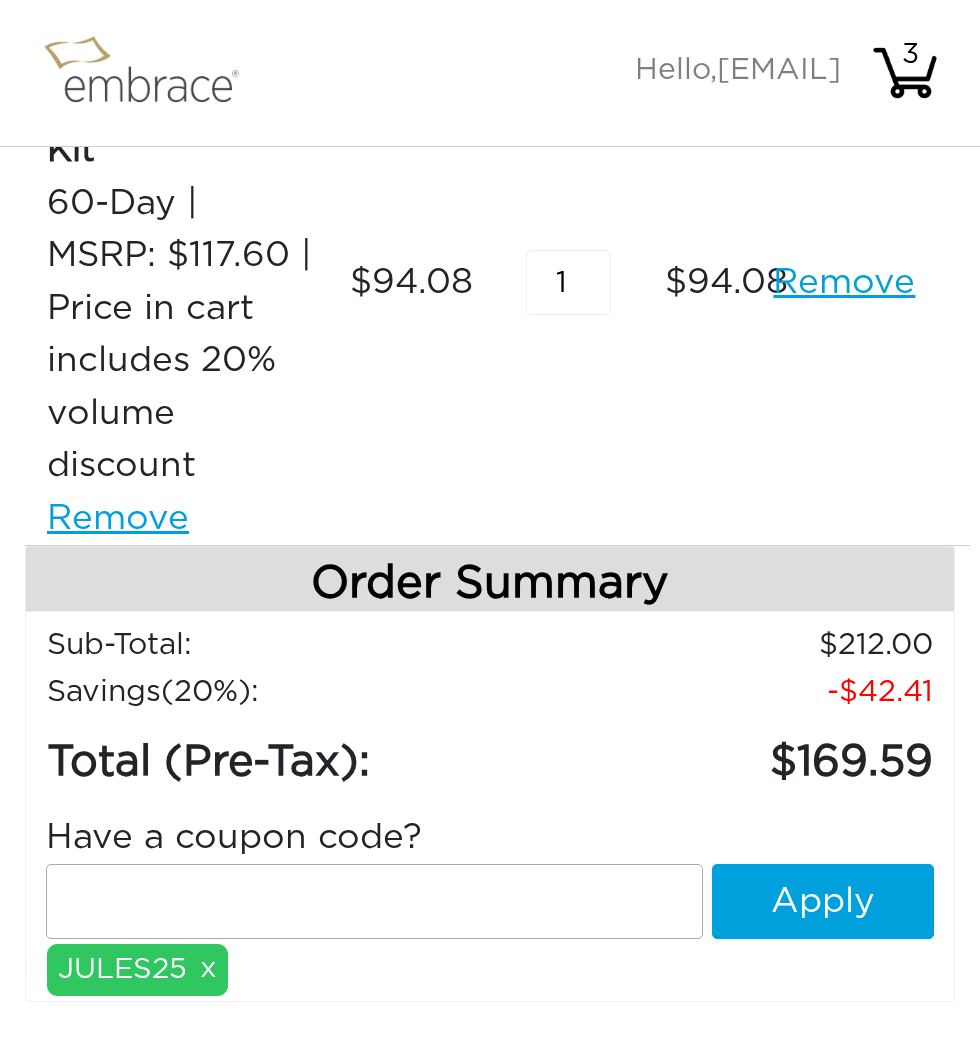 scroll, scrollTop: 809, scrollLeft: 0, axis: vertical 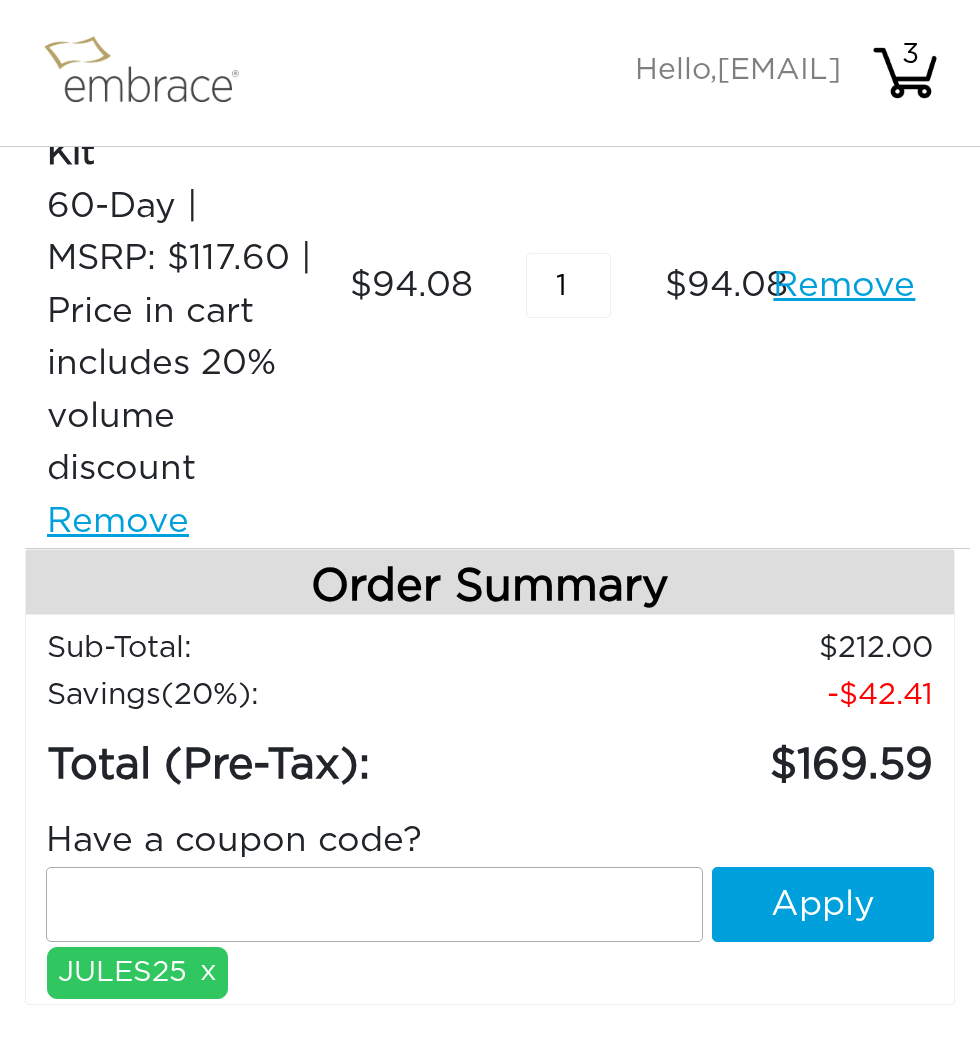 click at bounding box center (374, 904) 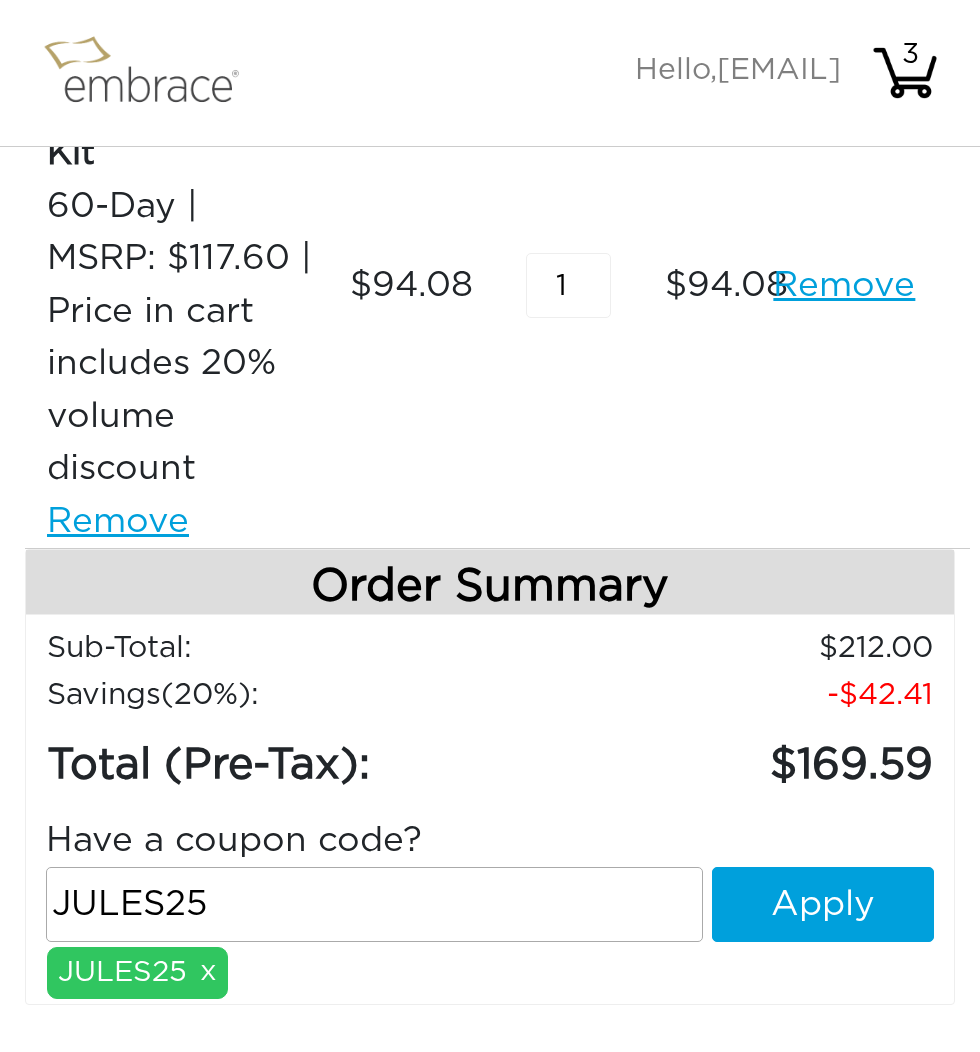 type on "JULES25" 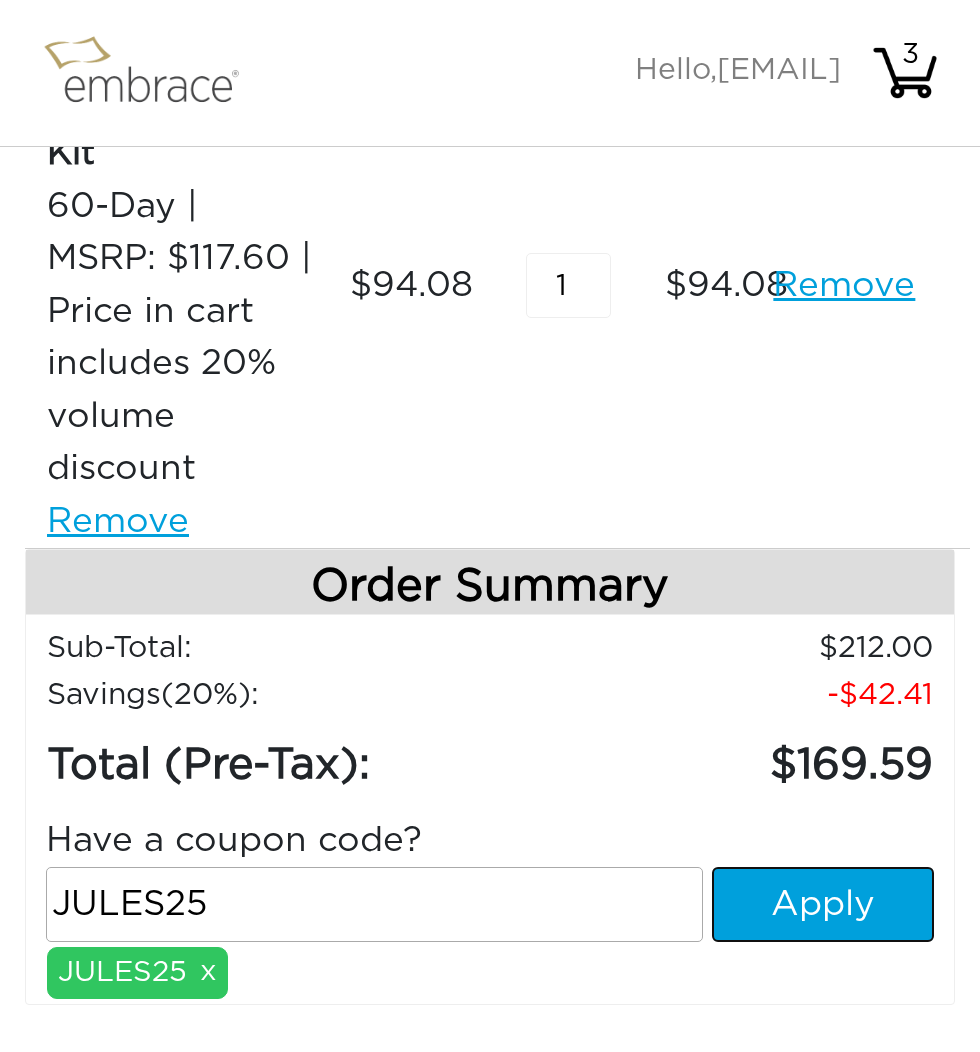 click on "Apply" at bounding box center [823, 904] 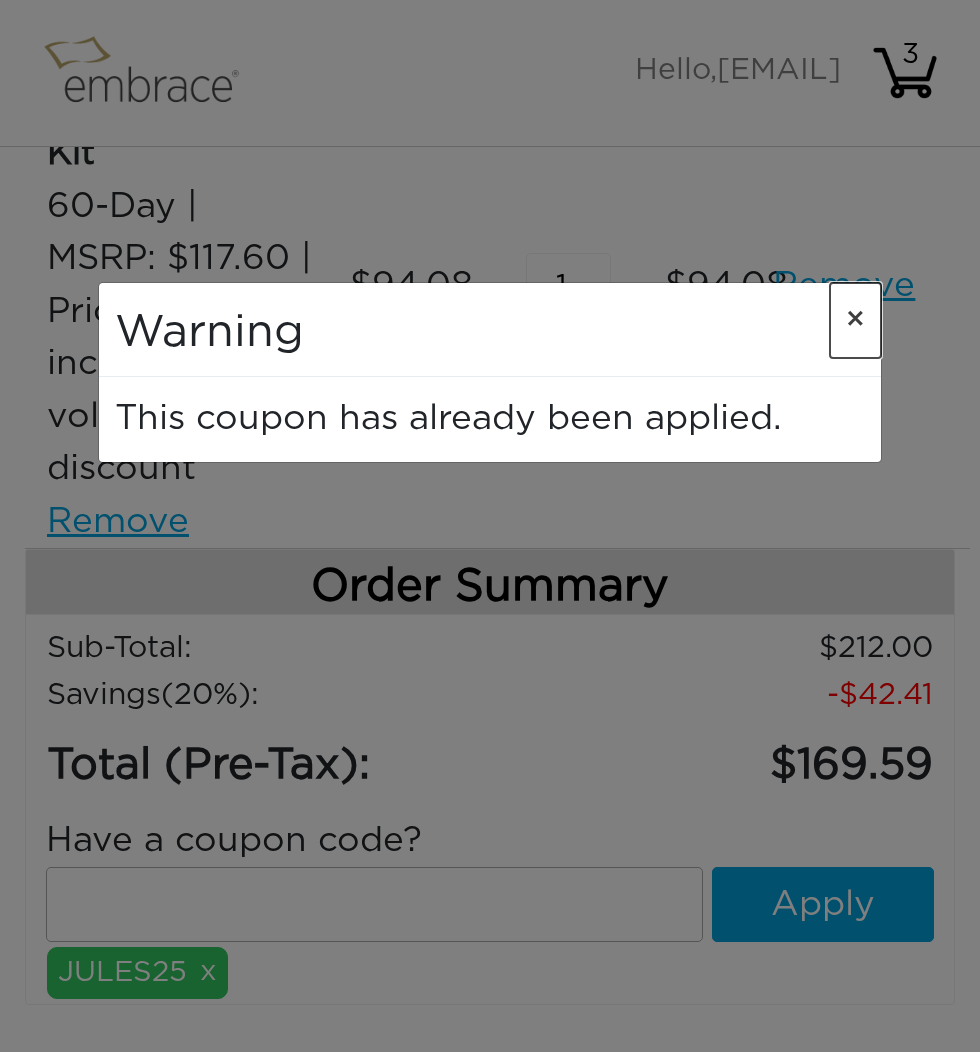 click on "×" at bounding box center [855, 320] 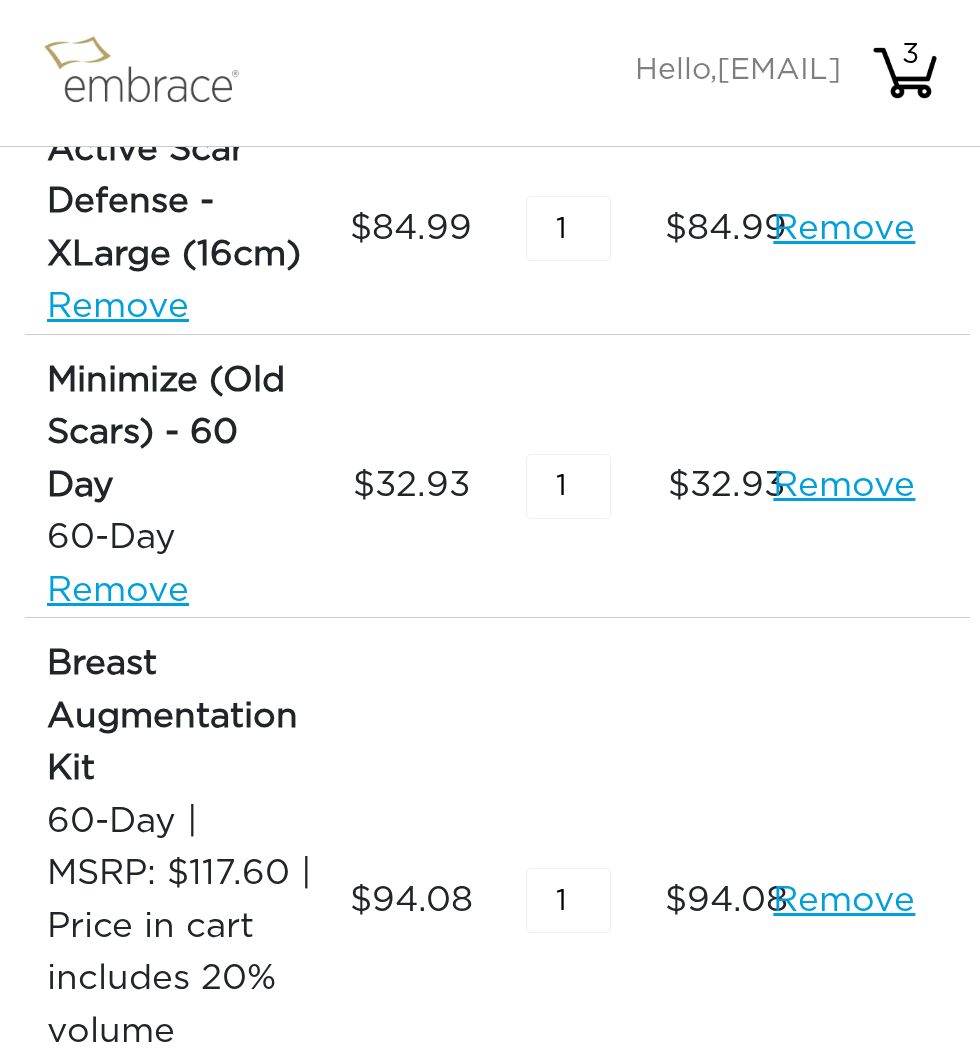 scroll, scrollTop: 0, scrollLeft: 0, axis: both 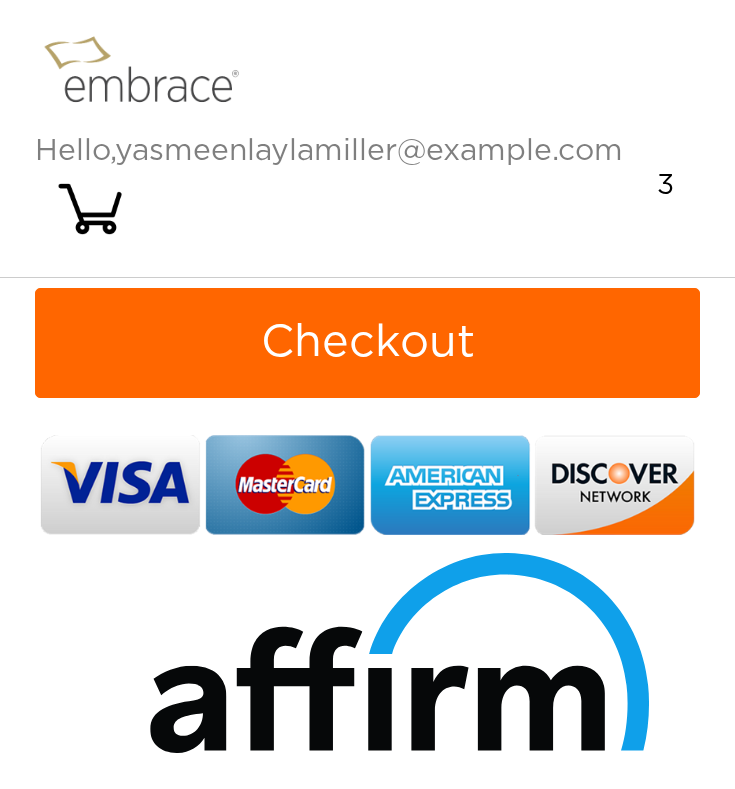 drag, startPoint x: 614, startPoint y: 227, endPoint x: 614, endPoint y: 265, distance: 38 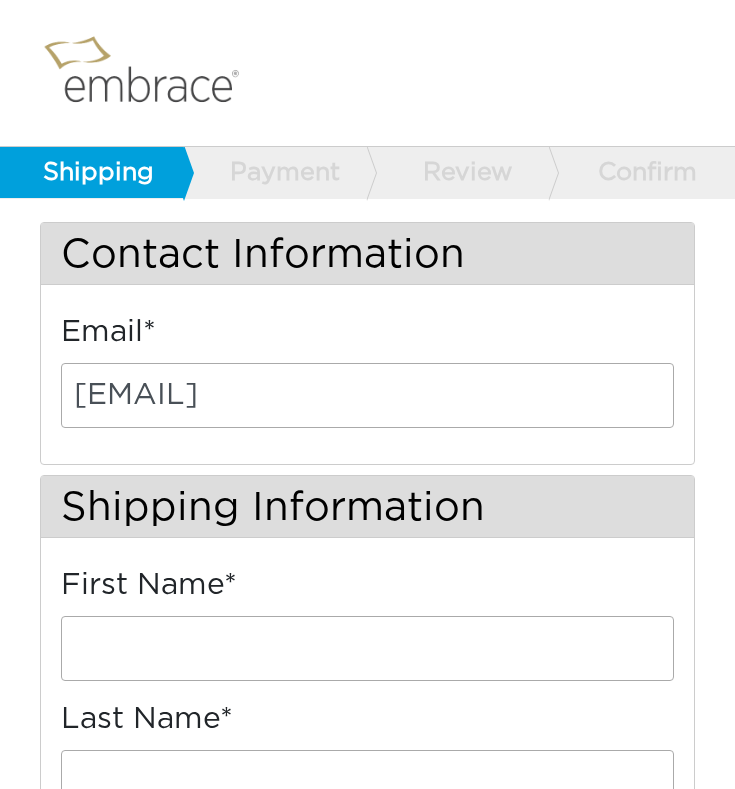 scroll, scrollTop: 0, scrollLeft: 0, axis: both 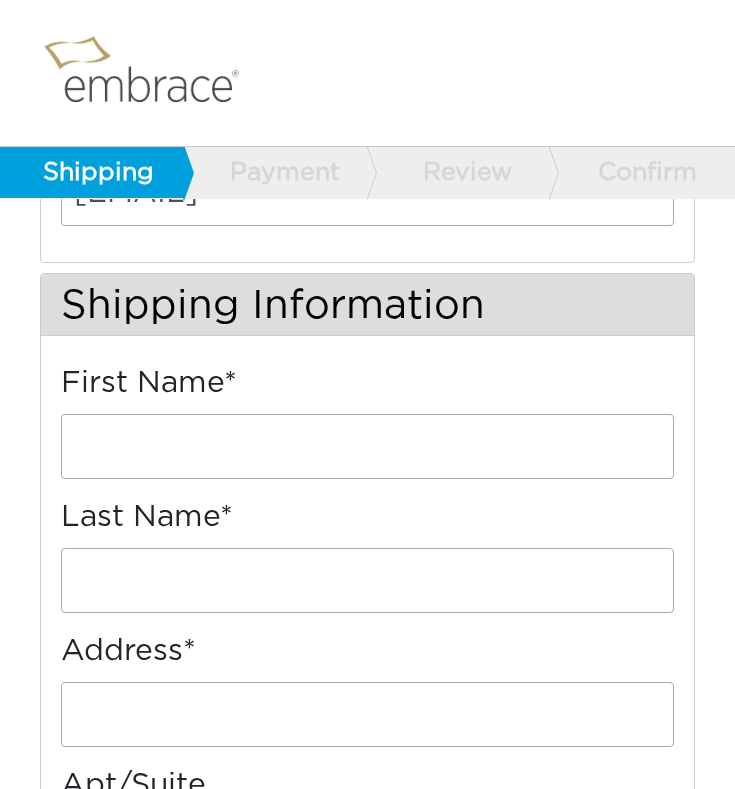 click on "First Name*" at bounding box center [367, 428] 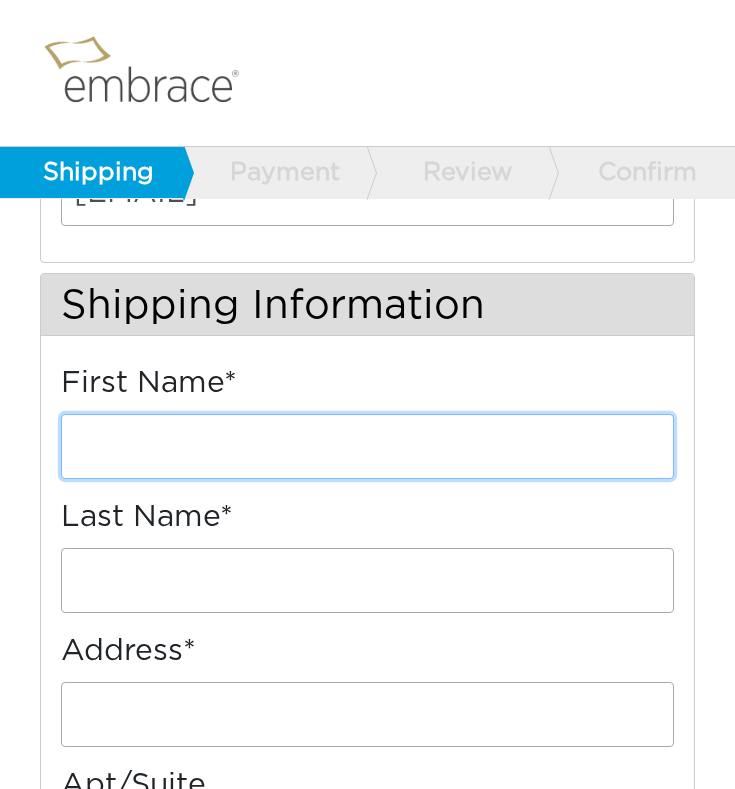 click on "First Name*" at bounding box center [367, 446] 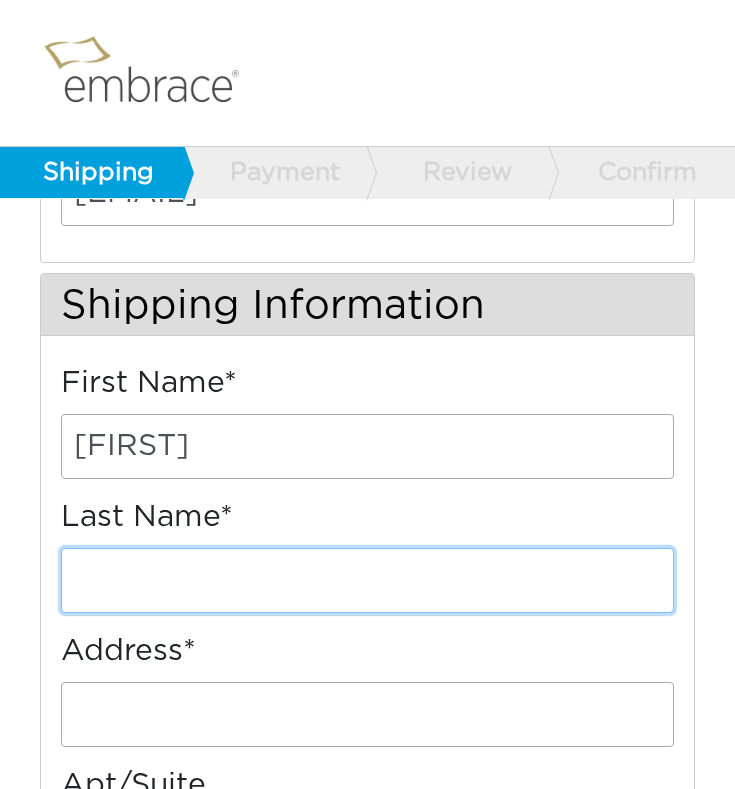type on "[LAST]" 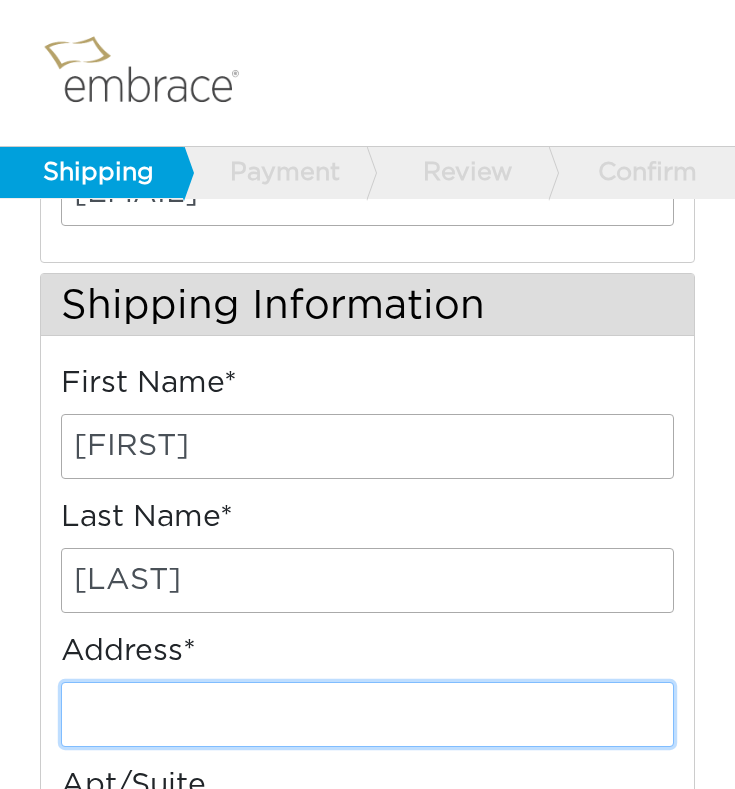 type on "[NUMBER] [STREET]" 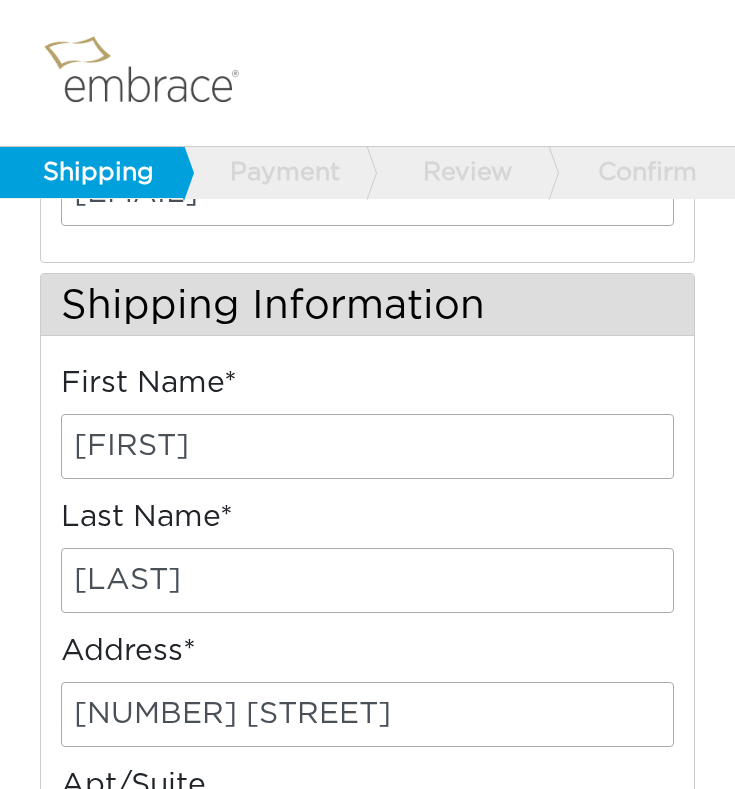 type on "[UNIT]" 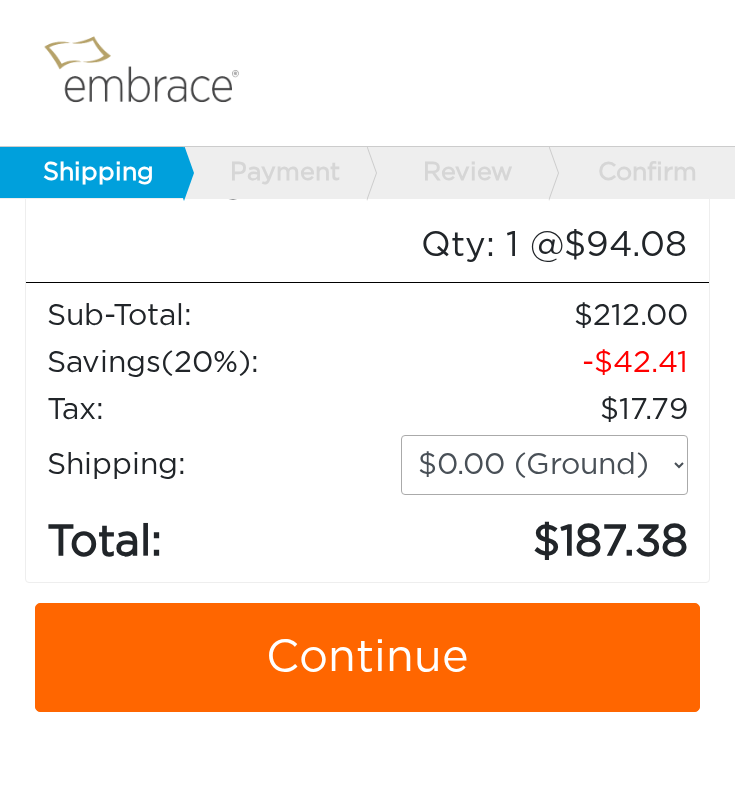 scroll, scrollTop: 2126, scrollLeft: 0, axis: vertical 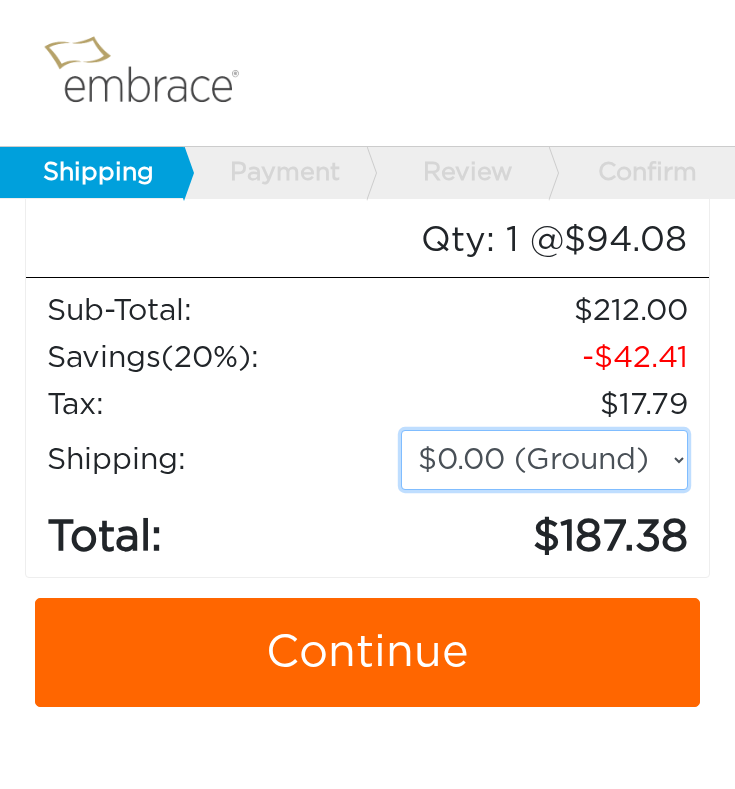 click on "$0.00 (Ground)
$15.00 (Express Saver)
$20.00 (Two Day)
$30.00 (Overnight)" at bounding box center [544, 460] 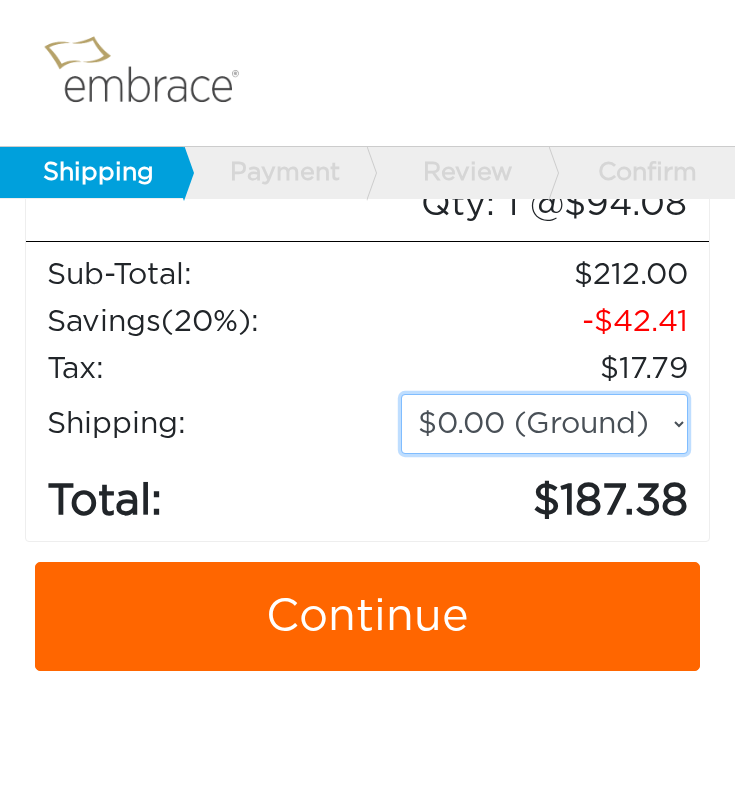 scroll, scrollTop: 2168, scrollLeft: 0, axis: vertical 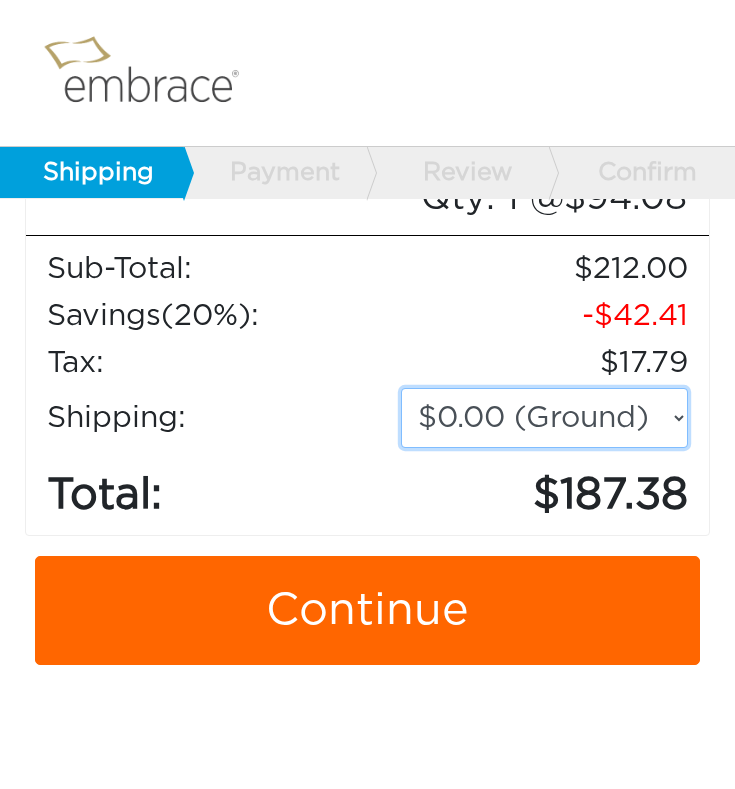 click on "$0.00 (Ground)
$15.00 (Express Saver)
$20.00 (Two Day)
$30.00 (Overnight)" at bounding box center [544, 418] 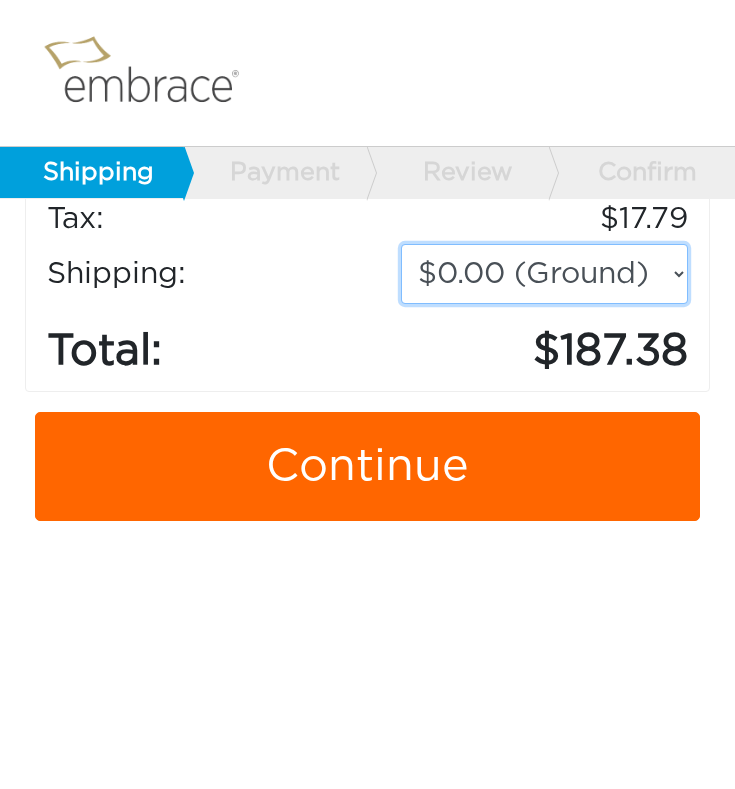 scroll, scrollTop: 2314, scrollLeft: 0, axis: vertical 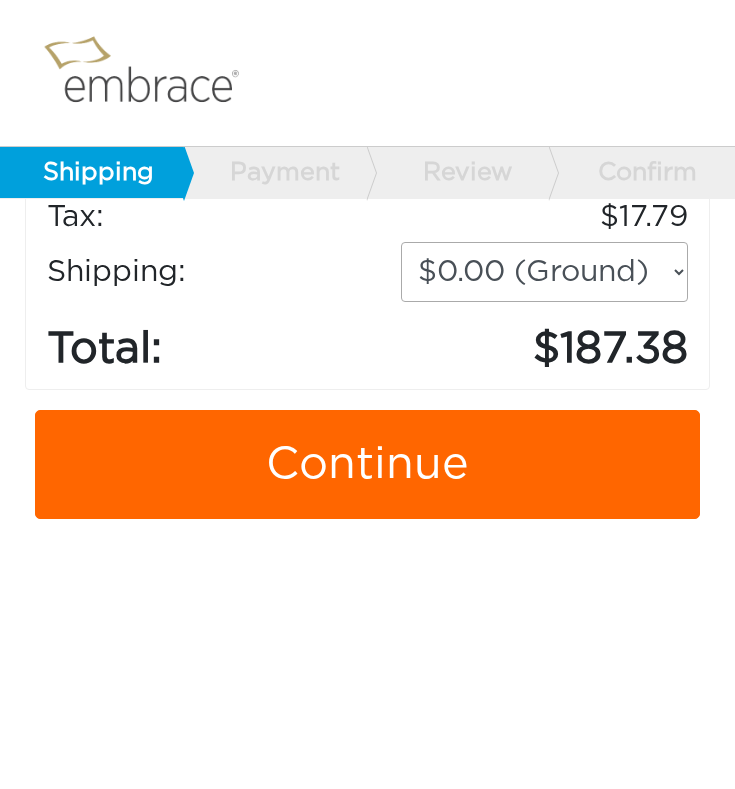 click on "Continue" at bounding box center (367, 465) 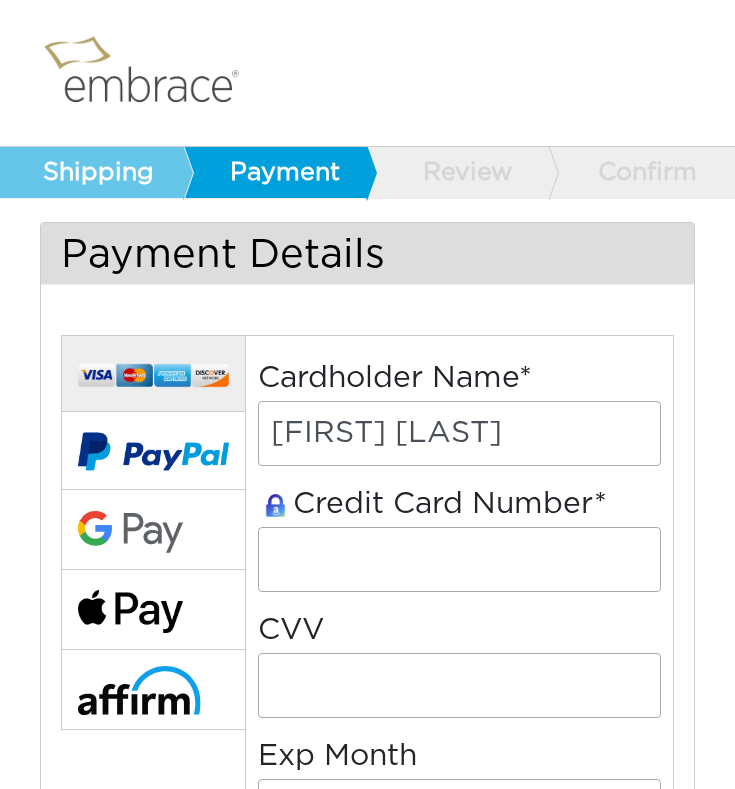 select on "8" 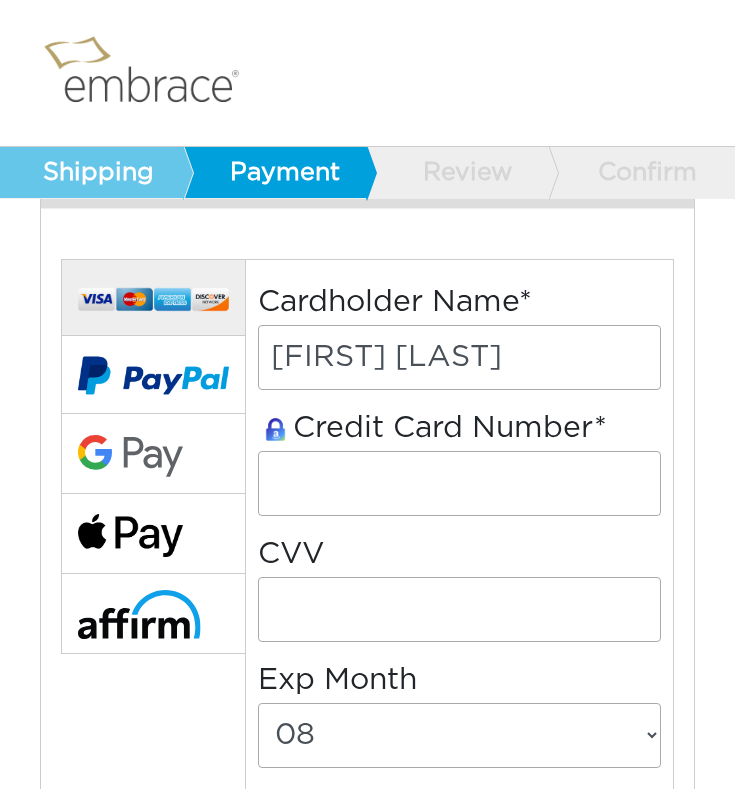 scroll, scrollTop: 0, scrollLeft: 0, axis: both 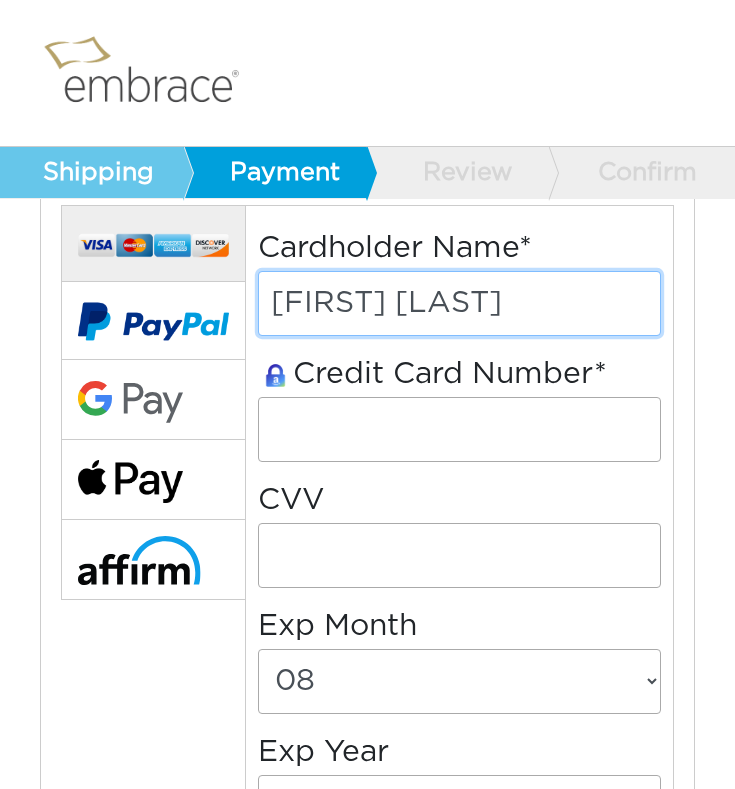 click on "[FIRST] [LAST]" at bounding box center (459, 303) 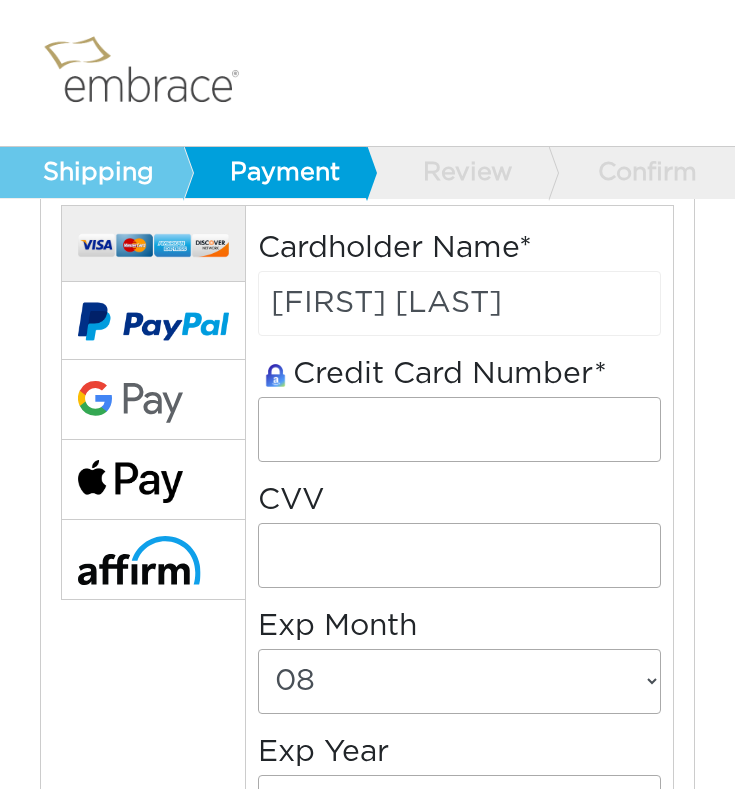 click on "Cardholder Name*
Yasmeen Dandan
Credit Card Number*
CVV
Exp Month 01 02 03" at bounding box center [459, 541] 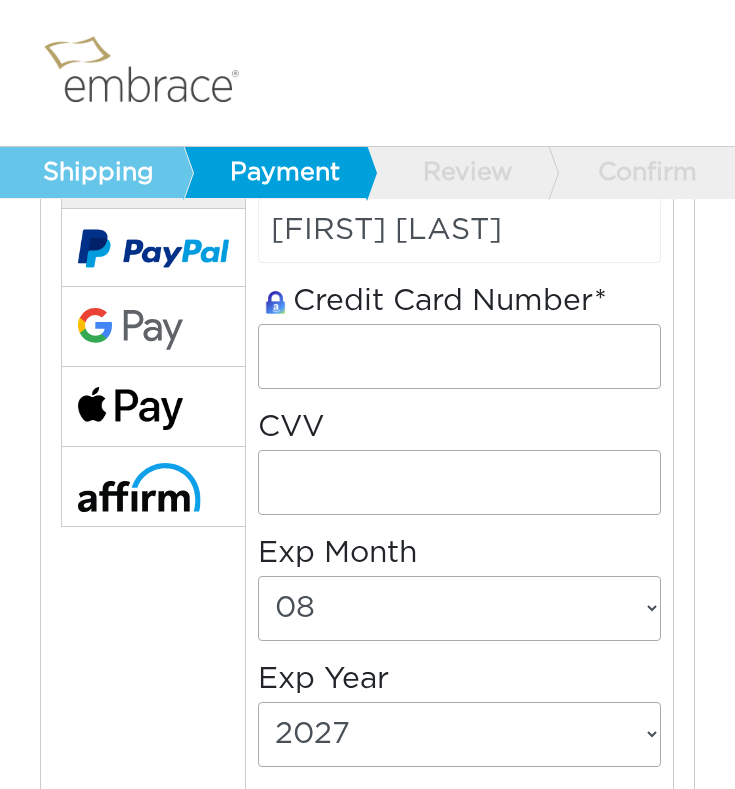 scroll, scrollTop: 217, scrollLeft: 0, axis: vertical 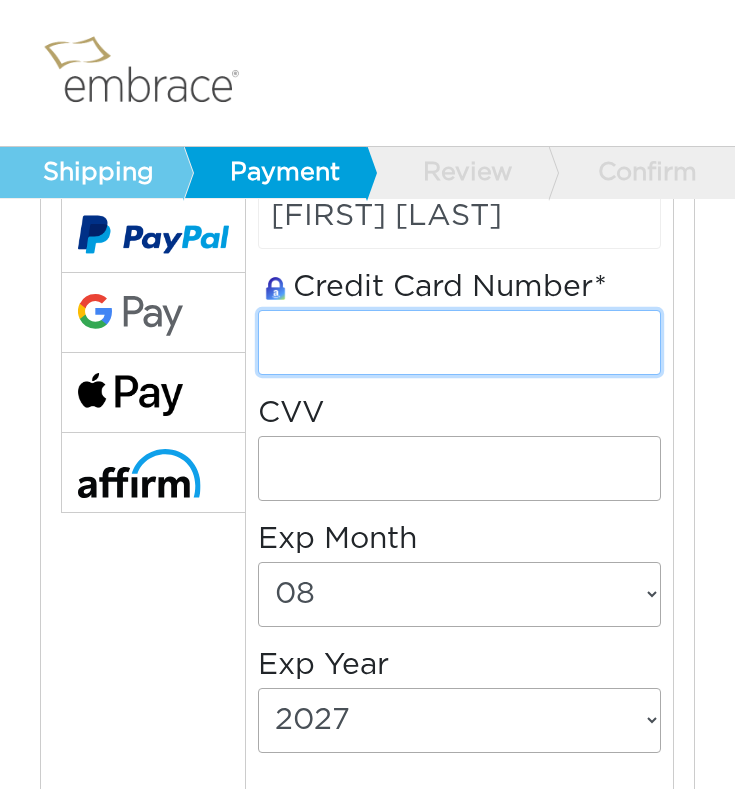 click at bounding box center [459, 342] 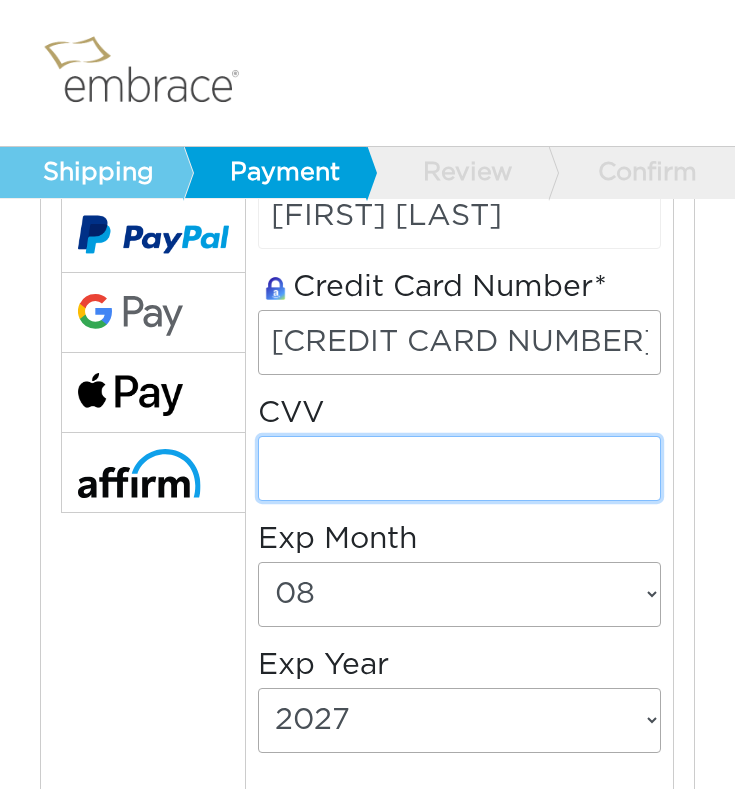type on "372" 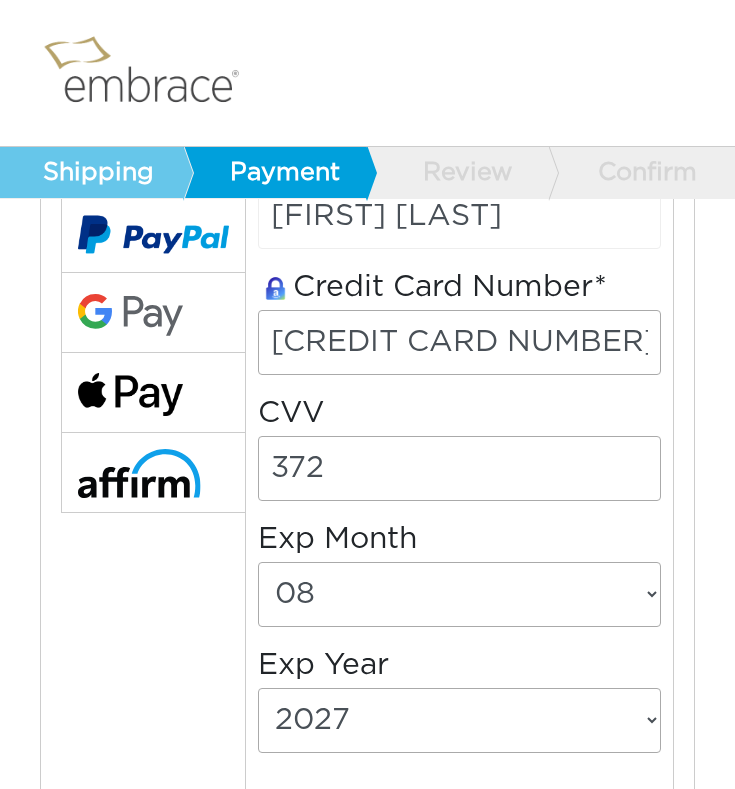 select on "6" 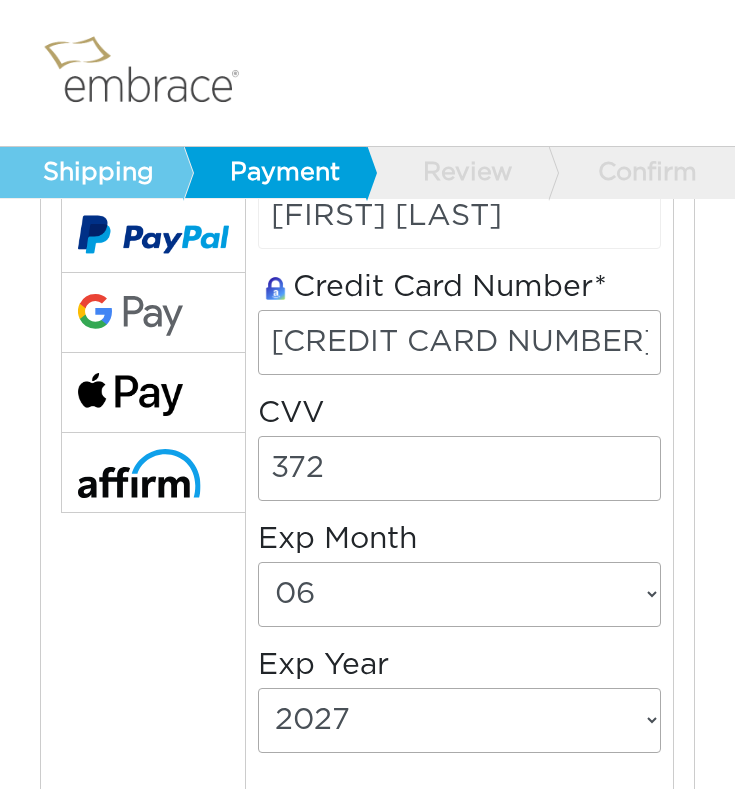select on "2030" 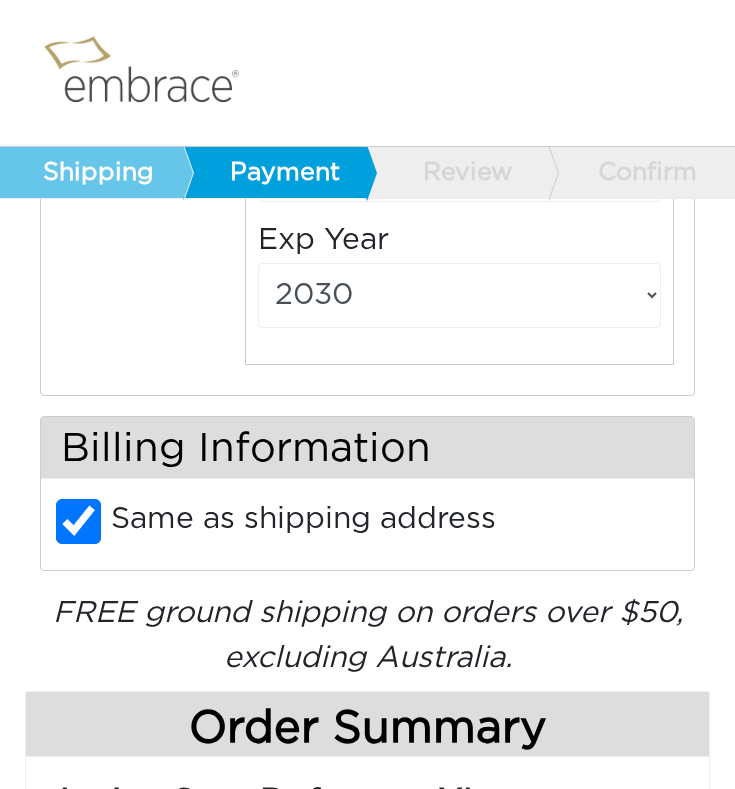 scroll, scrollTop: 701, scrollLeft: 0, axis: vertical 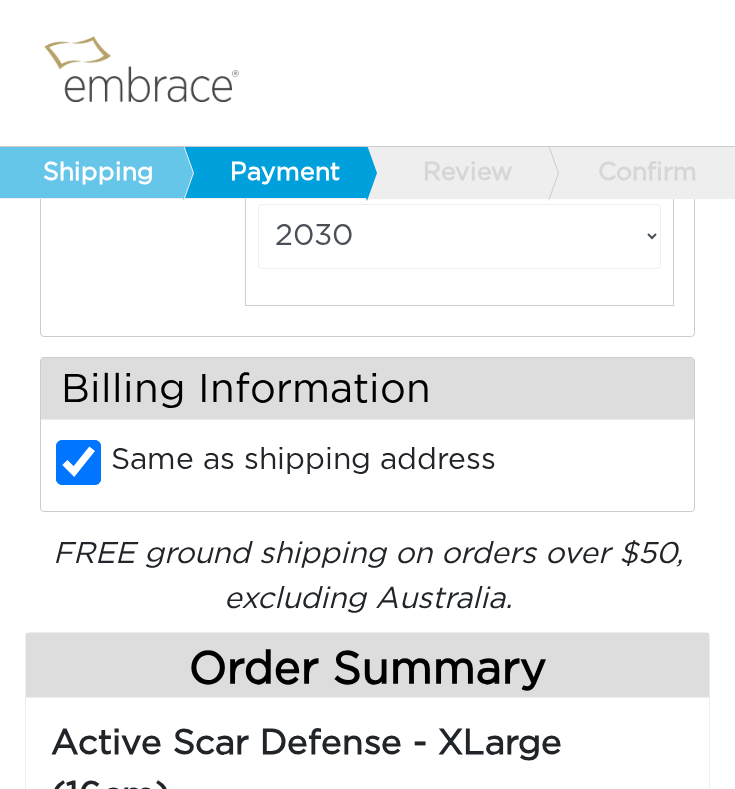 click on "Same as shipping address" at bounding box center [303, 460] 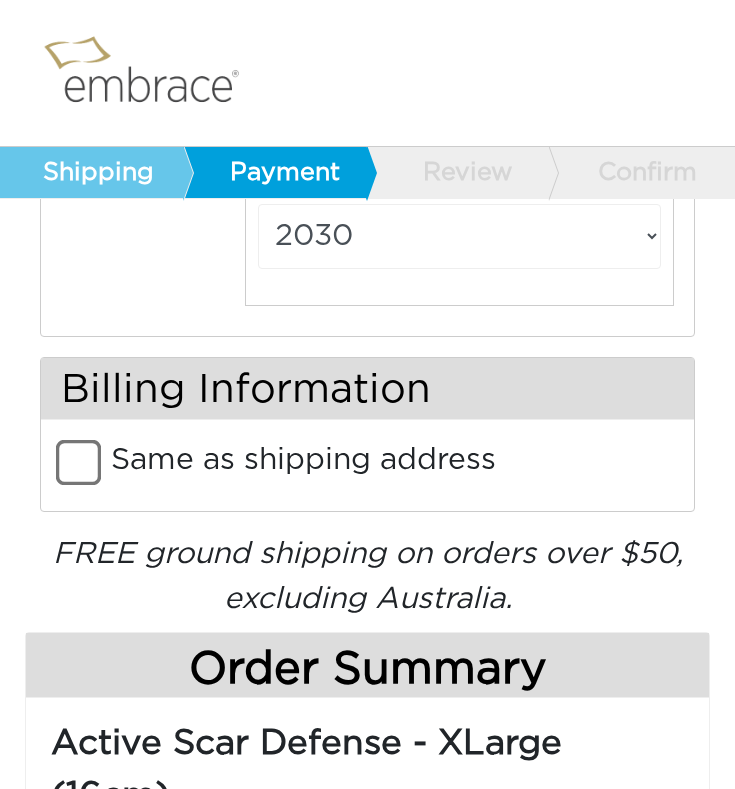 type 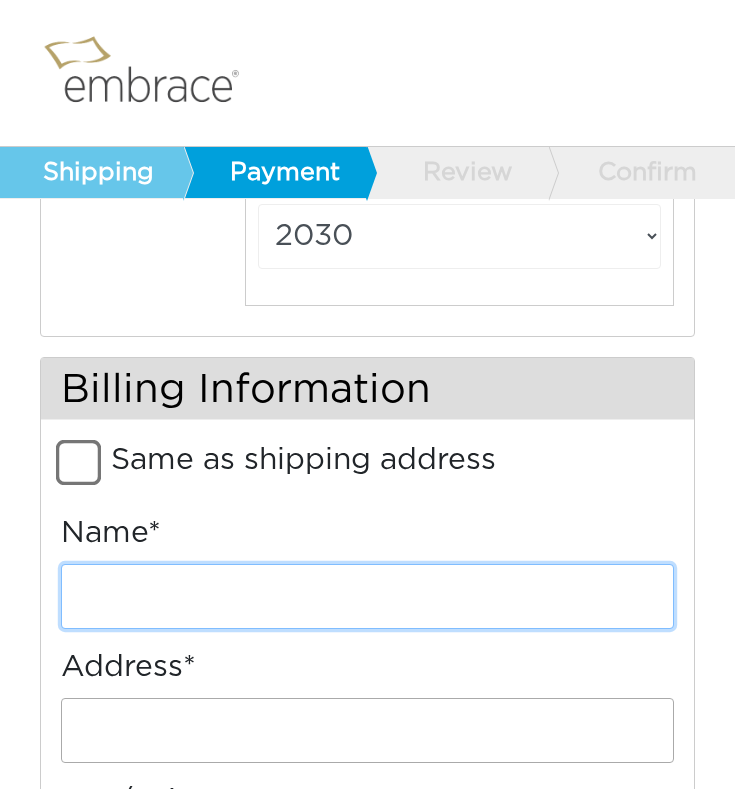 click on "Name*" at bounding box center [367, 596] 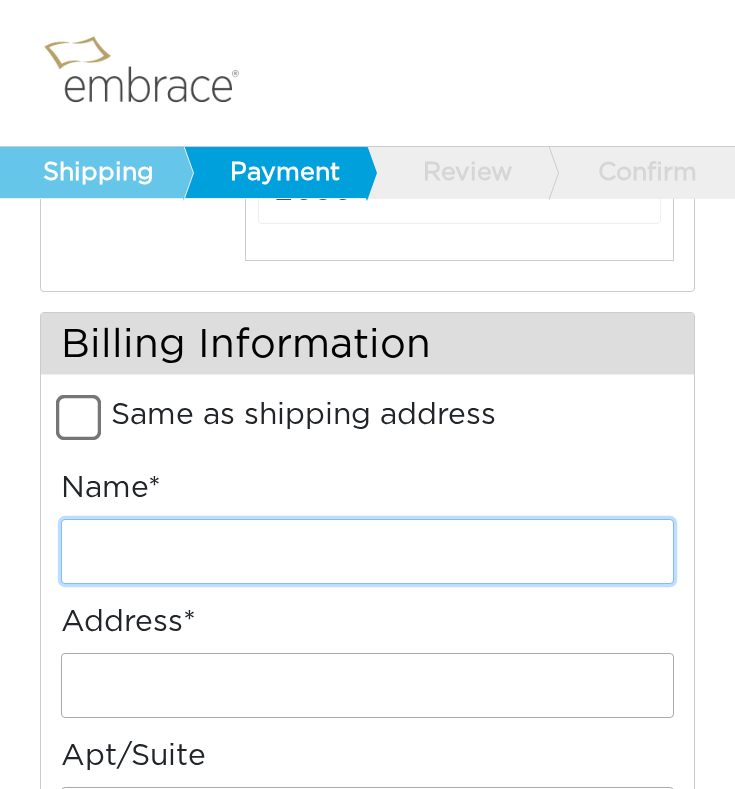 scroll, scrollTop: 766, scrollLeft: 0, axis: vertical 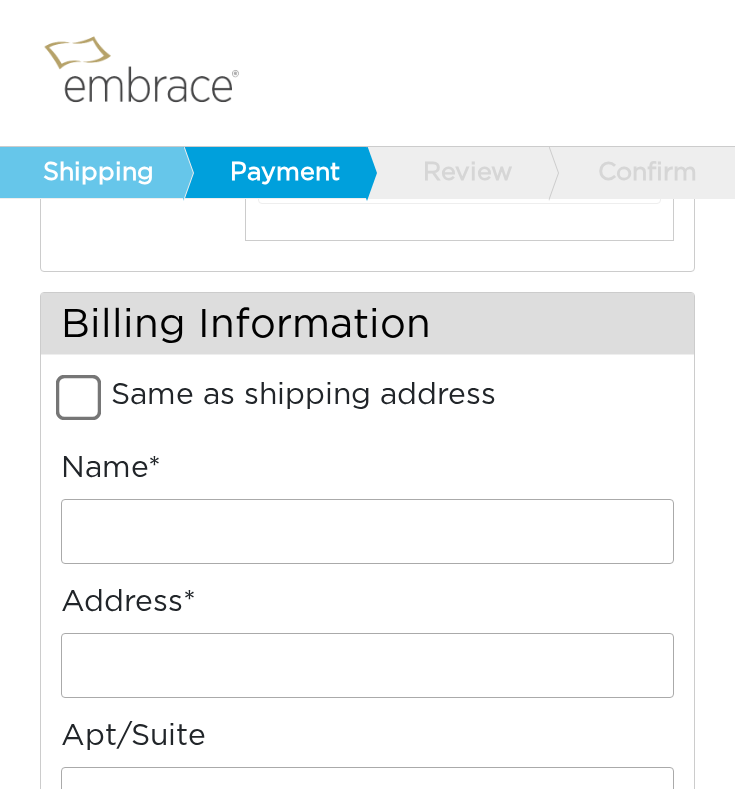 type on "4147202699973820" 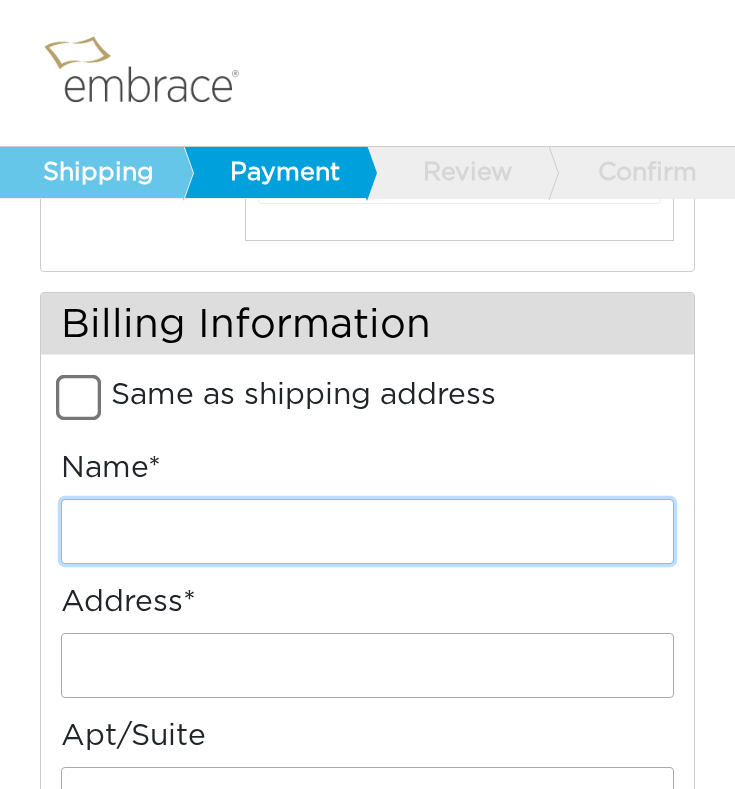 type on "y" 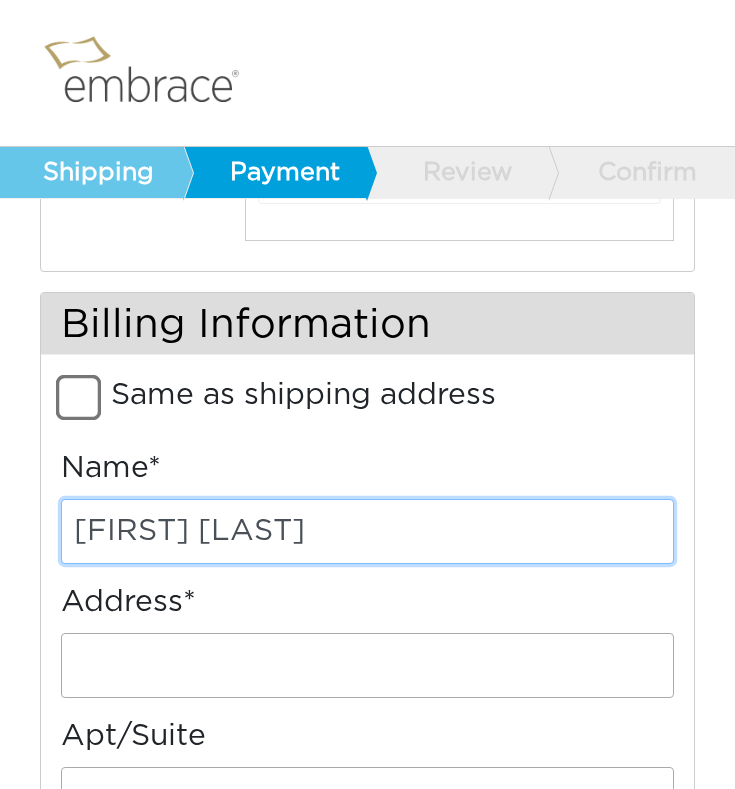 type on "[FIRST] [LAST]" 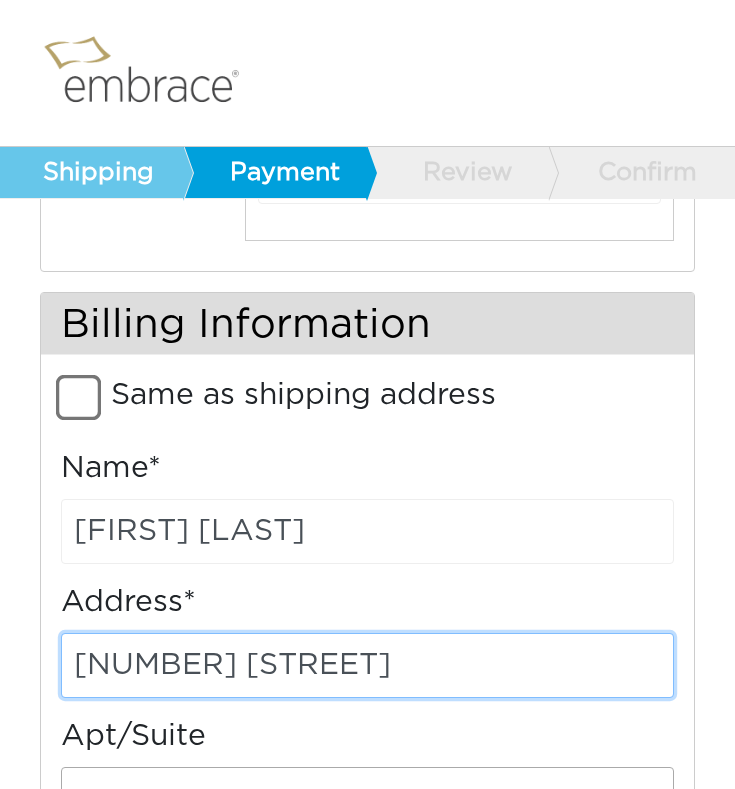 type on "[NUMBER] [STREET]" 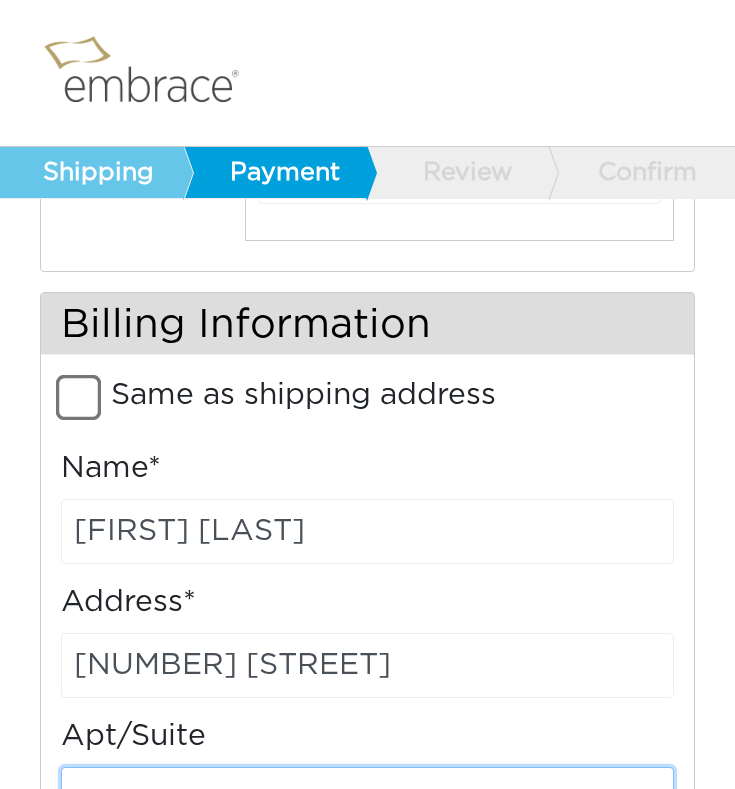 scroll, scrollTop: 830, scrollLeft: 0, axis: vertical 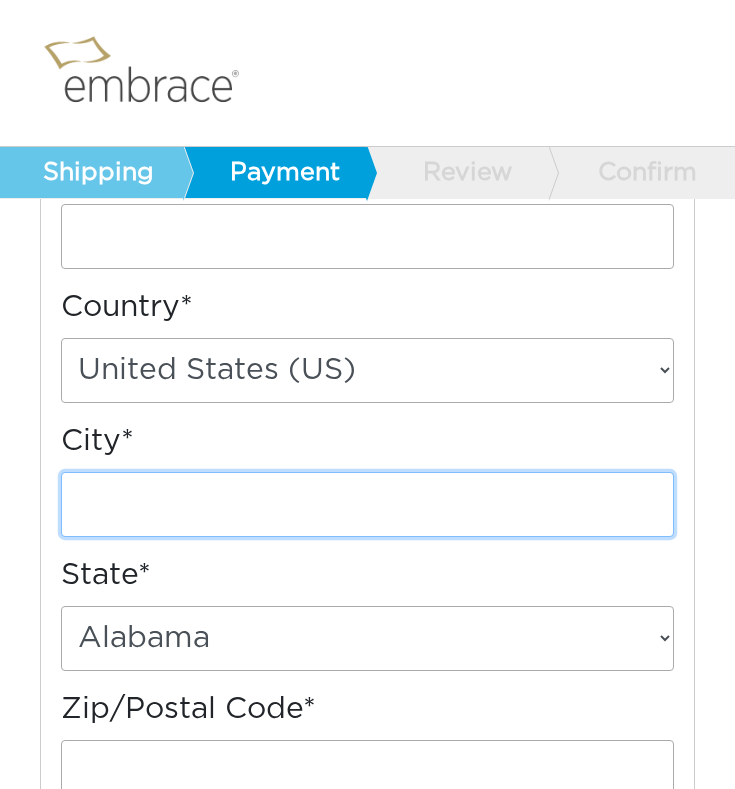 click on "City*" at bounding box center [367, 504] 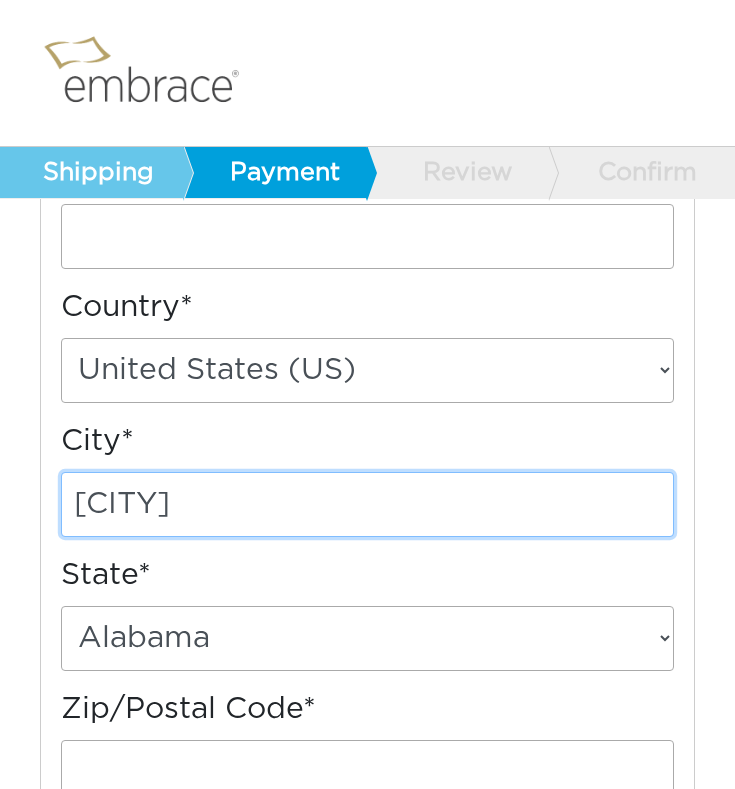 type on "Culver City" 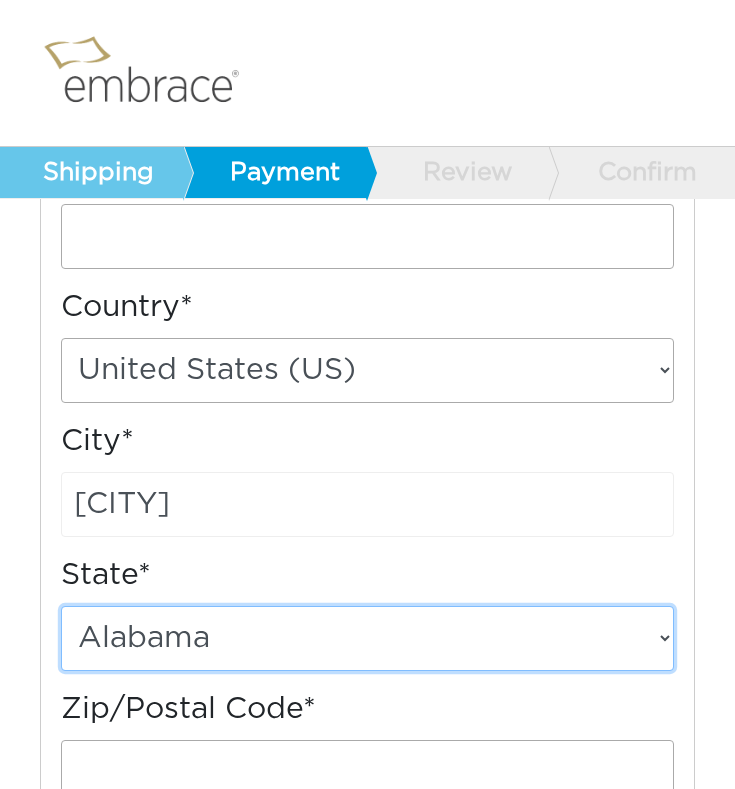 click on "Alabama  Arizona  Arkansas  California  Colorado  Connecticut  District of Columbia  Delaware  Florida  Georgia  Hawaii  Idaho  Illinois  Indiana  Iowa  Kansas  Kentucky  Louisiana  Maine  Maryland  Massachusetts  Michigan  Minnesota  Mississippi  Missouri  Montana  Nebraska  Nevada  New Hampshire  New Jersey  New Mexico  New York  North Carolina  North Dakota  Ohio  Oklahoma  Oregon  Pennsylvania  Rhode Island  South Carolina  South Dakota  Tennessee  Texas  Utah  Vermont  Virginia  Washington  West Virginia  Wisconsin  Wyoming  American Samoa  Guam  Northern Mariana Islands  Puerto Rico  United States Minor Outlying Islands  Virgin Islands" at bounding box center [367, 638] 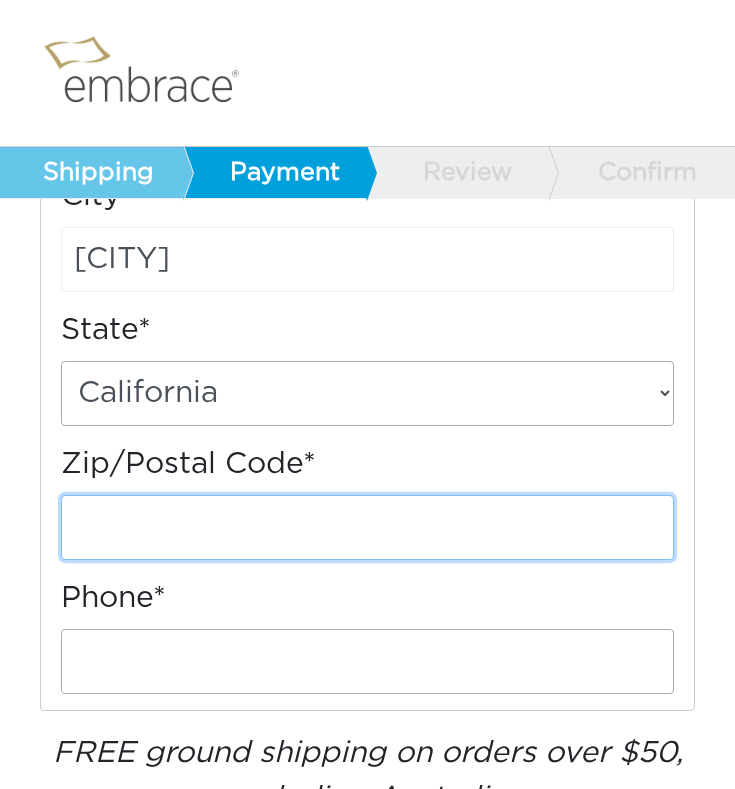 click on "Zip/Postal Code*" at bounding box center [367, 527] 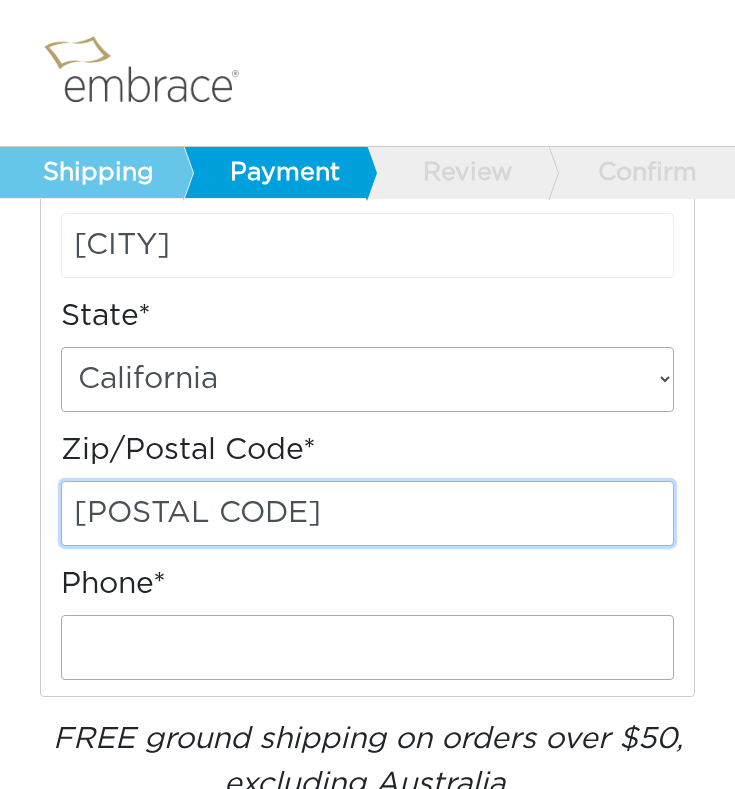 type on "90230" 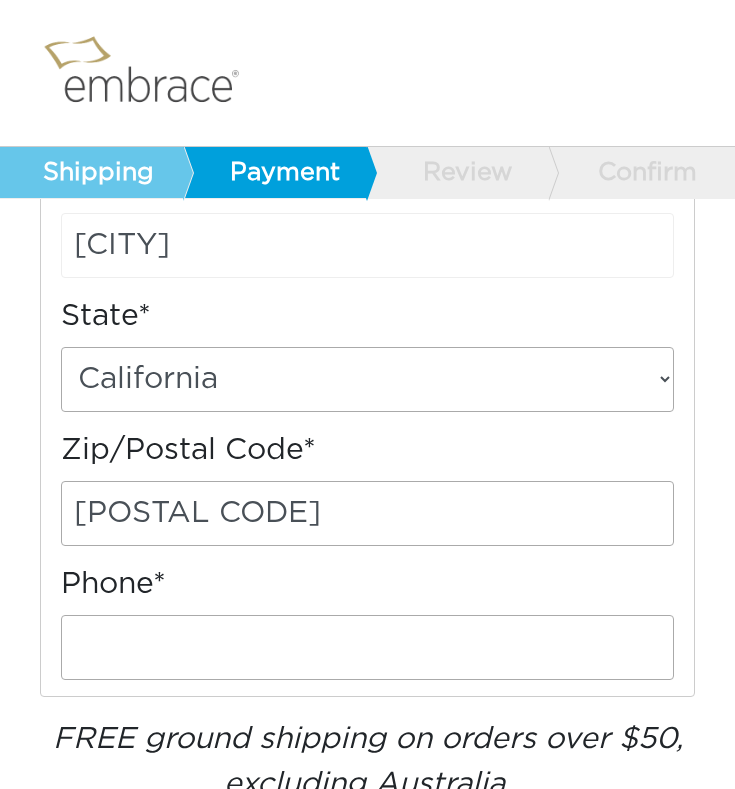 click on "State*
Alabama  Arizona  Arkansas  California  Colorado  Connecticut  District of Columbia  Delaware  Florida  Georgia  Hawaii  Idaho  Illinois  Indiana  Iowa  Kansas  Kentucky  Louisiana  Maine  Maryland  Massachusetts  Michigan  Minnesota  Mississippi  Missouri  Montana  Nebraska  Nevada  New Hampshire  New Jersey  New Mexico  New York  North Carolina  North Dakota  Ohio  Oklahoma  Oregon  Pennsylvania  Rhode Island  South Carolina  South Dakota  Tennessee  Texas  Utah  Vermont  Virginia  Washington  West Virginia  Wisconsin  Wyoming  American Samoa  Guam  Northern Mariana Islands  Puerto Rico  United States Minor Outlying Islands  Virgin Islands" at bounding box center [367, 353] 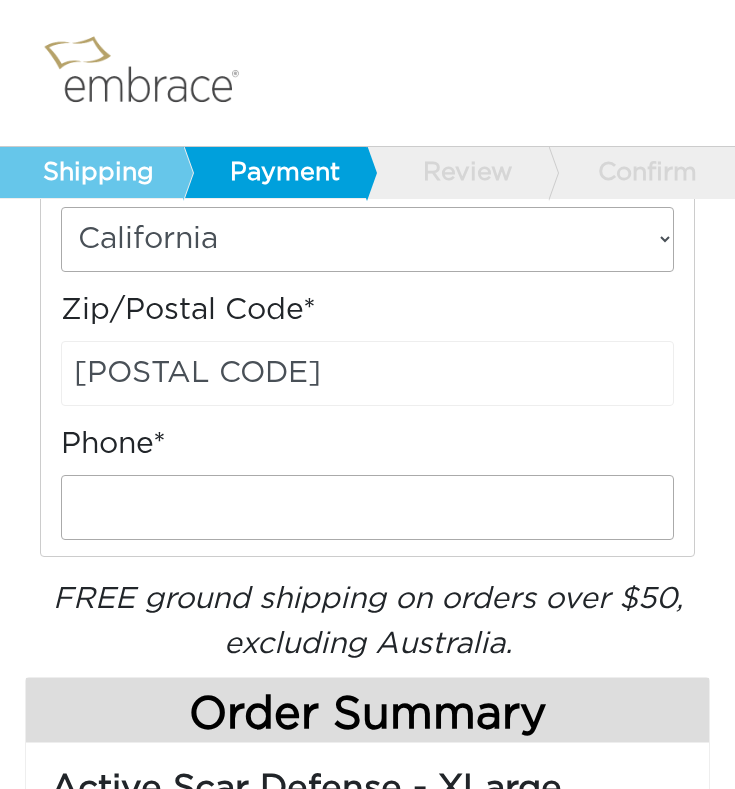 scroll, scrollTop: 1724, scrollLeft: 0, axis: vertical 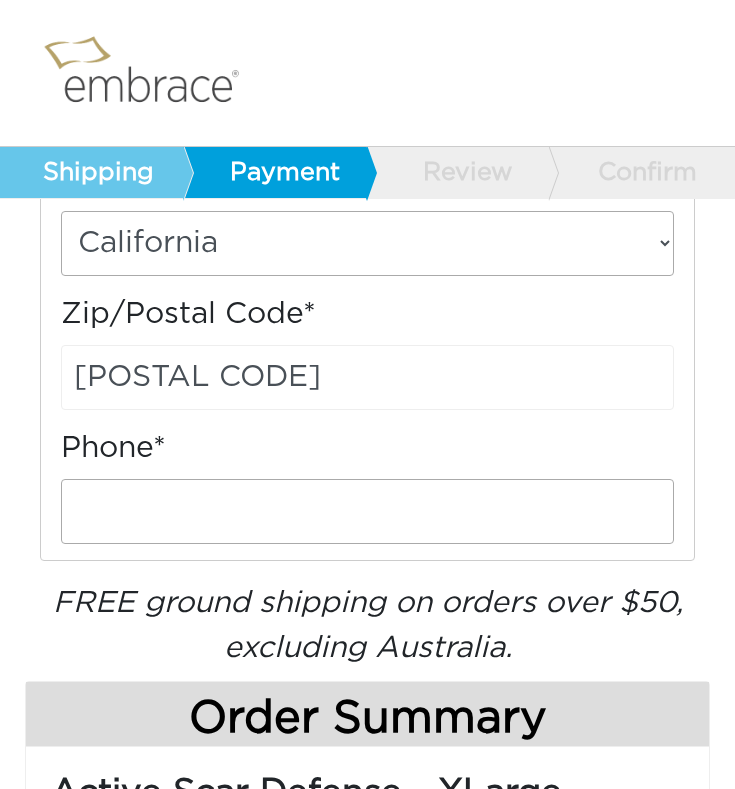 click on "Phone*" at bounding box center (367, 493) 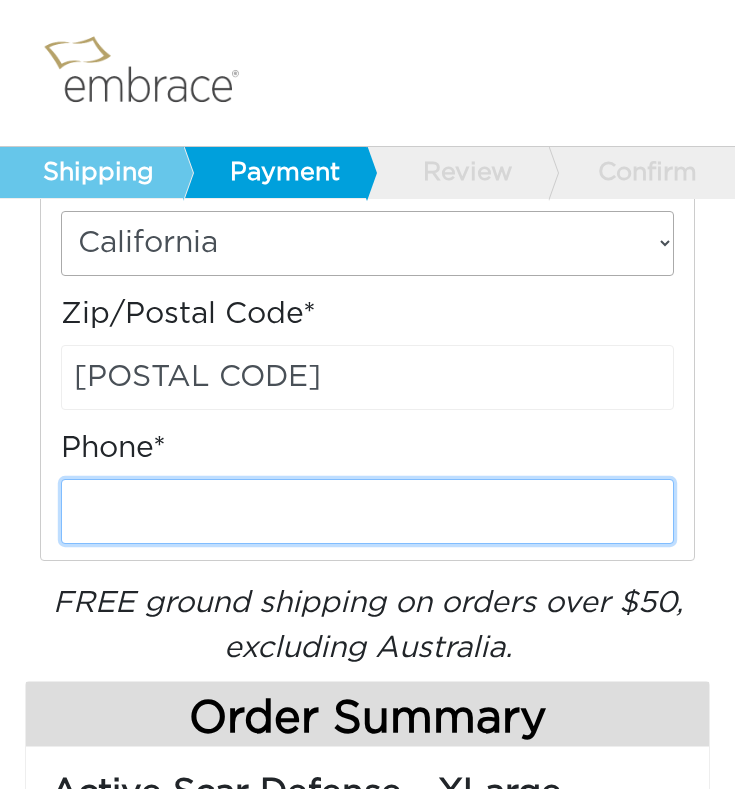 click on "Phone*" at bounding box center [367, 511] 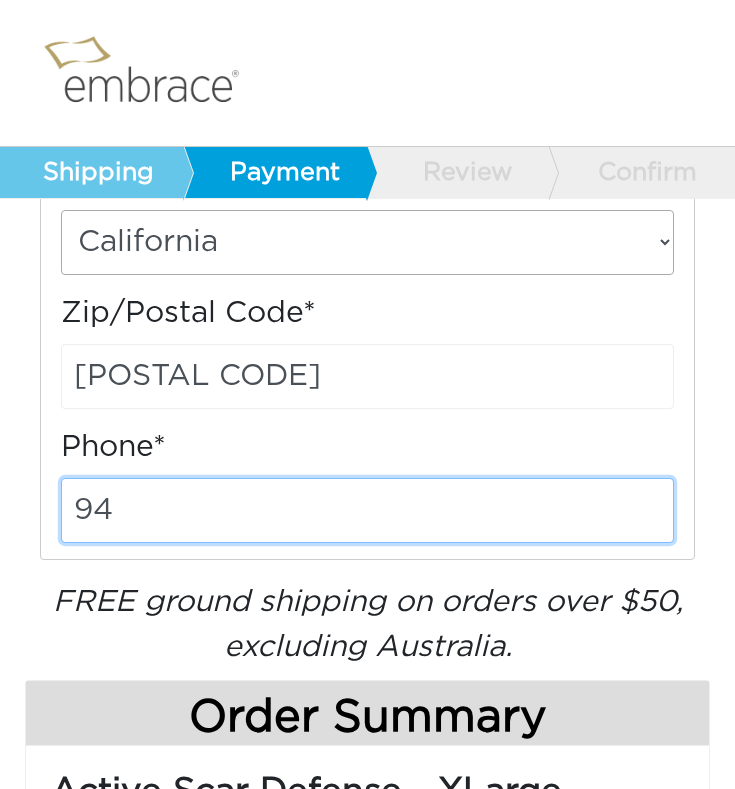 type on "9" 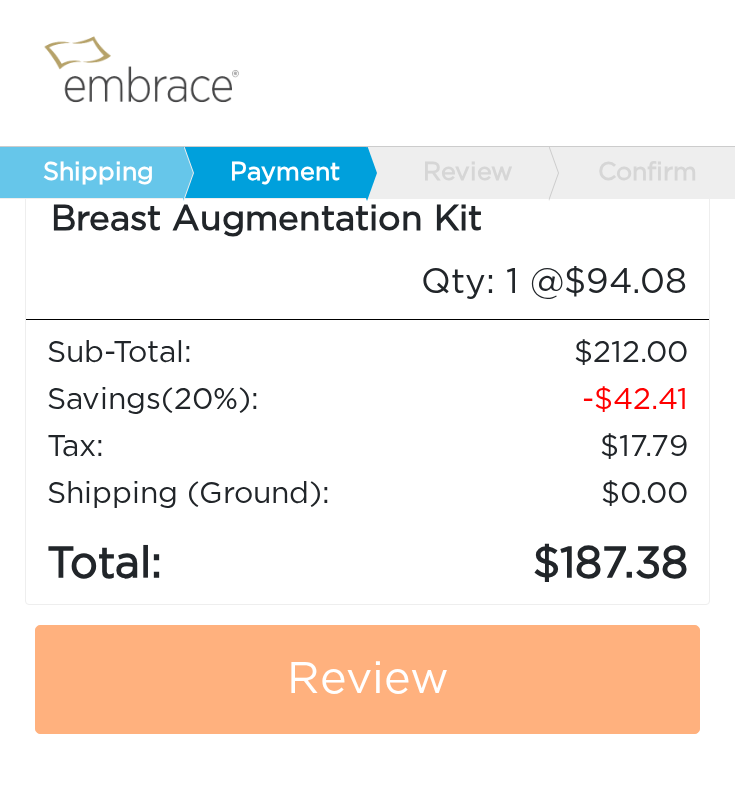 scroll, scrollTop: 2843, scrollLeft: 0, axis: vertical 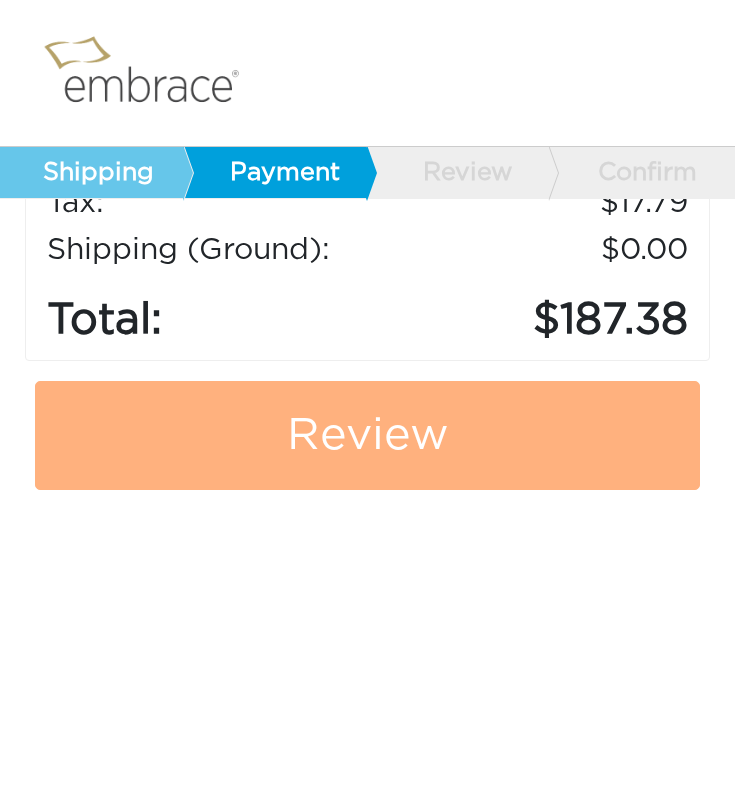 type on "3107365720" 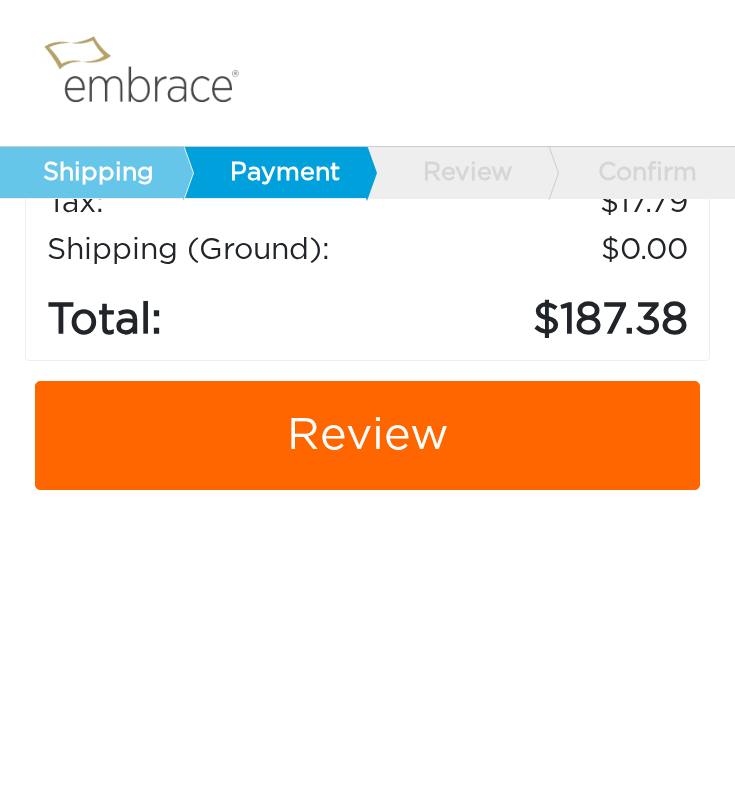 click on "Review" at bounding box center [367, 436] 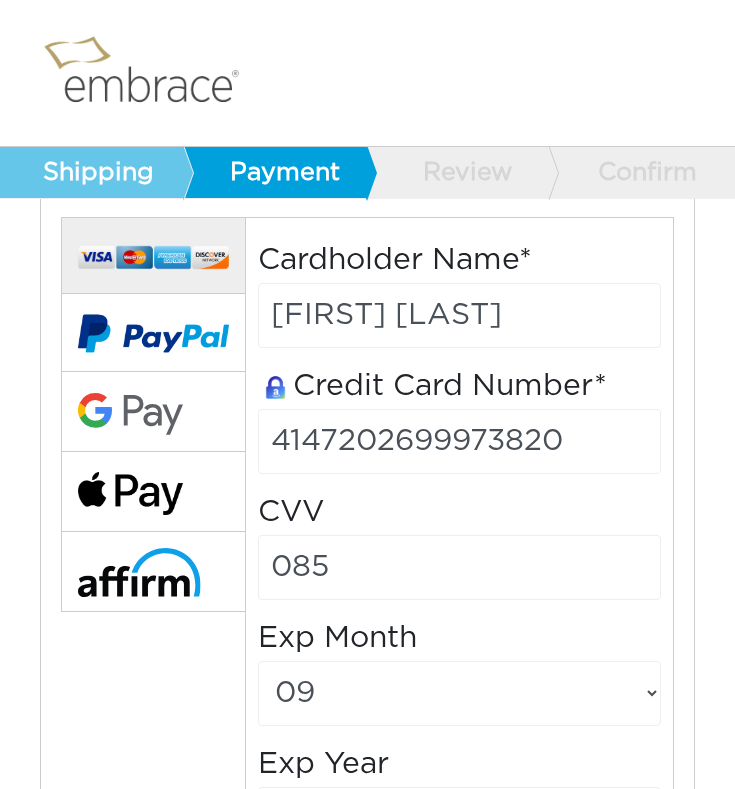 scroll, scrollTop: 283, scrollLeft: 0, axis: vertical 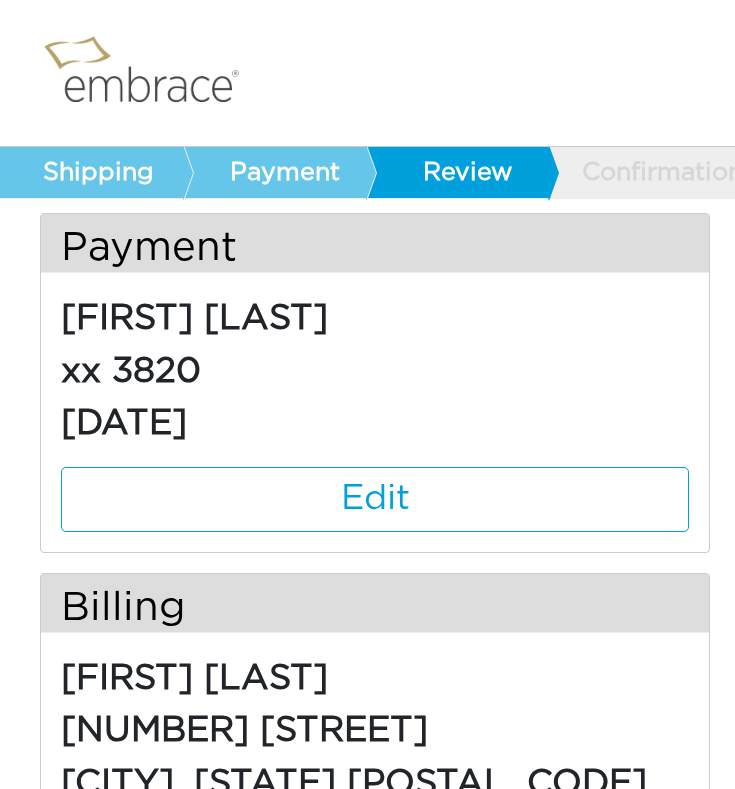 click on "Edit" at bounding box center [375, 499] 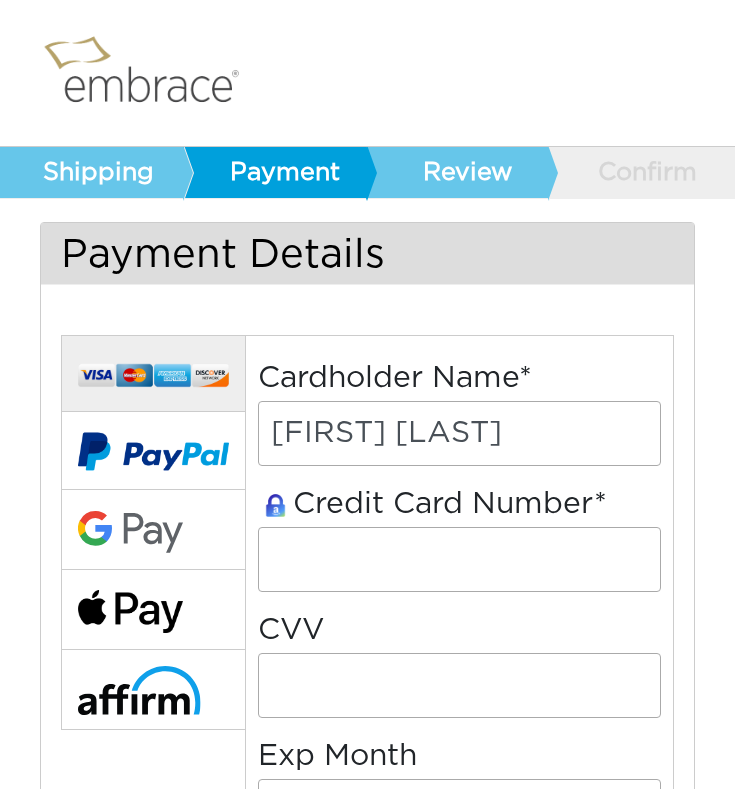 select on "8" 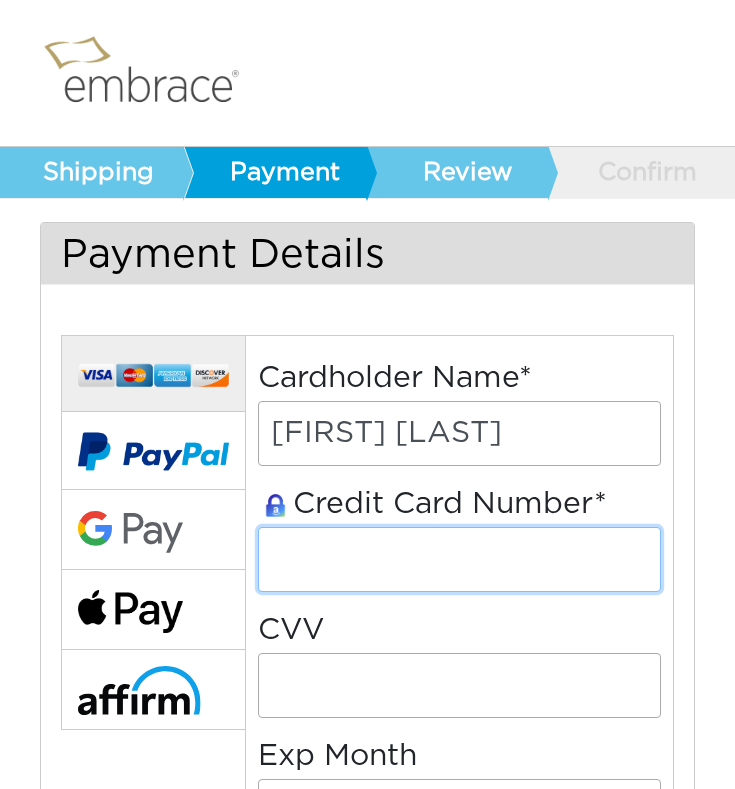 click at bounding box center [459, 559] 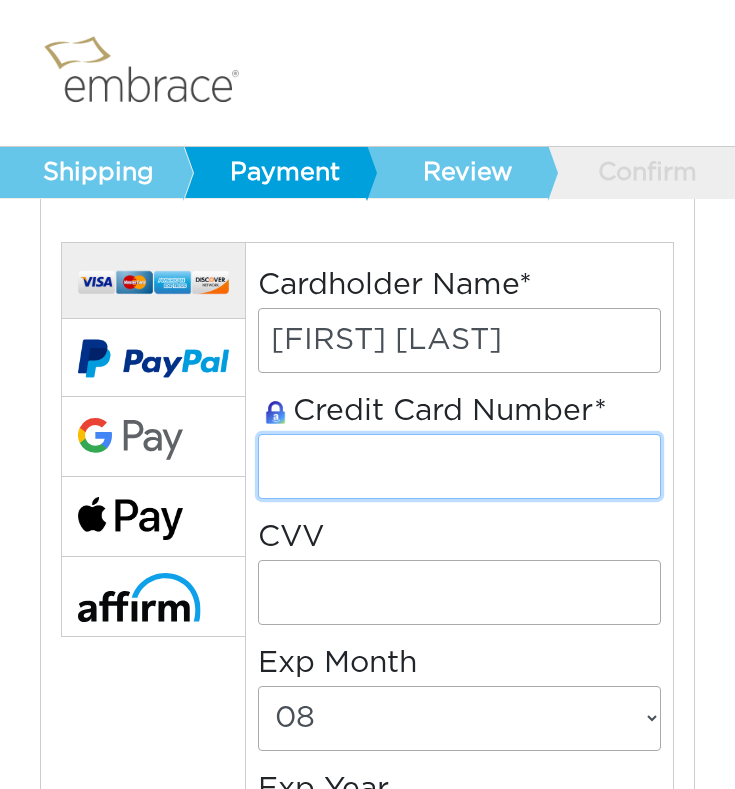 scroll, scrollTop: 109, scrollLeft: 0, axis: vertical 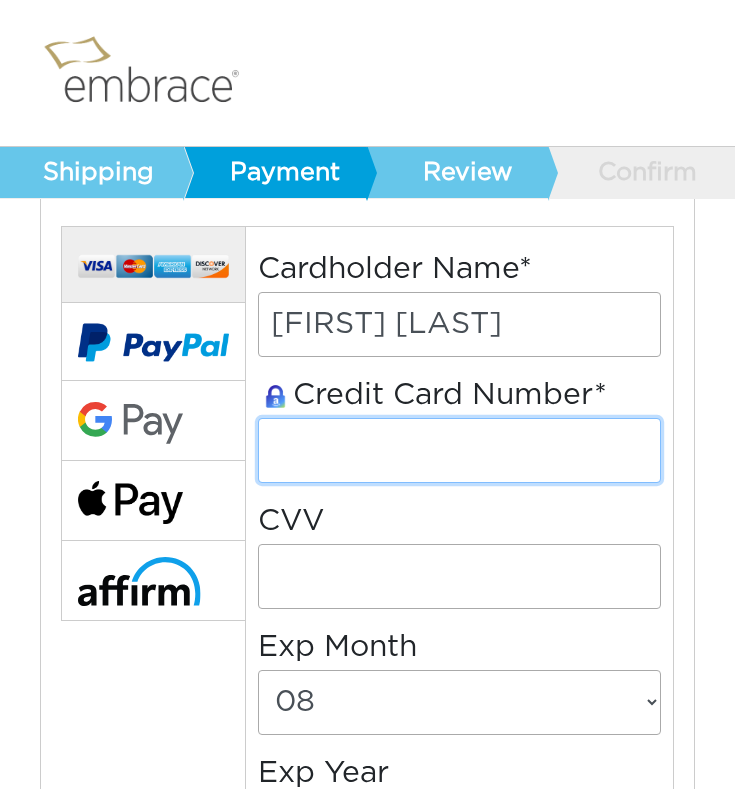 click at bounding box center [258, 483] 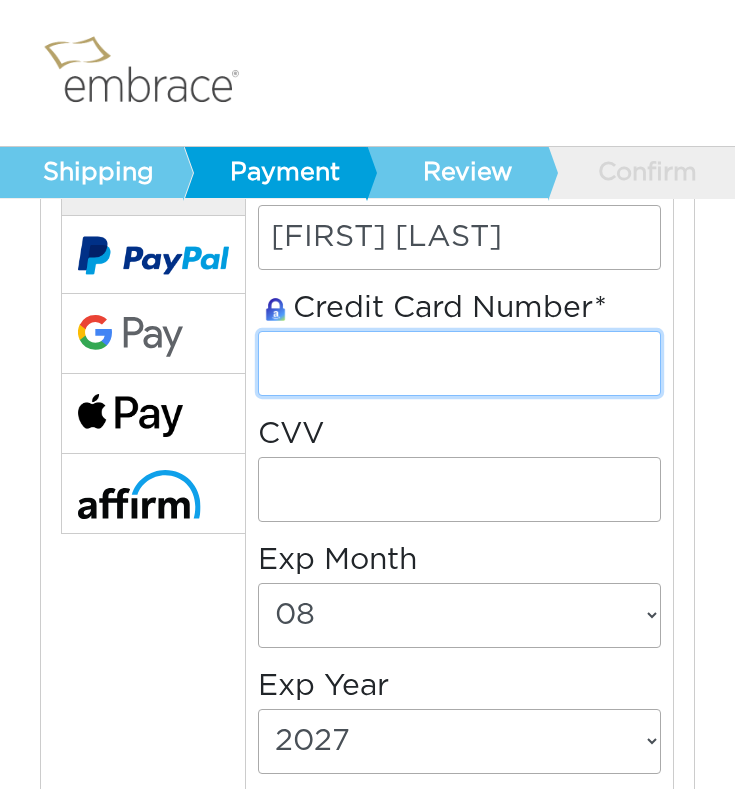 scroll, scrollTop: 212, scrollLeft: 0, axis: vertical 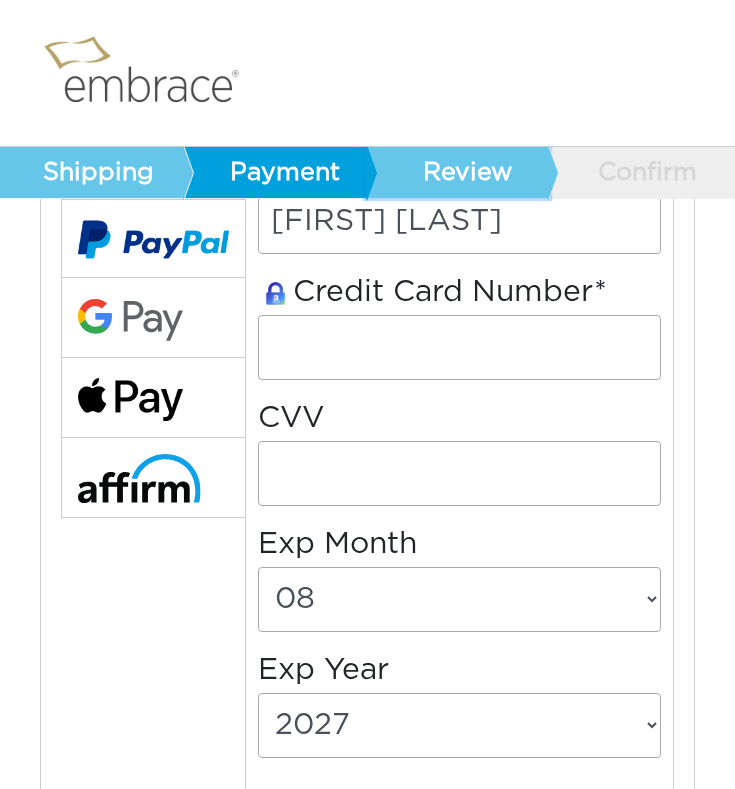 click on "Review" at bounding box center [458, 173] 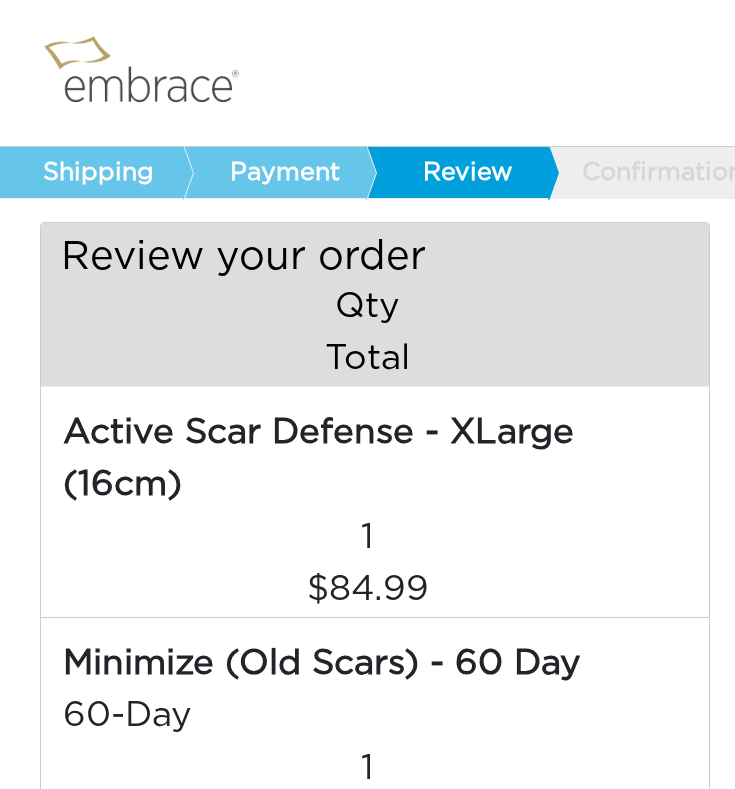scroll, scrollTop: 0, scrollLeft: 0, axis: both 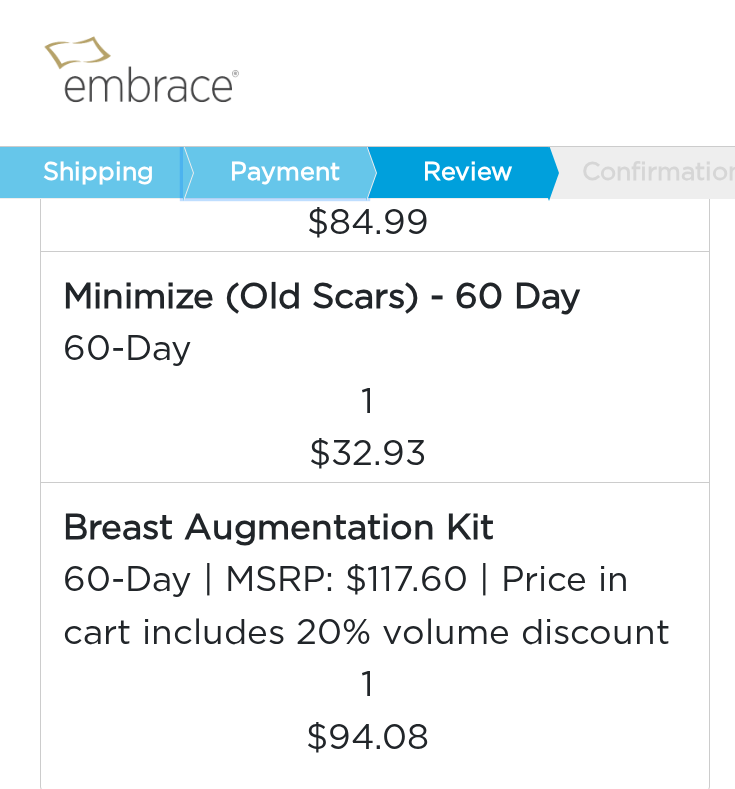 click on "Payment" at bounding box center [275, 173] 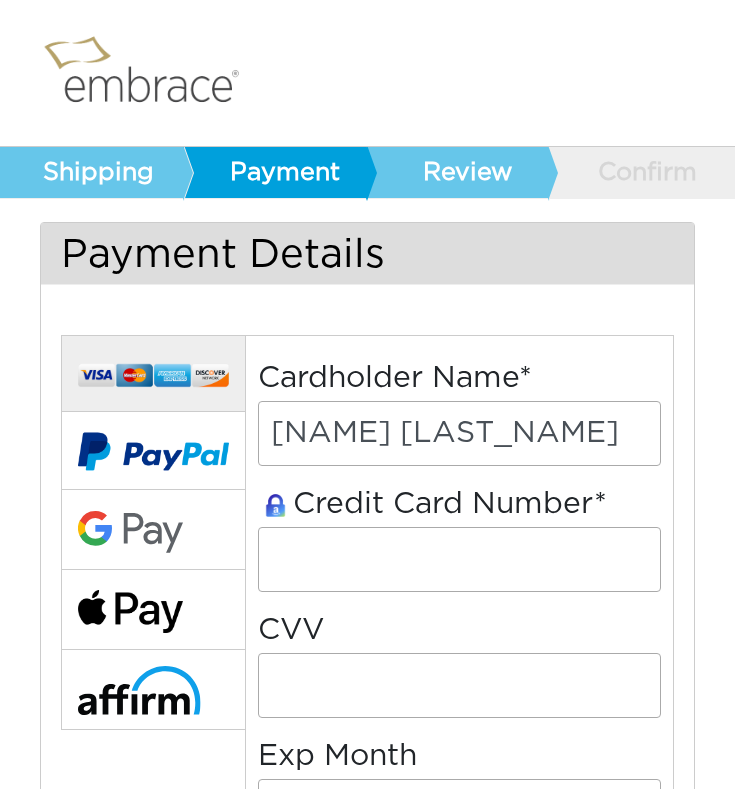 select on "8" 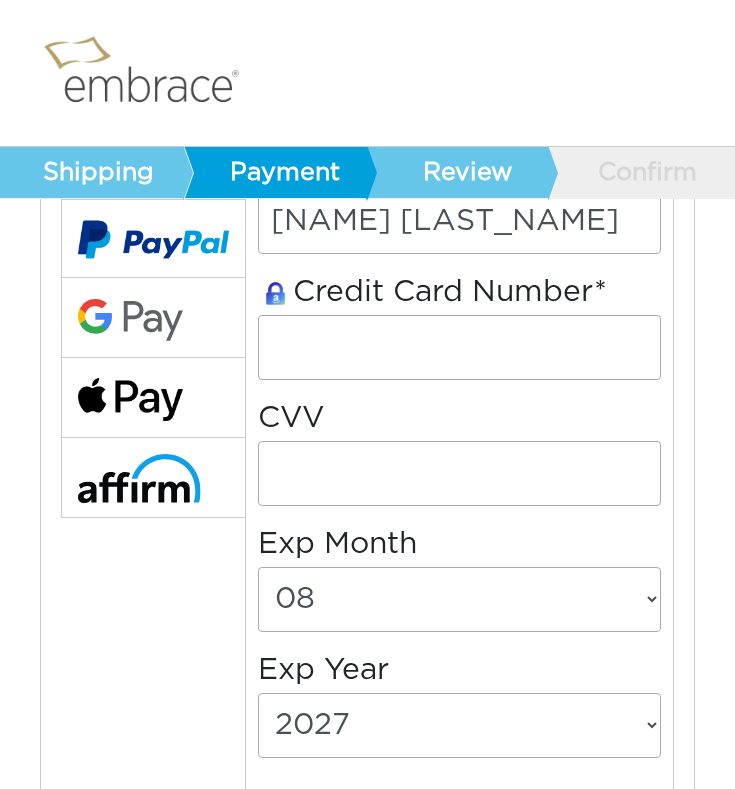 scroll, scrollTop: 208, scrollLeft: 0, axis: vertical 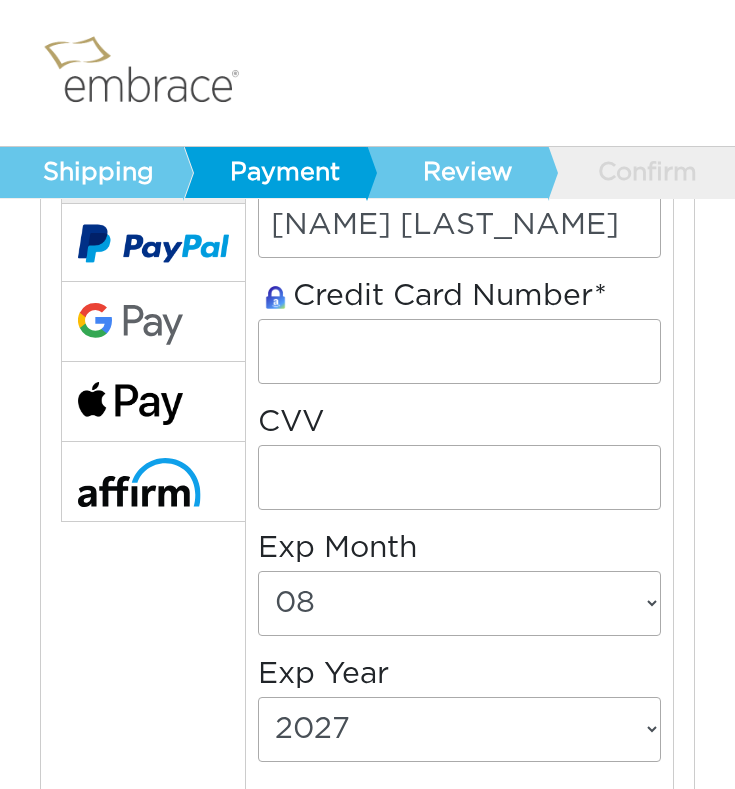 click at bounding box center (258, 258) 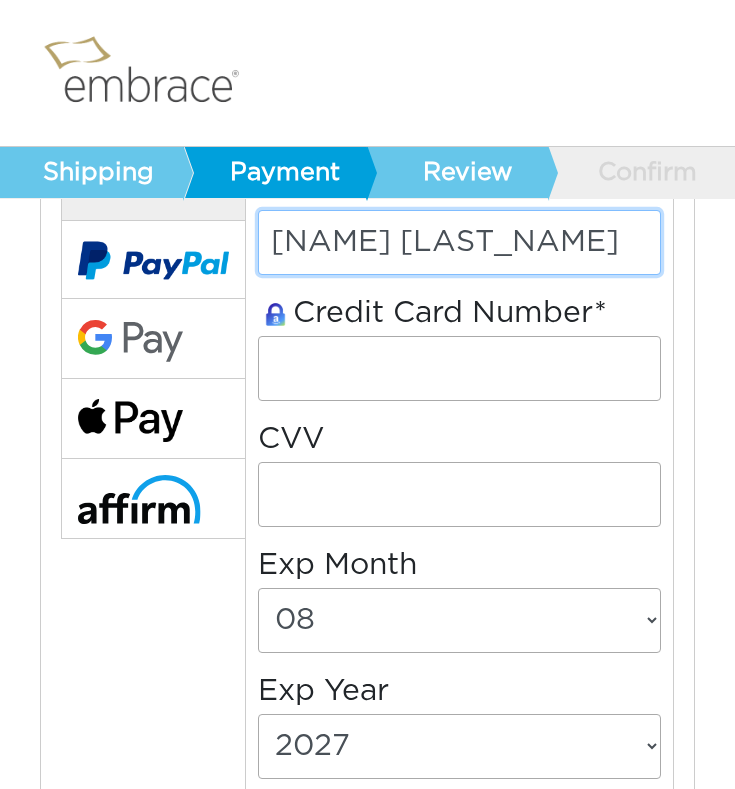 scroll, scrollTop: 190, scrollLeft: 0, axis: vertical 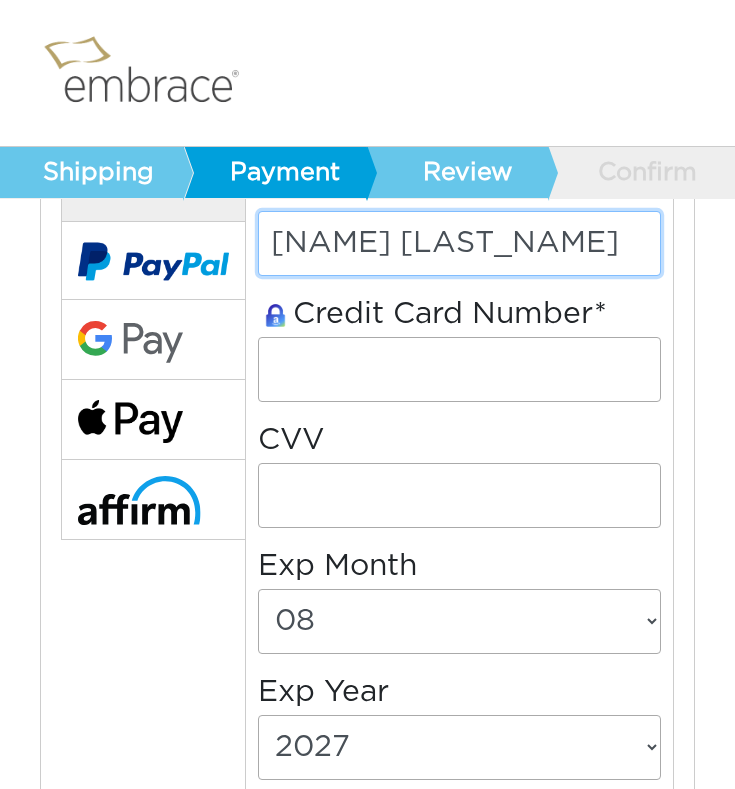 click on "[NAME] [LAST_NAME]" at bounding box center [459, 243] 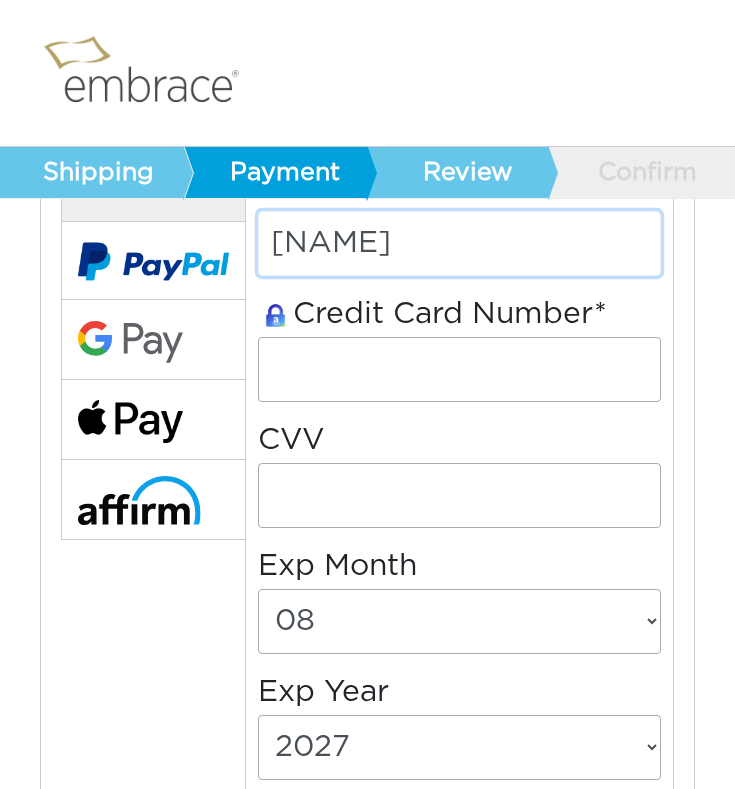 type on "[NAME]" 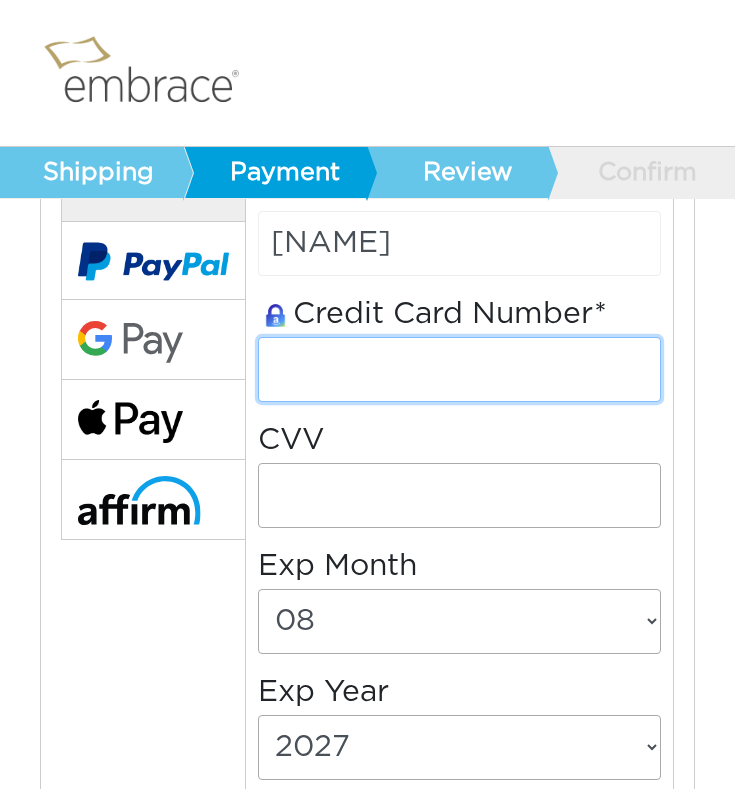 type on "[CREDIT_CARD]" 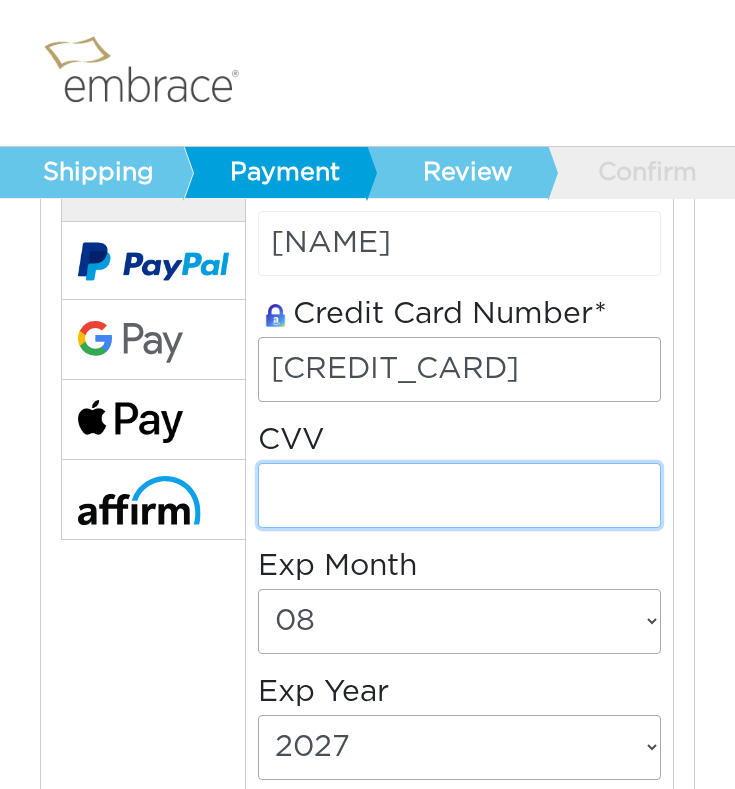 type on "372" 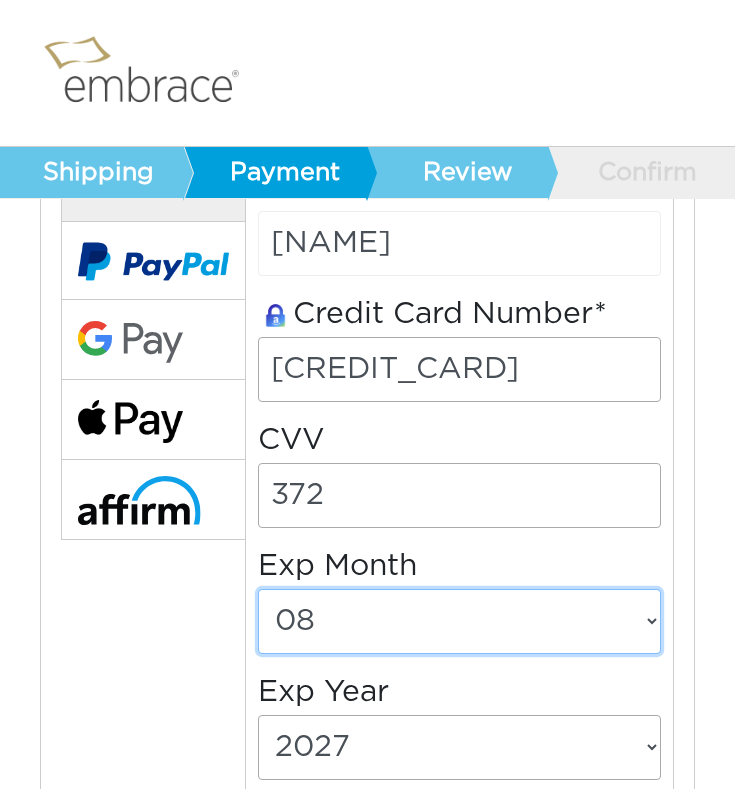 select on "6" 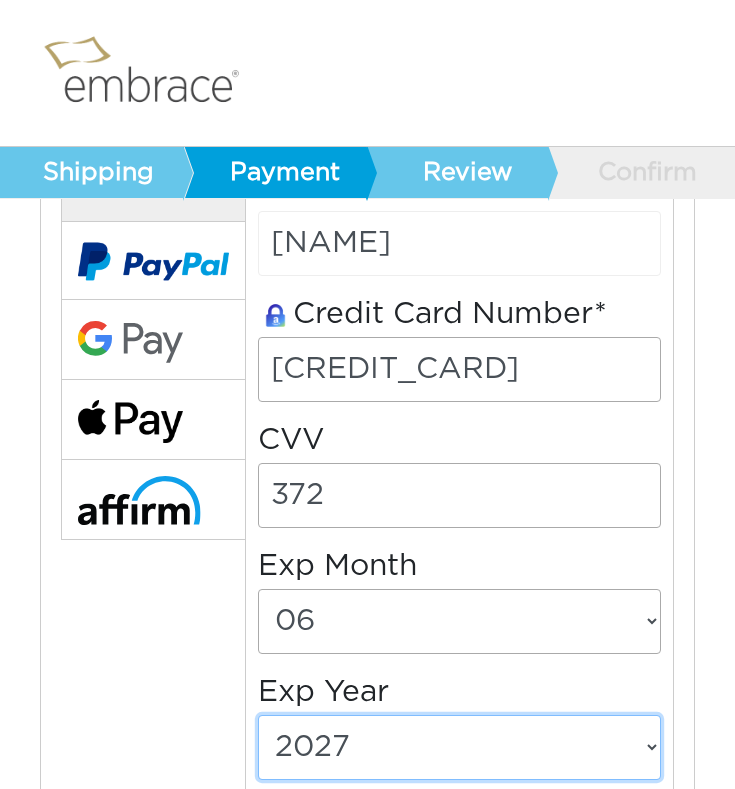 select on "2030" 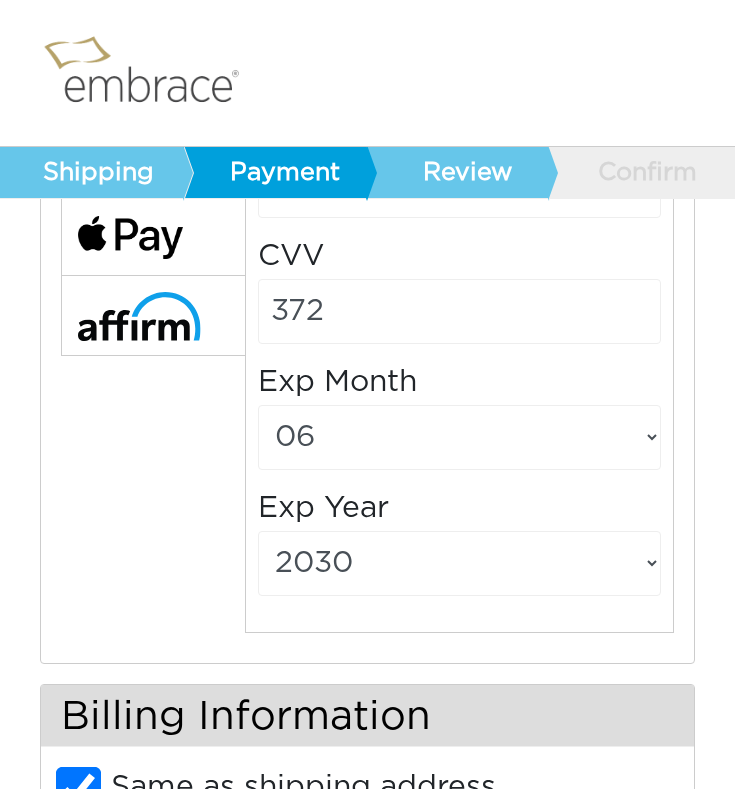 scroll, scrollTop: 530, scrollLeft: 0, axis: vertical 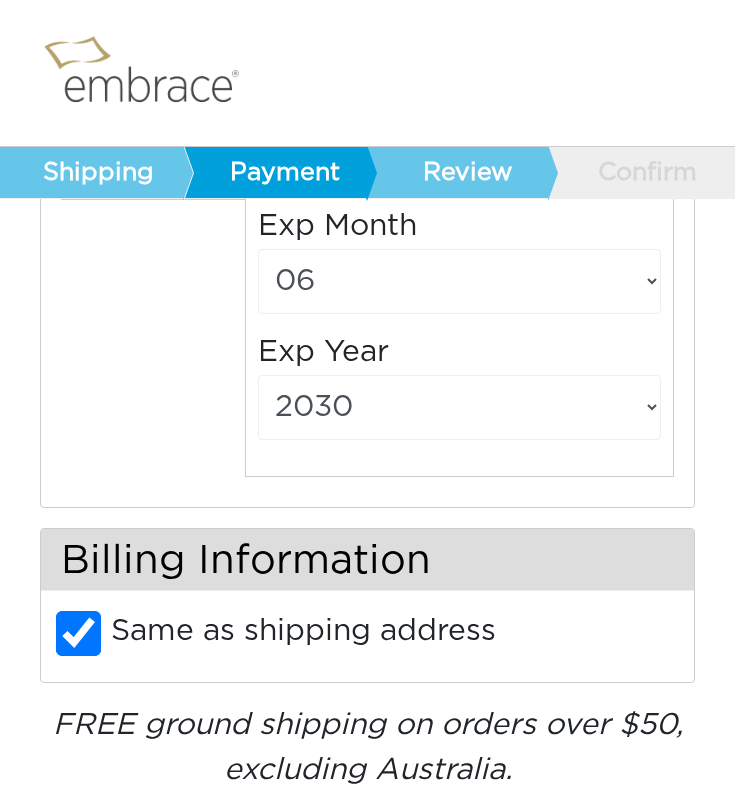 click on "Same as shipping address" at bounding box center (303, 631) 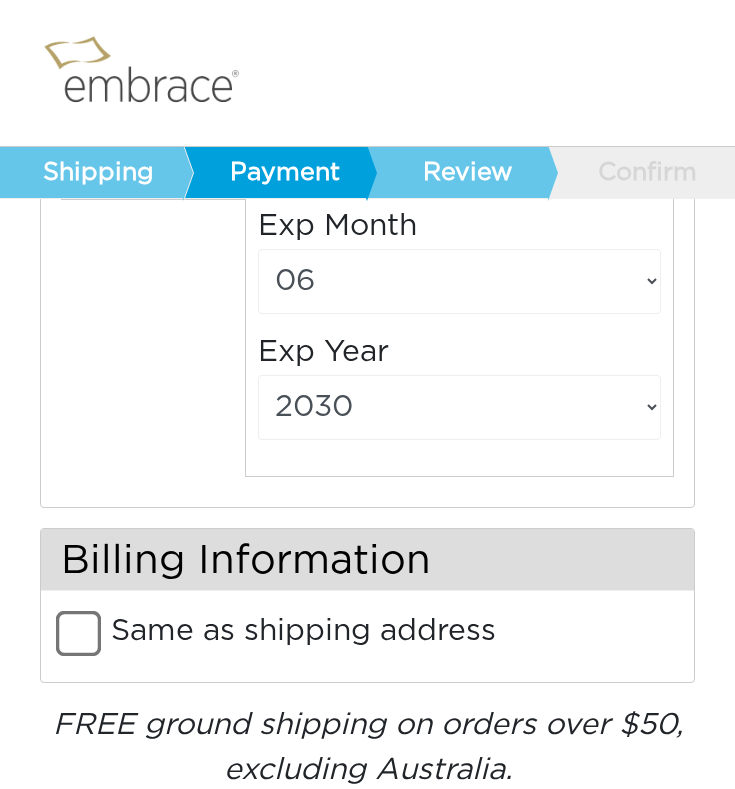 type 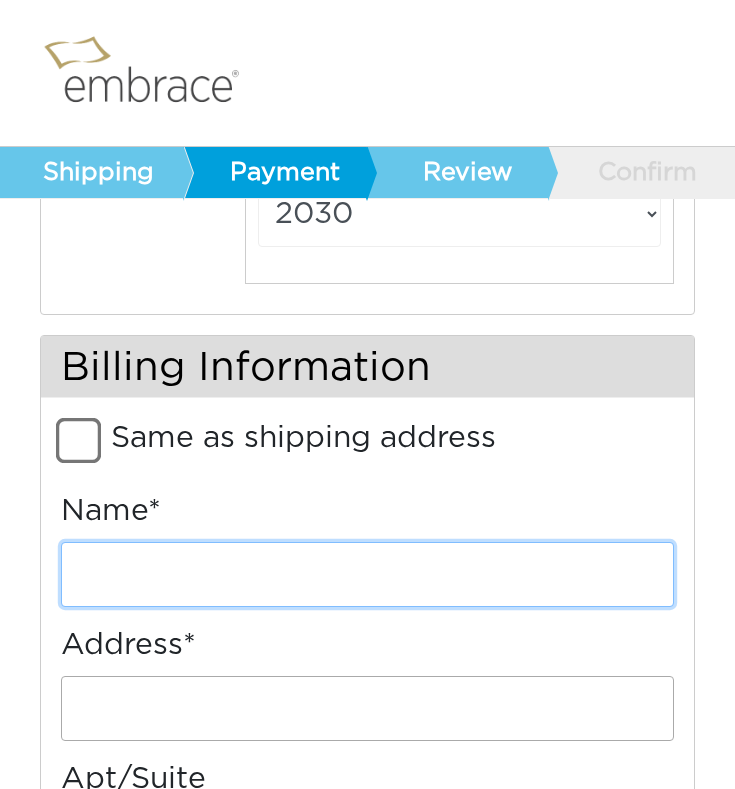 click on "Name*" at bounding box center (367, 574) 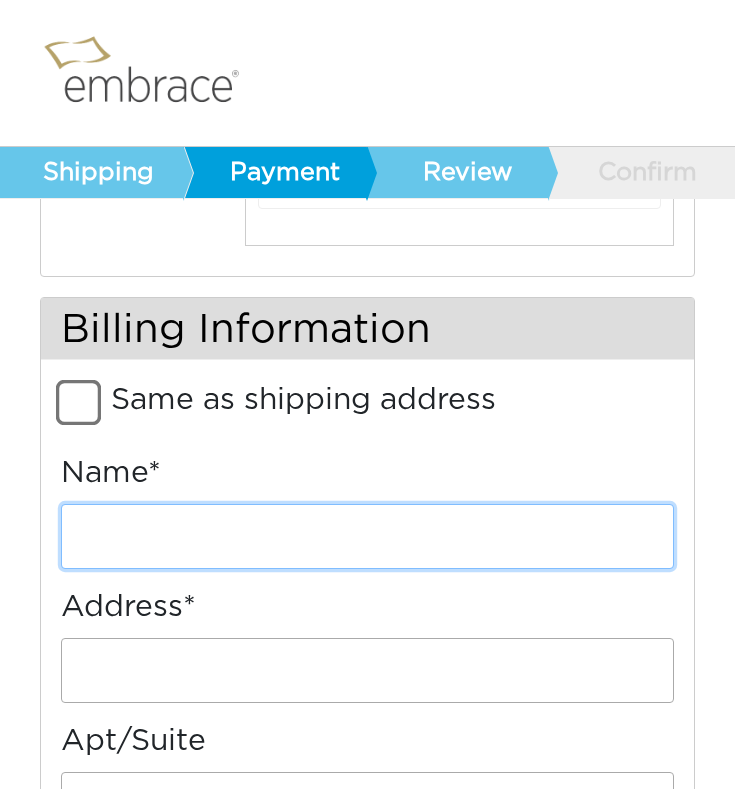 scroll, scrollTop: 766, scrollLeft: 0, axis: vertical 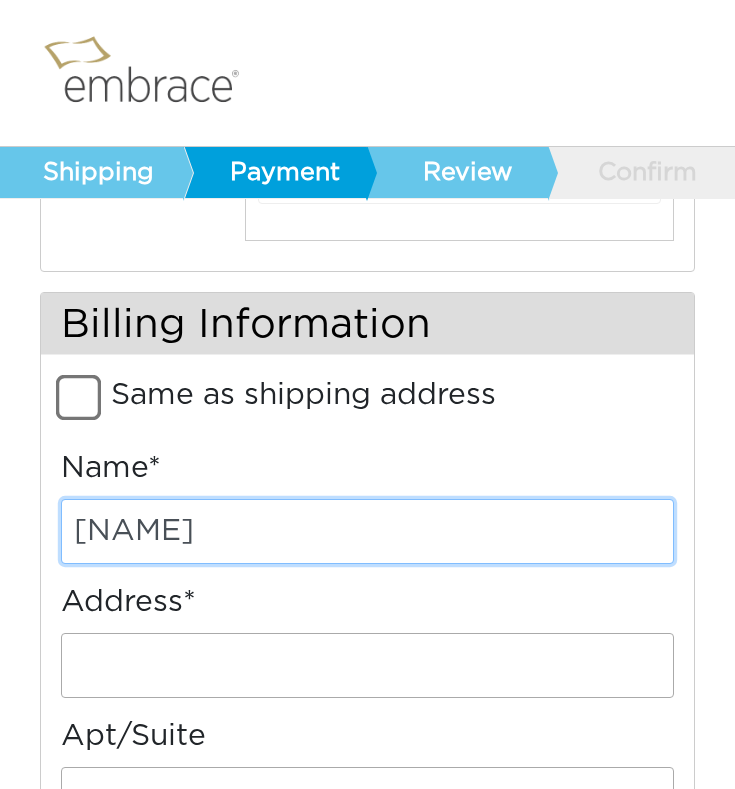 type on "[NAME]" 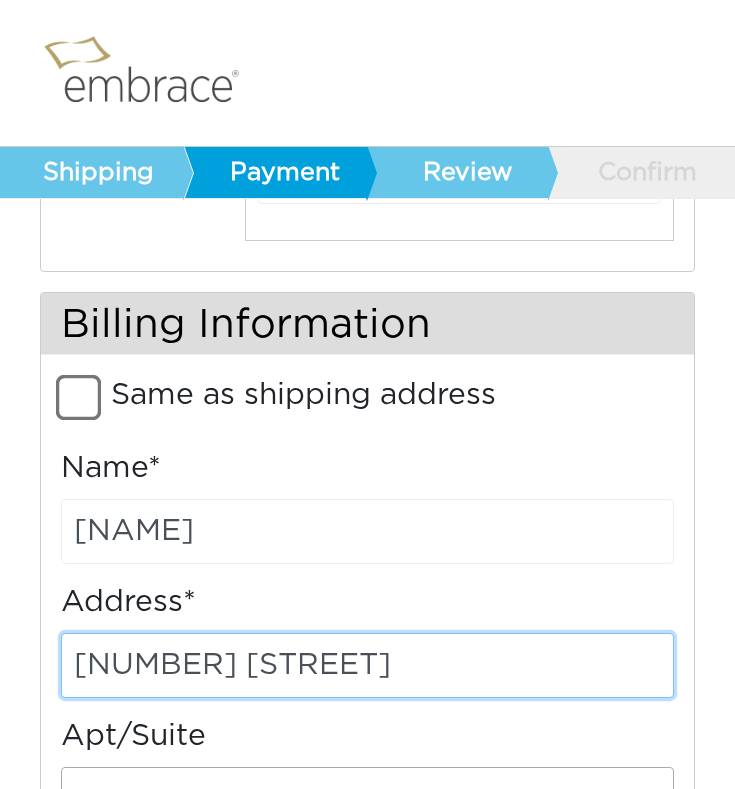 type on "[NUMBER] [STREET]" 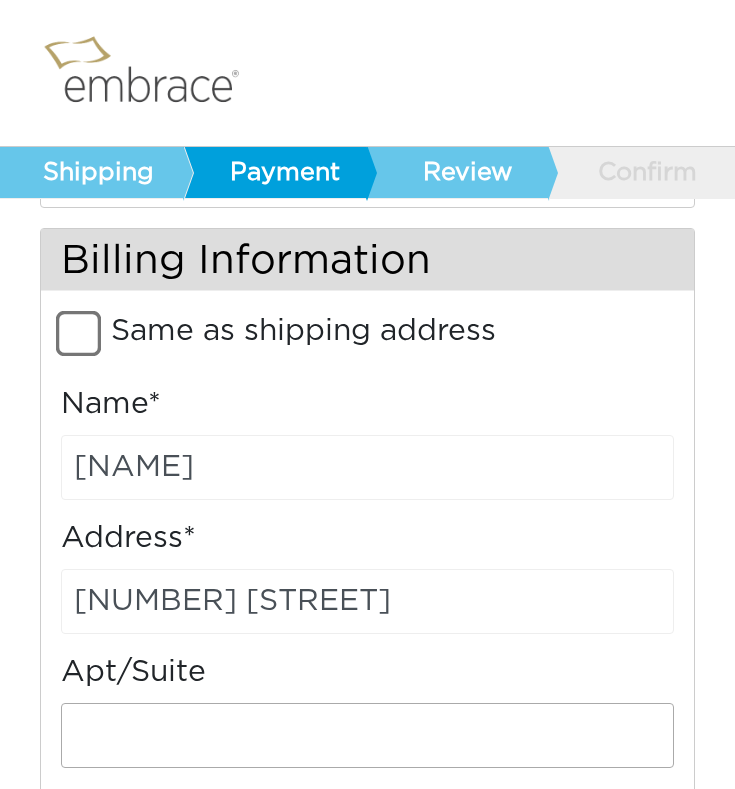 scroll, scrollTop: 1329, scrollLeft: 0, axis: vertical 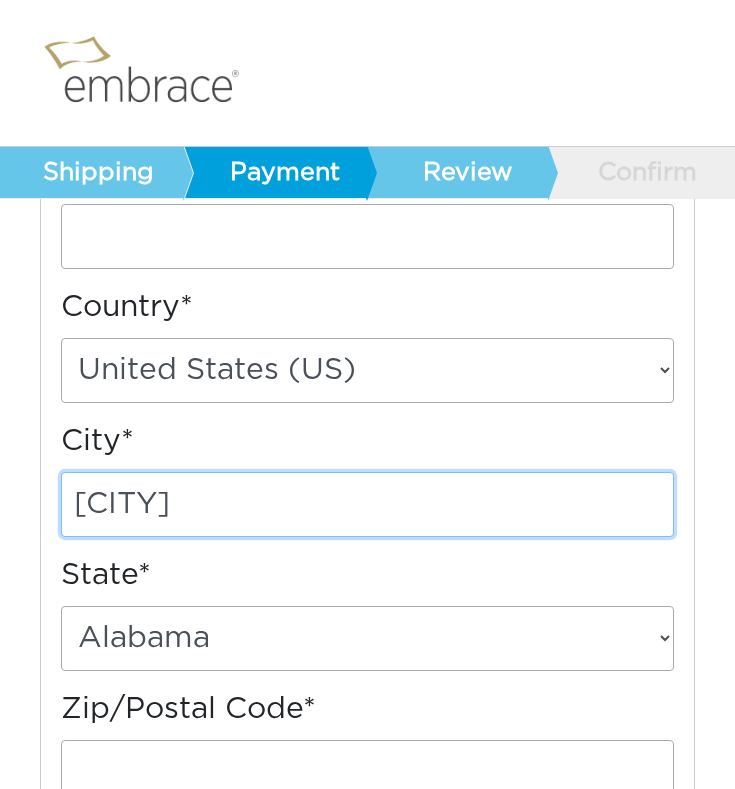 type on "[CITY]" 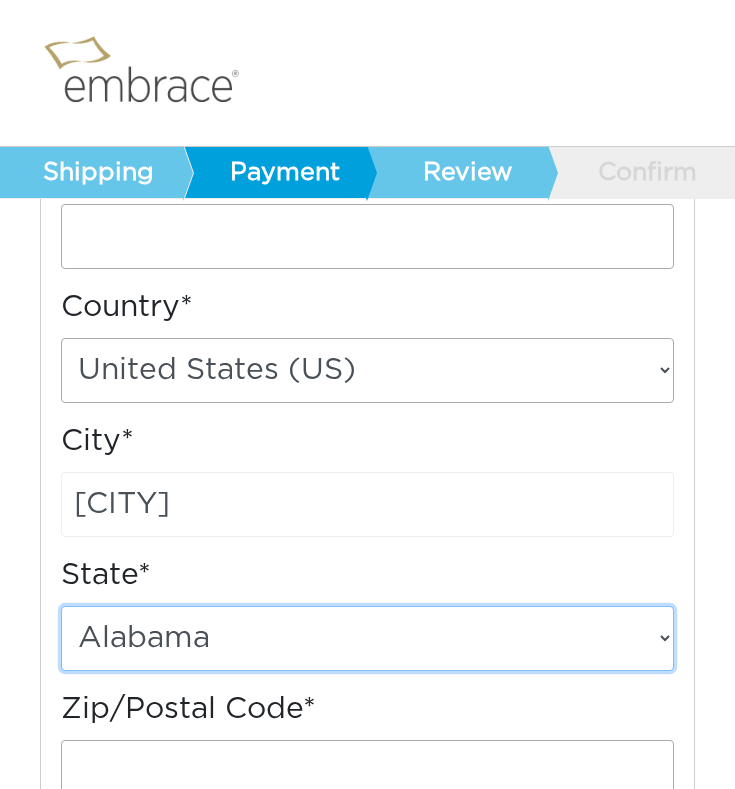 select on "CA" 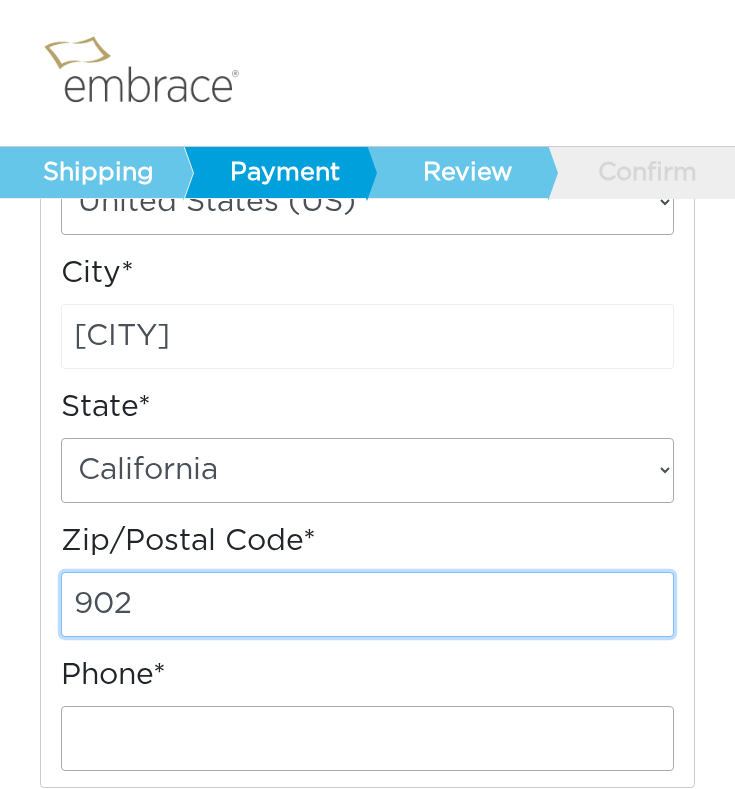scroll, scrollTop: 1588, scrollLeft: 0, axis: vertical 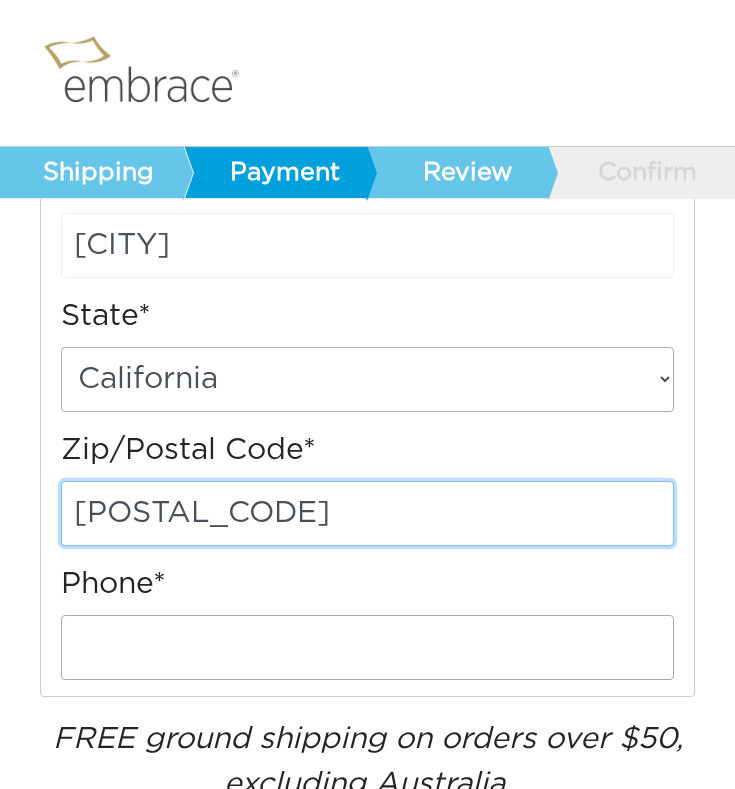 type on "[POSTAL_CODE]" 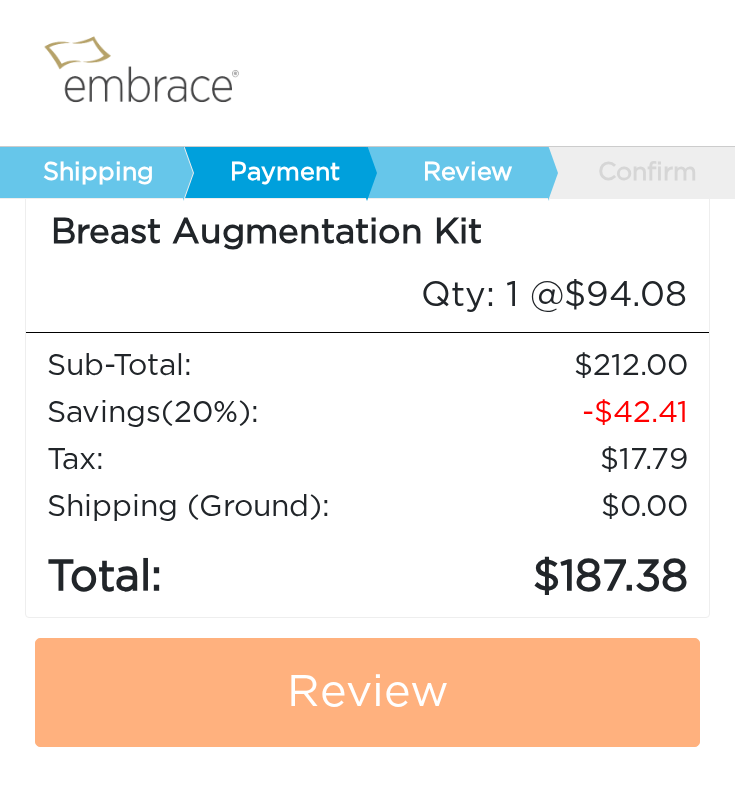 scroll, scrollTop: 2587, scrollLeft: 0, axis: vertical 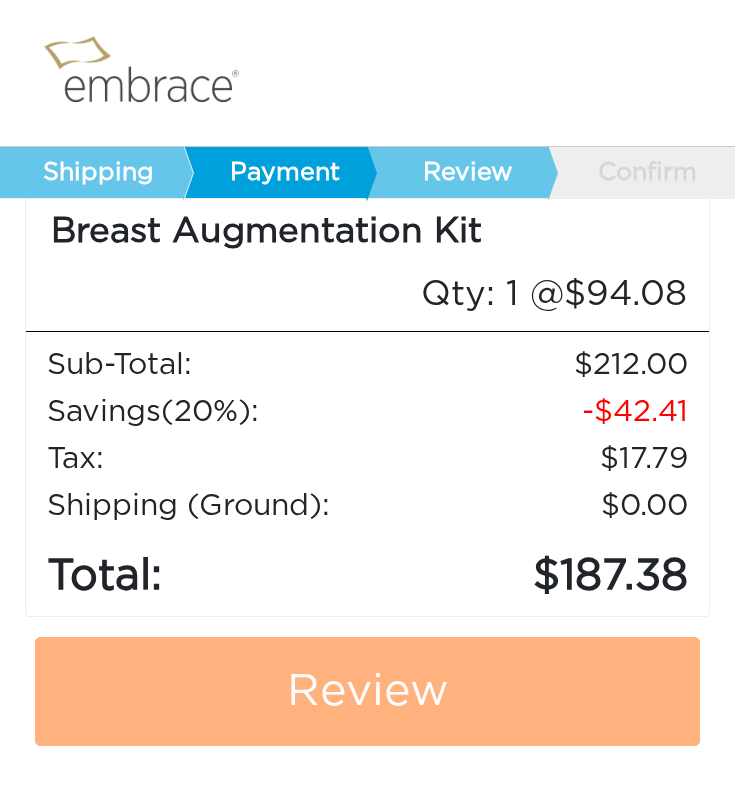 type on "[PHONE]" 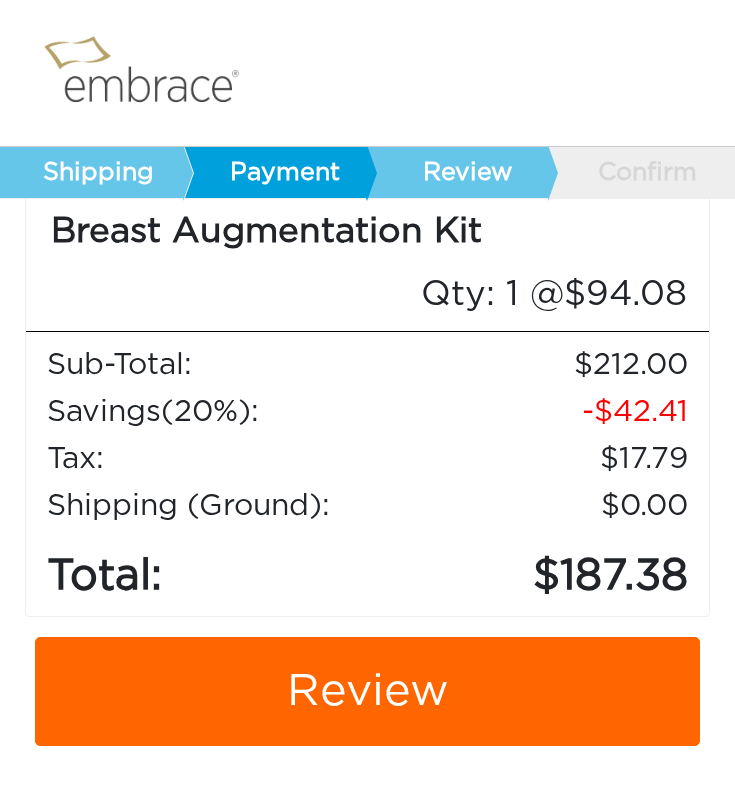 click on "Review" at bounding box center (367, 692) 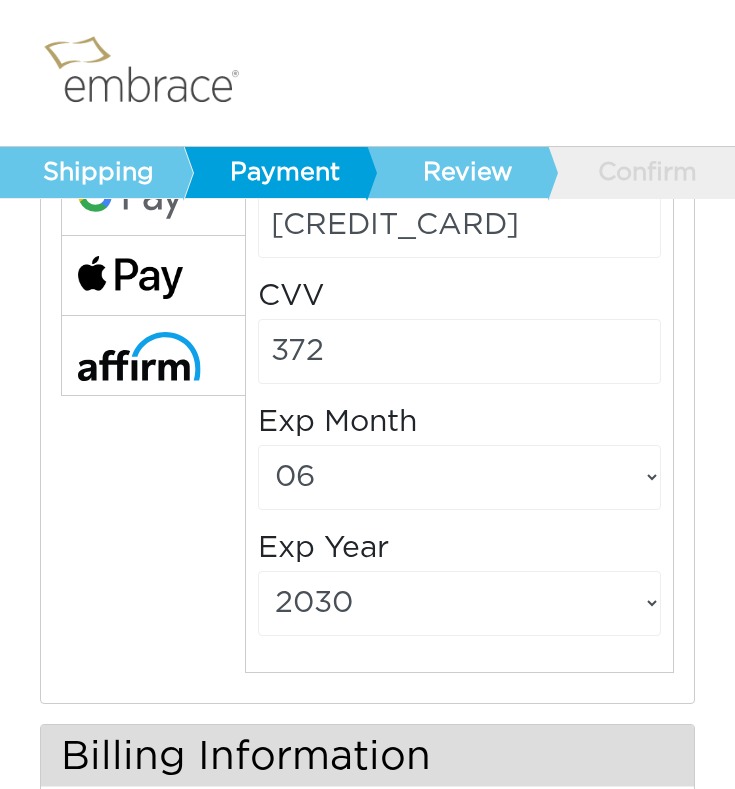 scroll, scrollTop: 463, scrollLeft: 0, axis: vertical 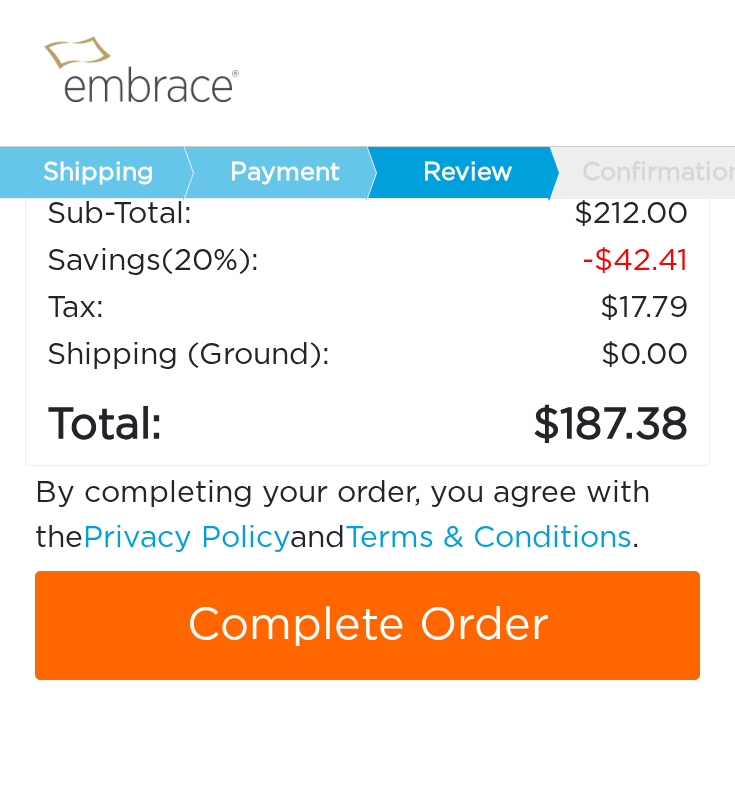 click on "Complete Order" at bounding box center [367, 626] 